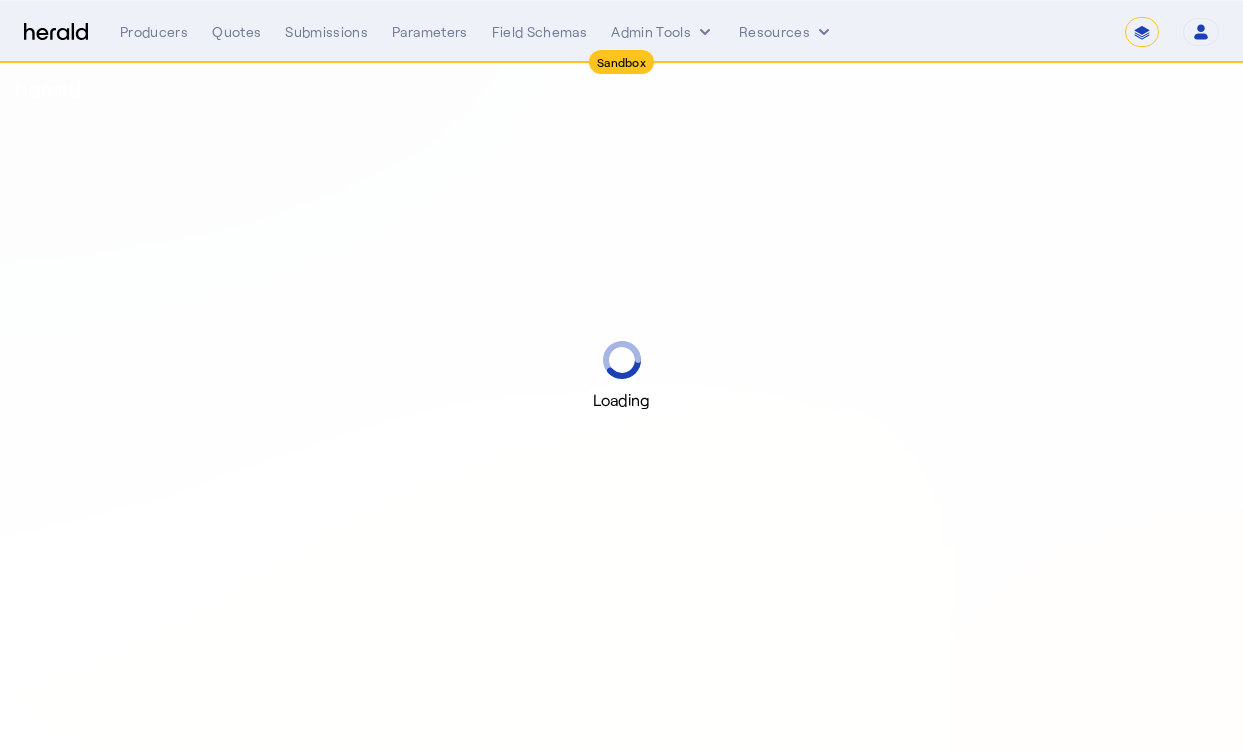 select on "*******" 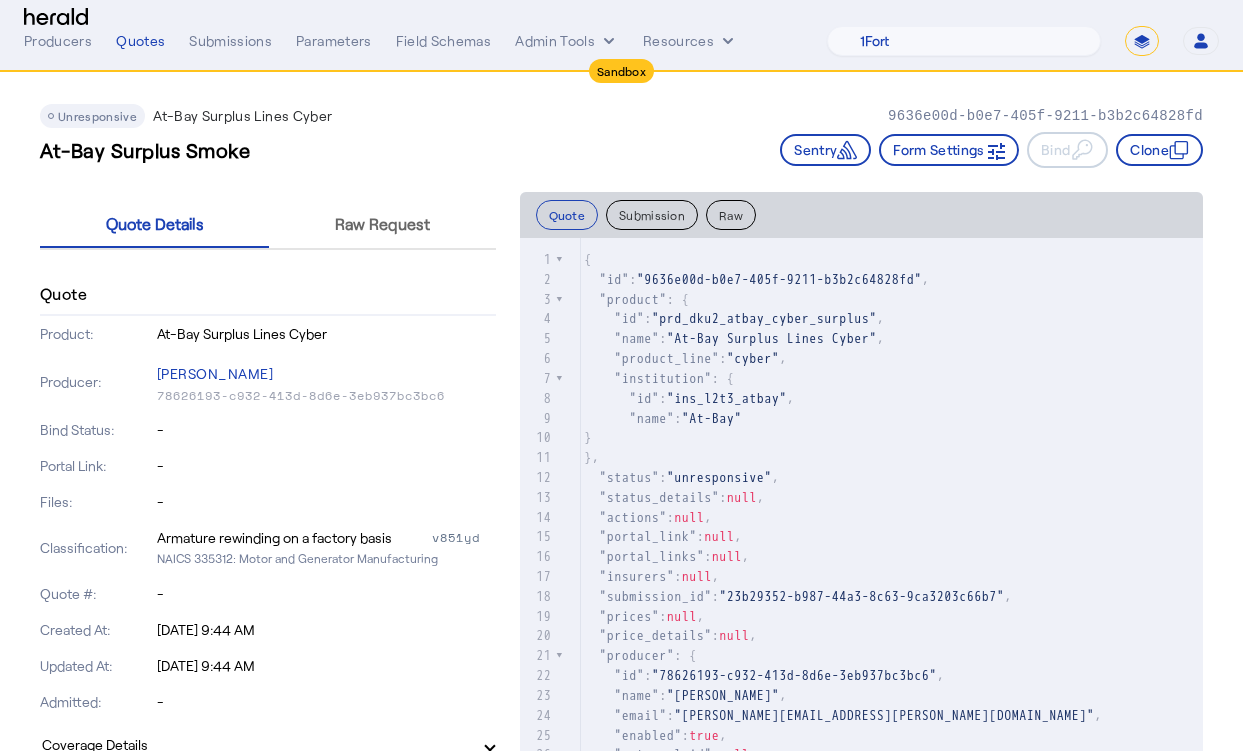 click on "Menu
Producers   Quotes   Submissions   Parameters   Field Schemas   Admin Tools
Resources
1Fort   Acrisure   Acturis   Affinity Advisors   Affinity Risk   Agentero   AmWins   Anzen   Aon   Appulate   Arch   Assurely   BTIS   Babbix   Berxi   Billy   BindHQ   Bold Penguin    Bolt   Bond   Boxx   Brightway   Brit Demo Sandbox   Broker Buddha   Buddy   Bunker   Burns Wilcox   CNA Test   CRC   CS onboarding test account   Chubb Test   Citadel   Coalition   Coast   Coterie Test   Counterpart    CoverForce   CoverWallet   Coverdash   Coverhound   Cowbell   Cyber Example Platform   CyberPassport   Defy Insurance   Draftrs   ESpecialty   Embroker   Equal Parts   Exavalu   Ezyagent   Federacy Platform   FifthWall   Flow Speciality (Capitola)   Foundation   Founder Shield   Gaya   Gerent   GloveBox   Glow   Growthmill   HW Kaufman   Hartford Steam Boiler   Hawksoft   Heffernan Insurance Brokers   HeraldAPI" at bounding box center [621, 32] 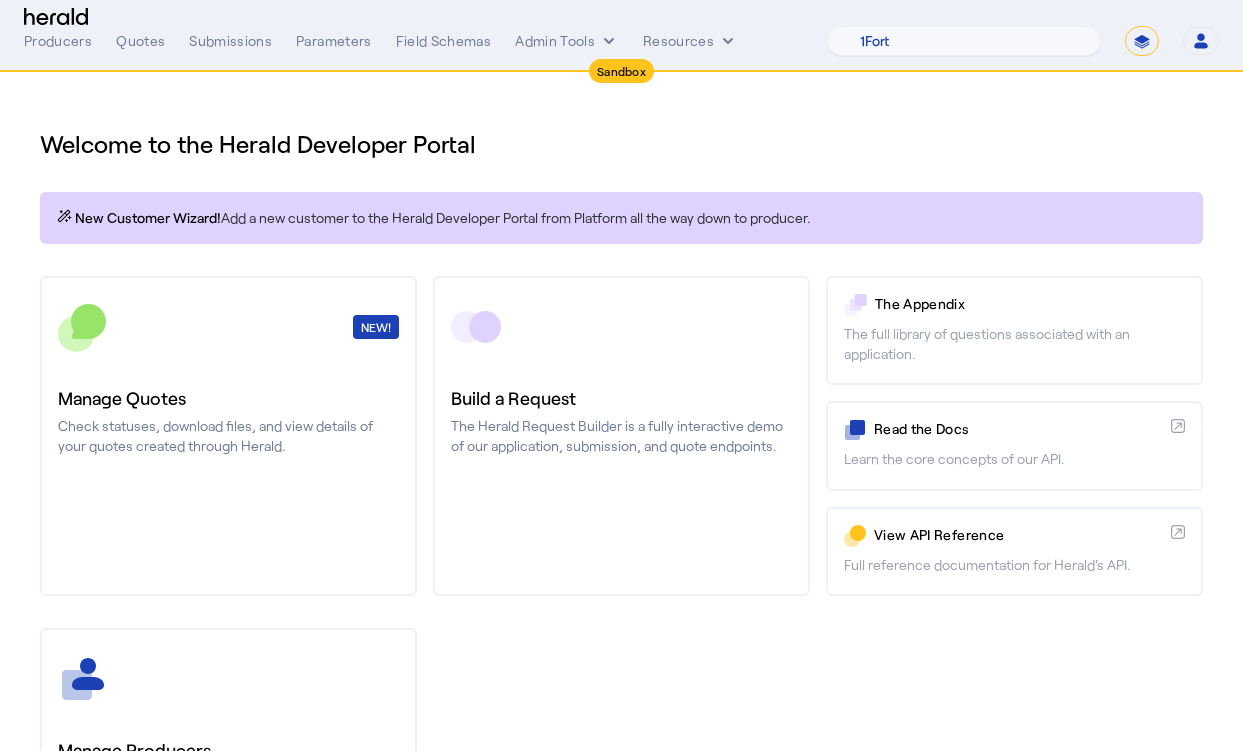 click on "Sandbox
Menu
Producers   Quotes   Submissions   Parameters   Field Schemas   Admin Tools
Resources
1Fort   Acrisure   Acturis   Affinity Advisors   Affinity Risk   Agentero   AmWins   Anzen   Aon   Appulate   Arch   Assurely   BTIS   Babbix   Berxi   Billy   BindHQ   Bold Penguin    Bolt   Bond   Boxx   Brightway   Brit Demo Sandbox   Broker Buddha   Buddy   Bunker   Burns Wilcox   CNA Test   CRC   CS onboarding test account   Chubb Test   Citadel   Coalition   Coast   Coterie Test   Counterpart    CoverForce   CoverWallet   Coverdash   Coverhound   Cowbell   Cyber Example Platform   CyberPassport   Defy Insurance   Draftrs   ESpecialty   Embroker   Equal Parts   Exavalu   Ezyagent   Federacy Platform   FifthWall   Flow Speciality (Capitola)   Foundation   Founder Shield   Gaya   Gerent   GloveBox   Glow   Growthmill   HW Kaufman   Hartford Steam Boiler   Hawksoft   Heffernan Insurance Brokers" at bounding box center [621, 32] 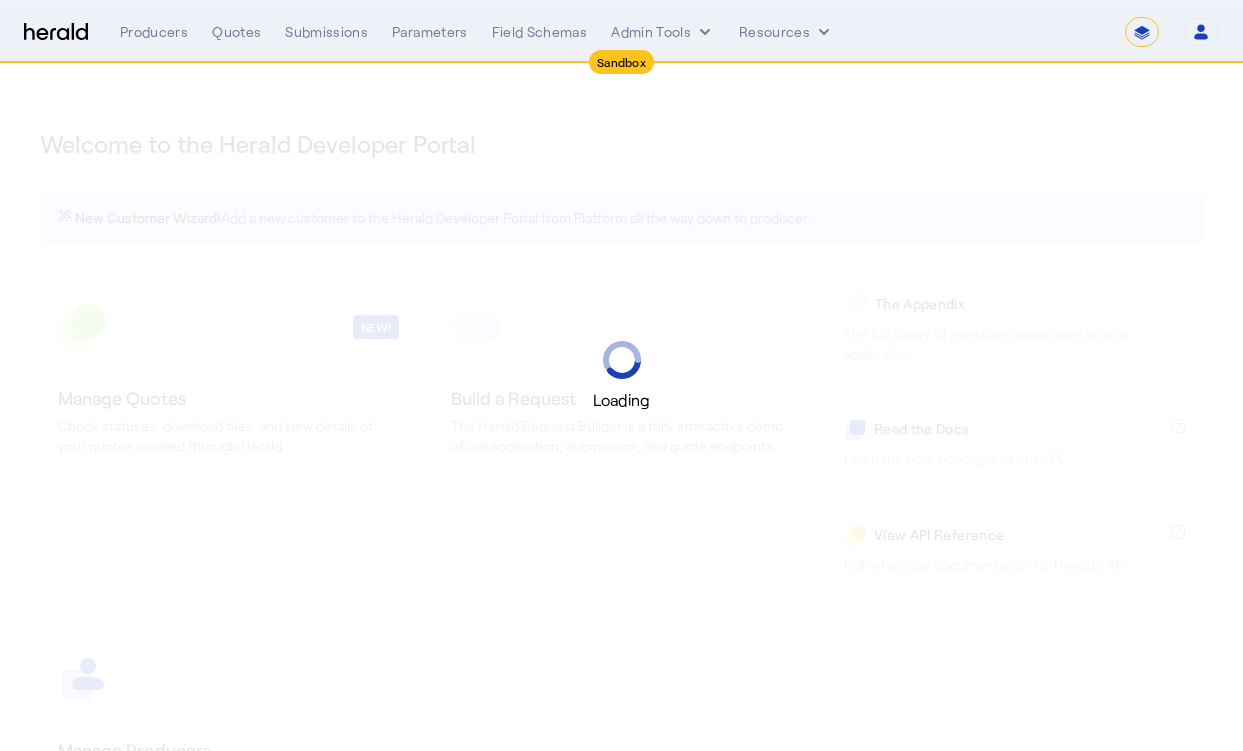 select on "*******" 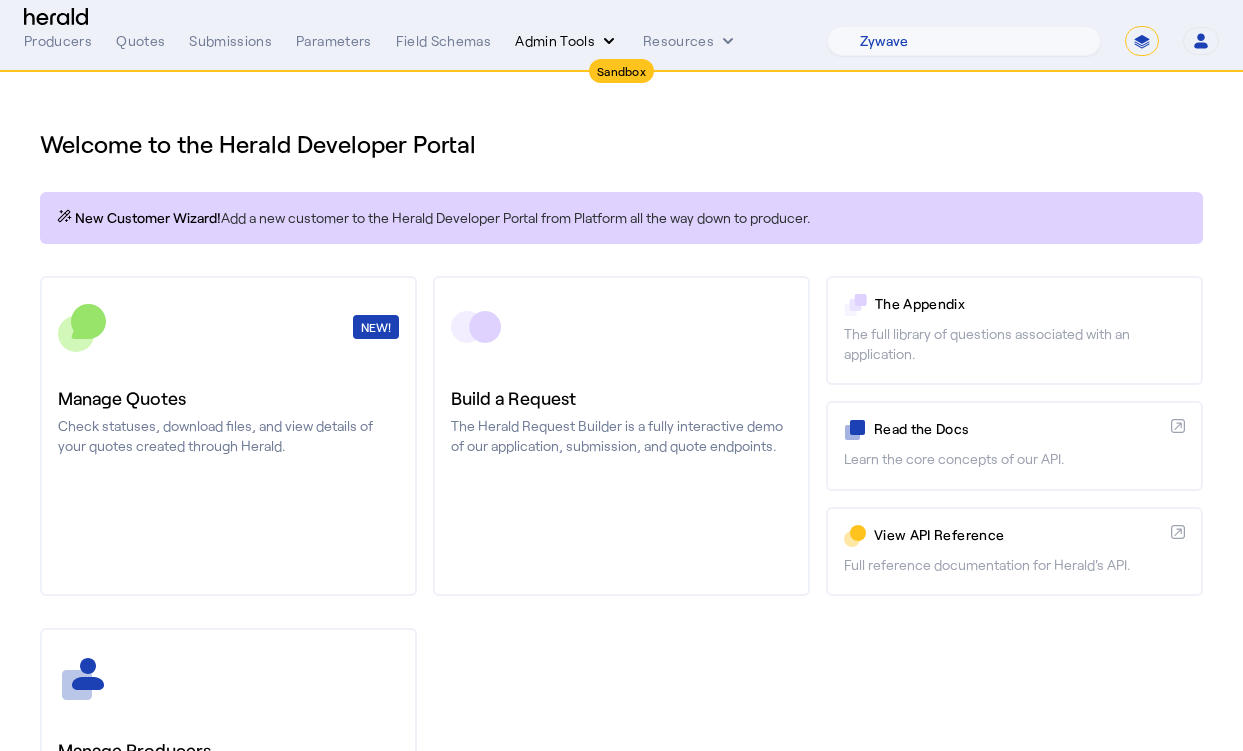 click on "Admin Tools" at bounding box center [567, 41] 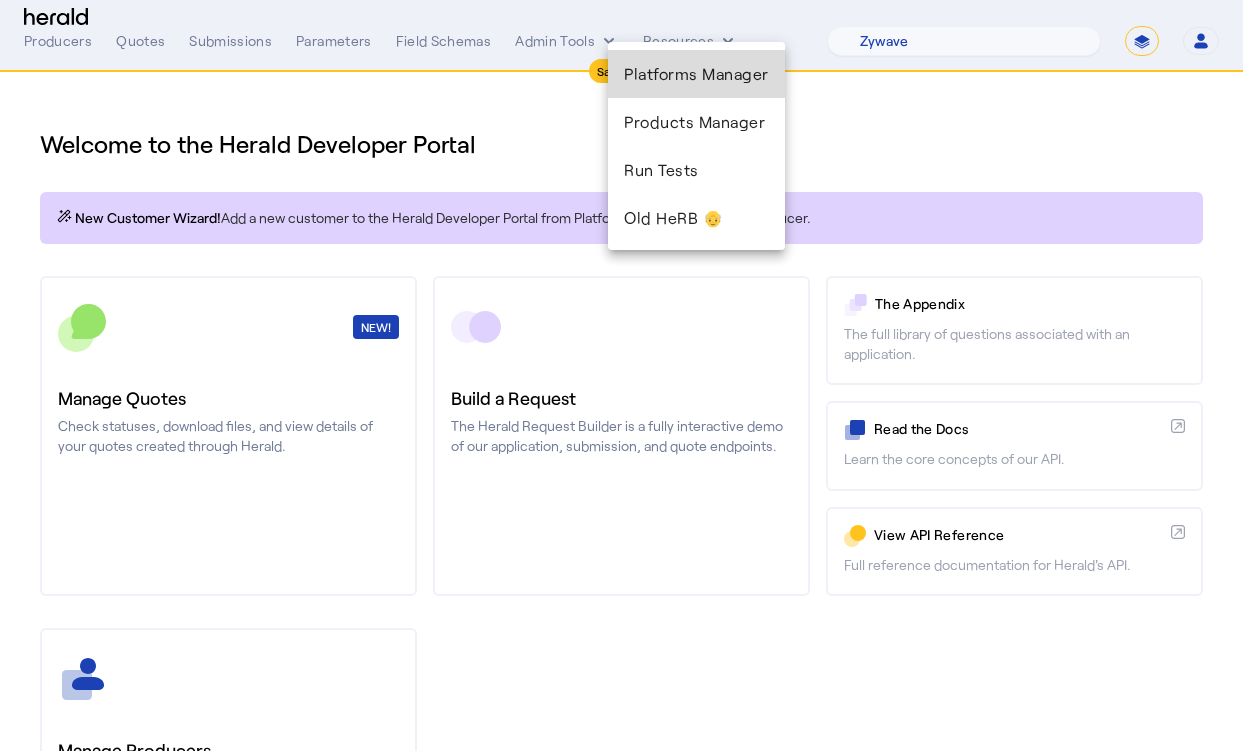 click on "Platforms Manager" at bounding box center (696, 74) 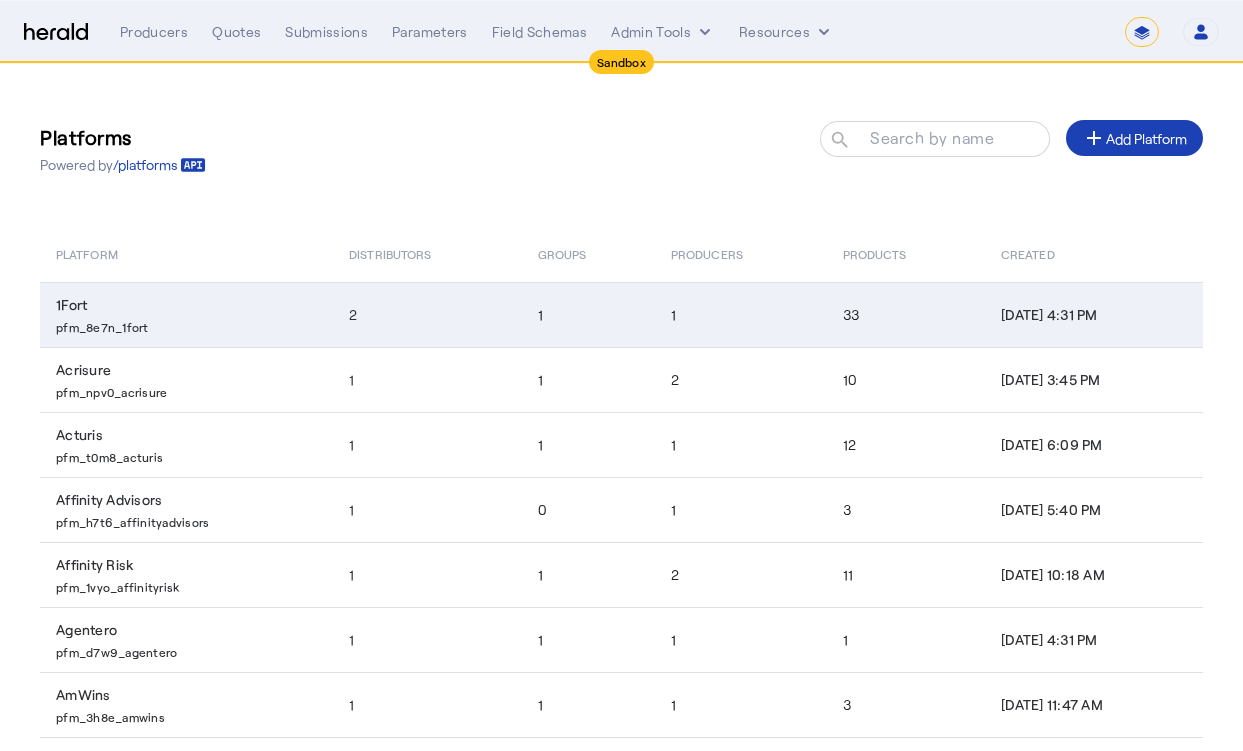 scroll, scrollTop: 278, scrollLeft: 0, axis: vertical 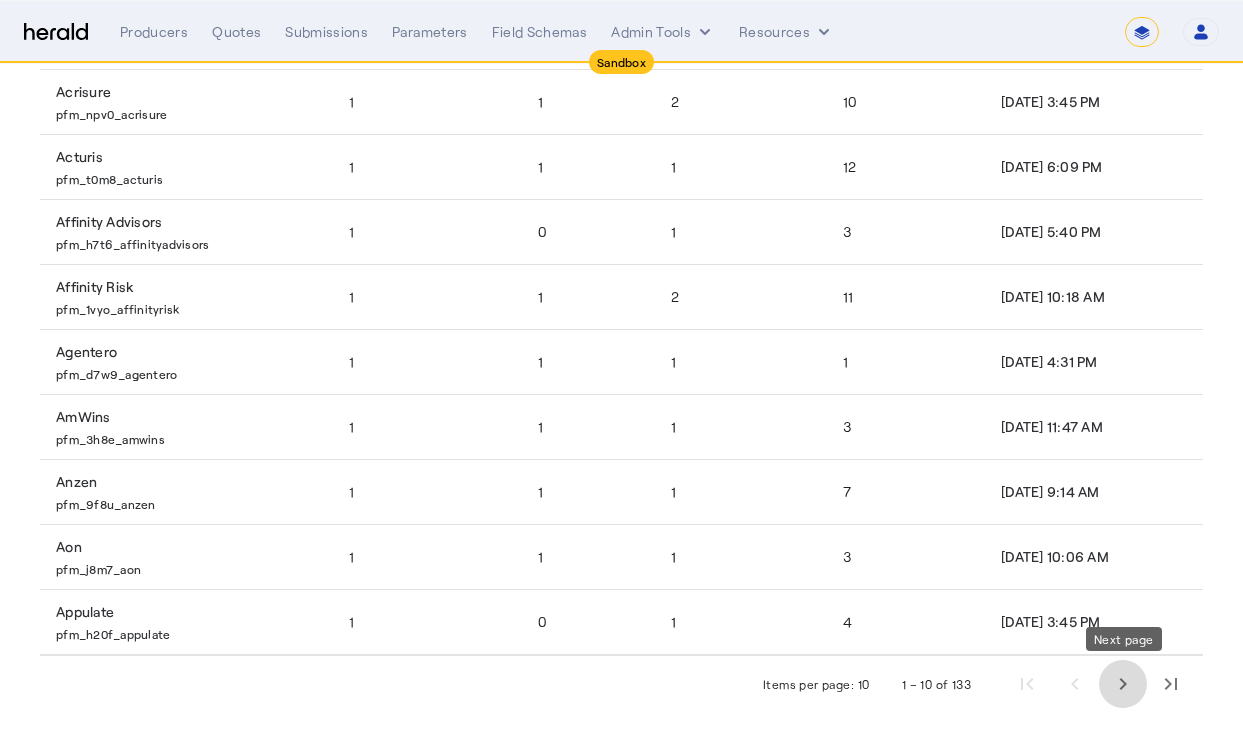 click 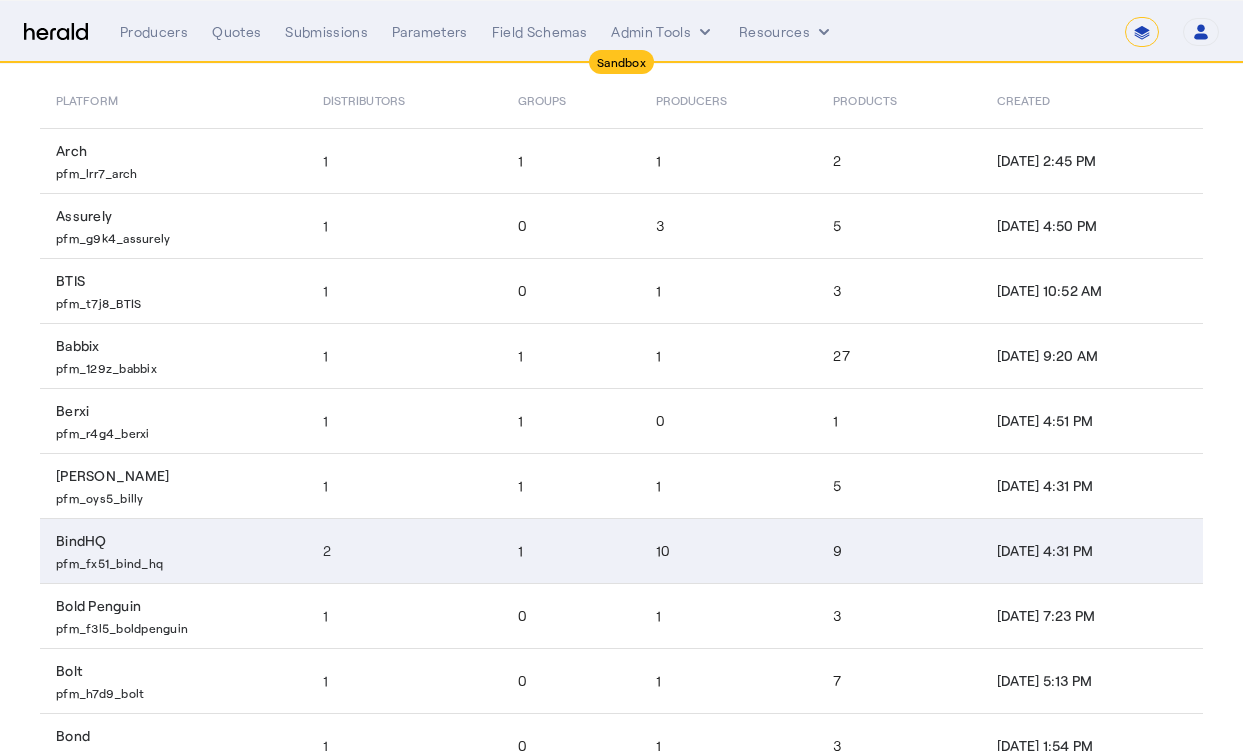 scroll, scrollTop: 278, scrollLeft: 0, axis: vertical 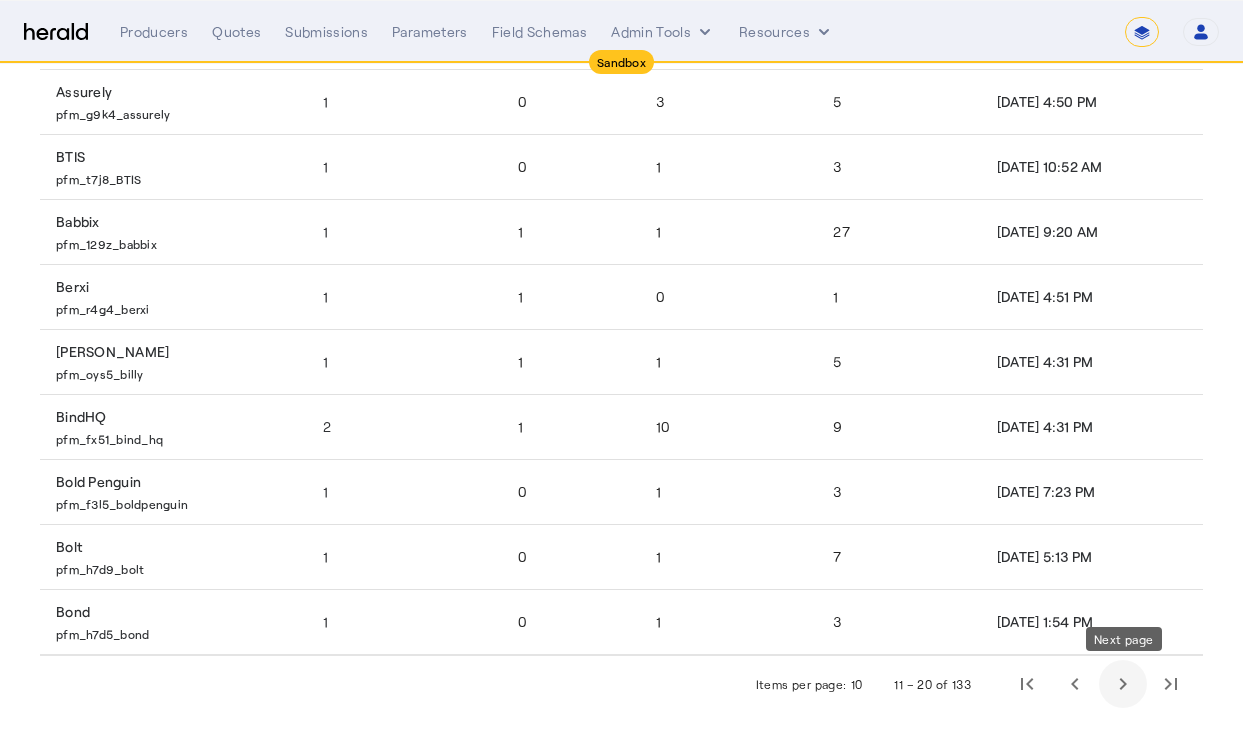 click 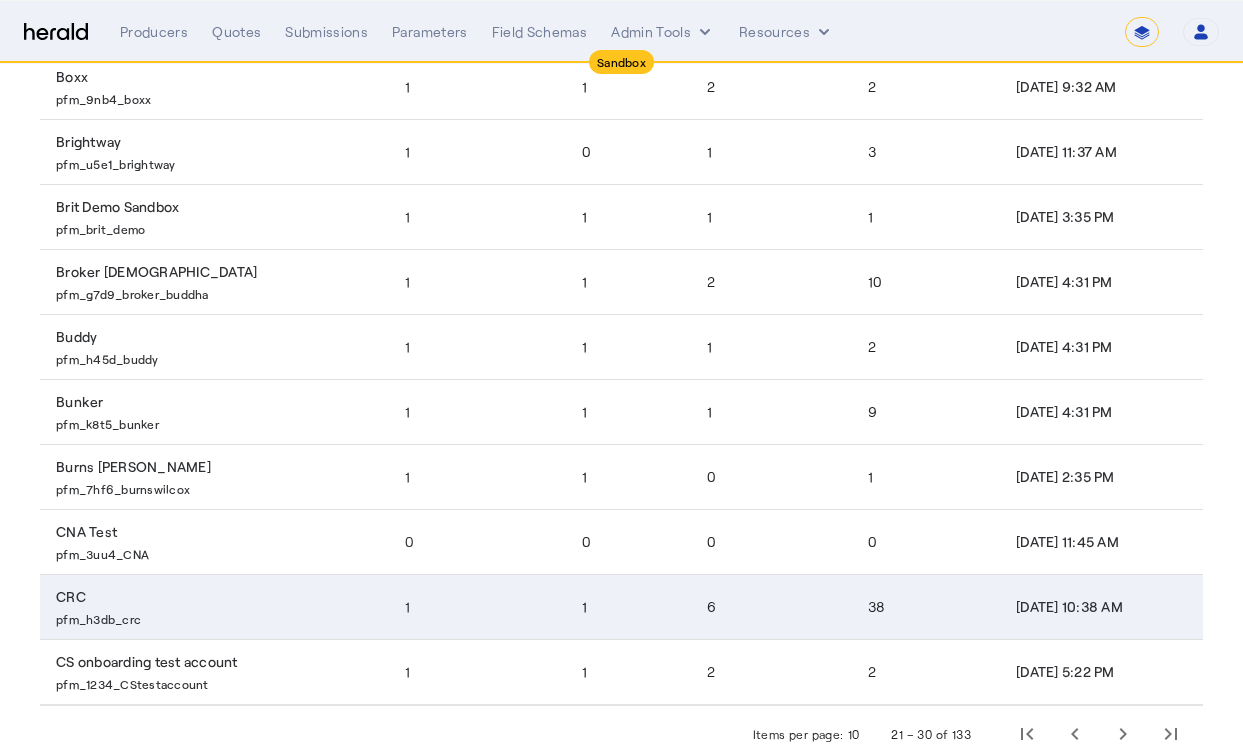 scroll, scrollTop: 190, scrollLeft: 0, axis: vertical 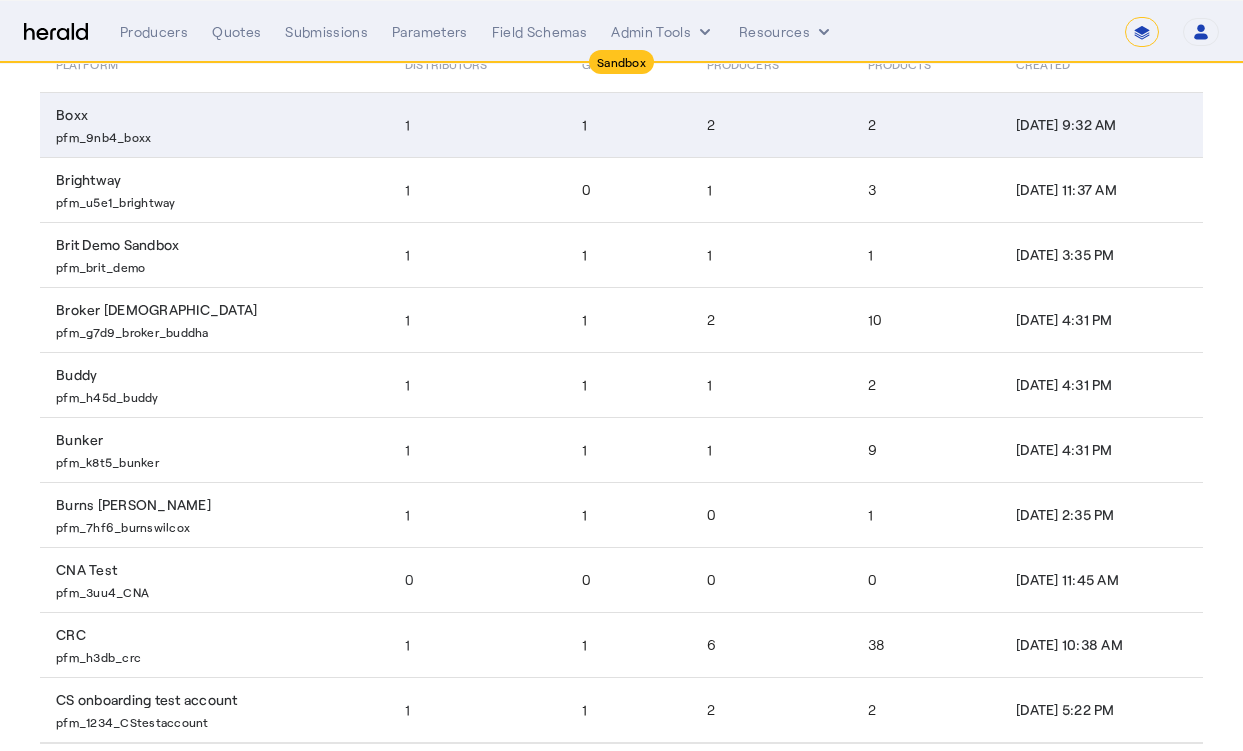 click on "1" 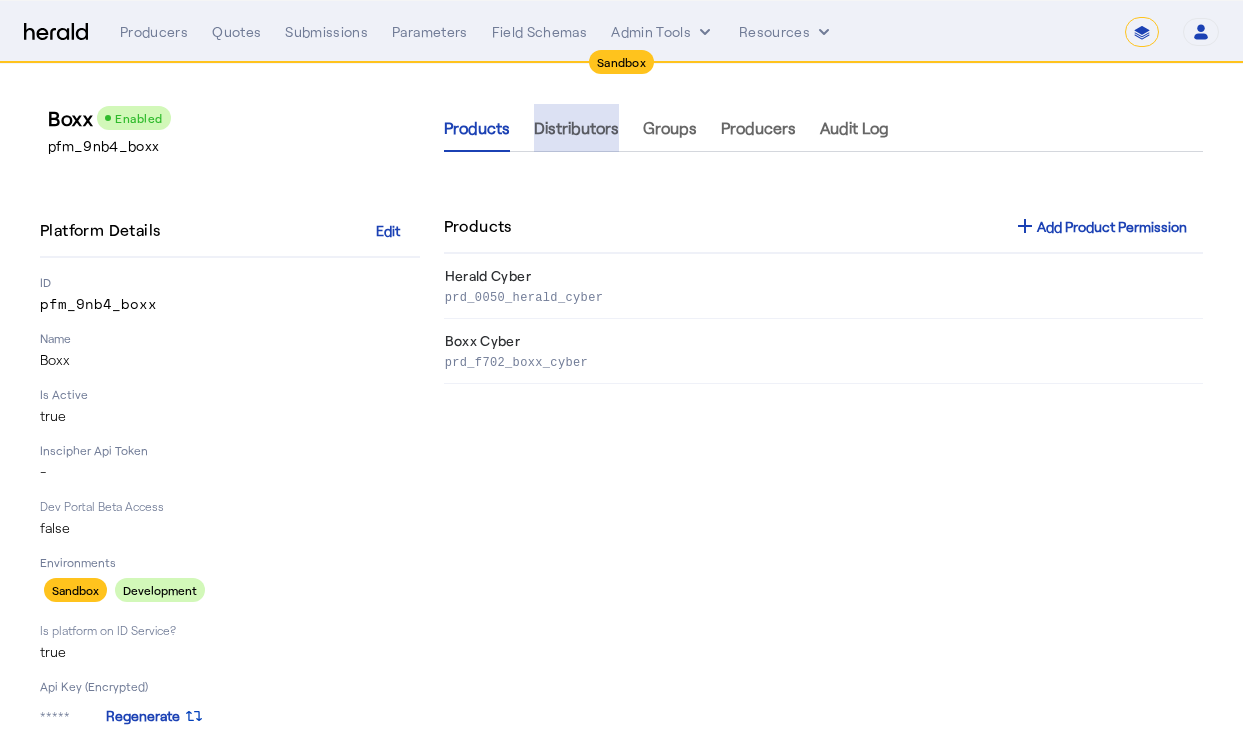 click on "Distributors" at bounding box center [576, 128] 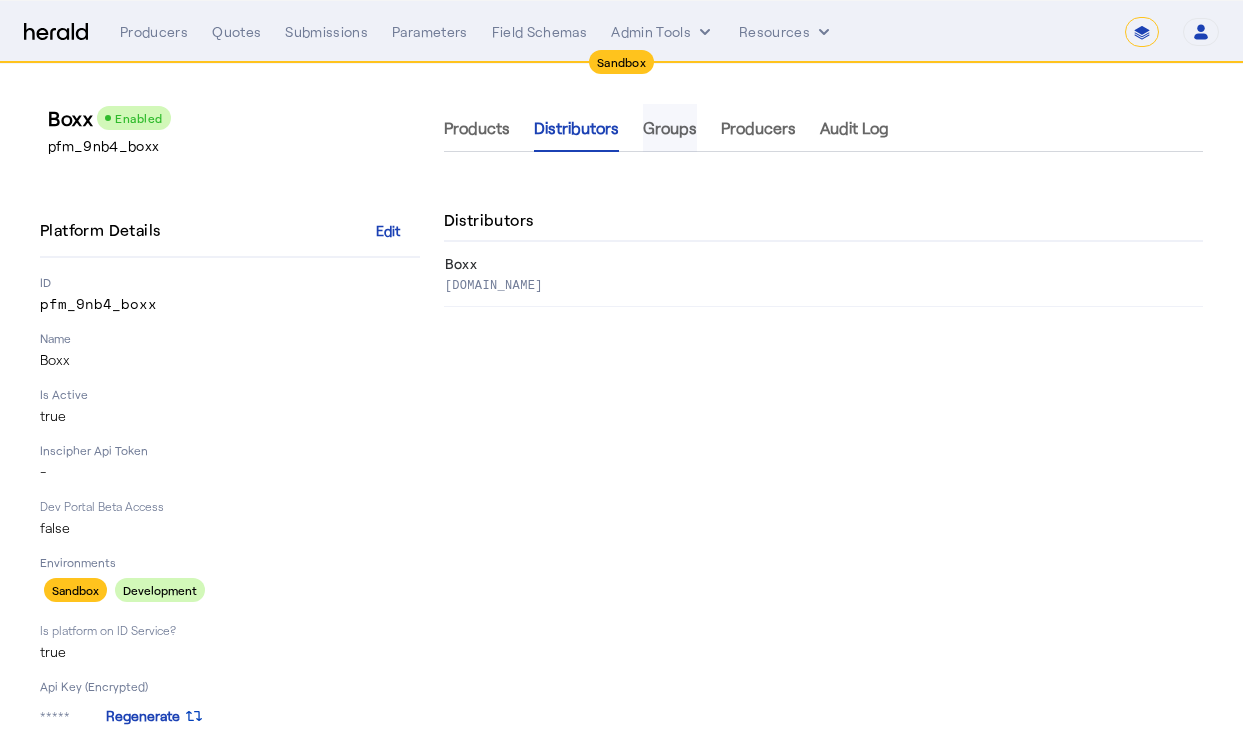 click on "Groups" at bounding box center [670, 128] 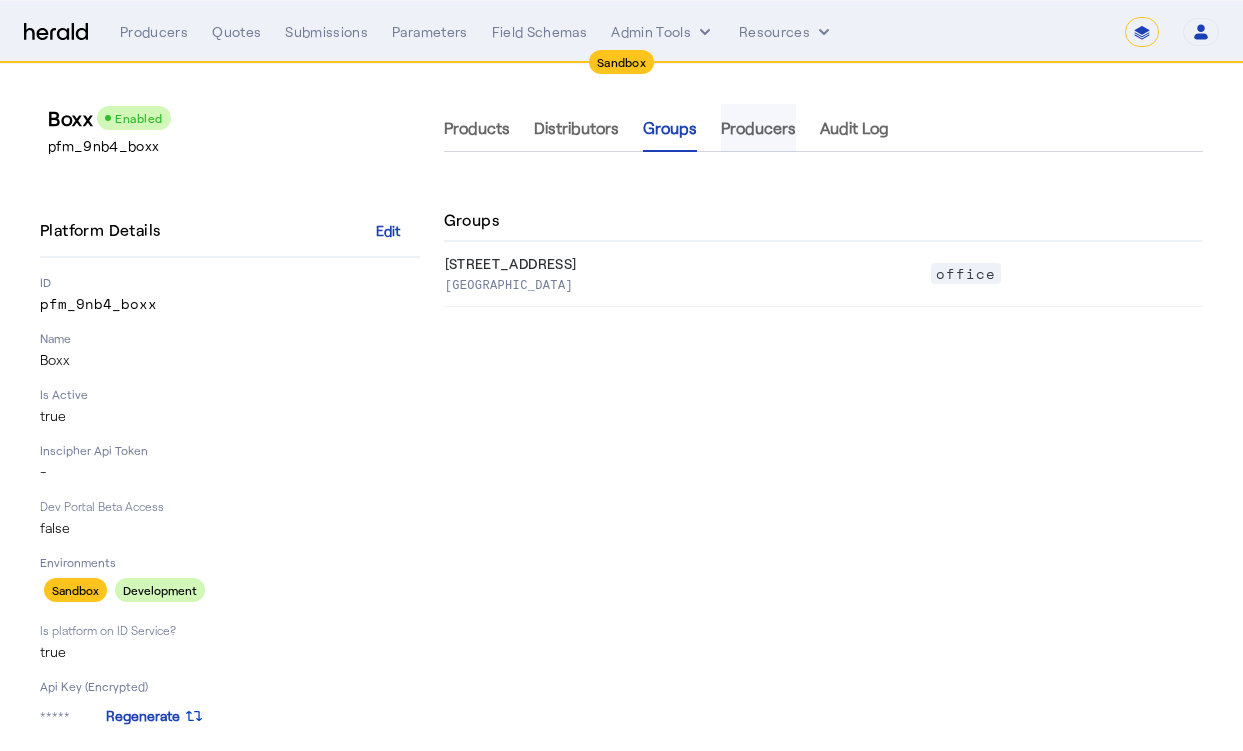 click on "Producers" at bounding box center (758, 128) 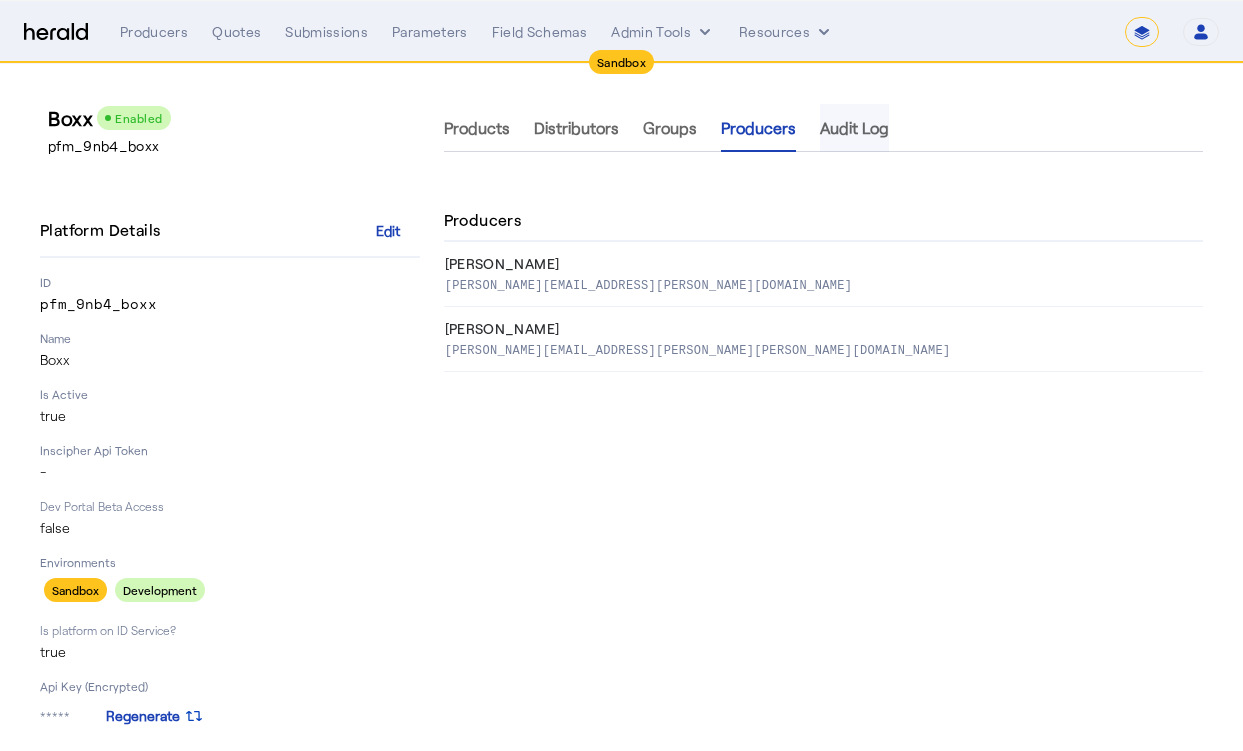 click on "Audit Log" at bounding box center (854, 128) 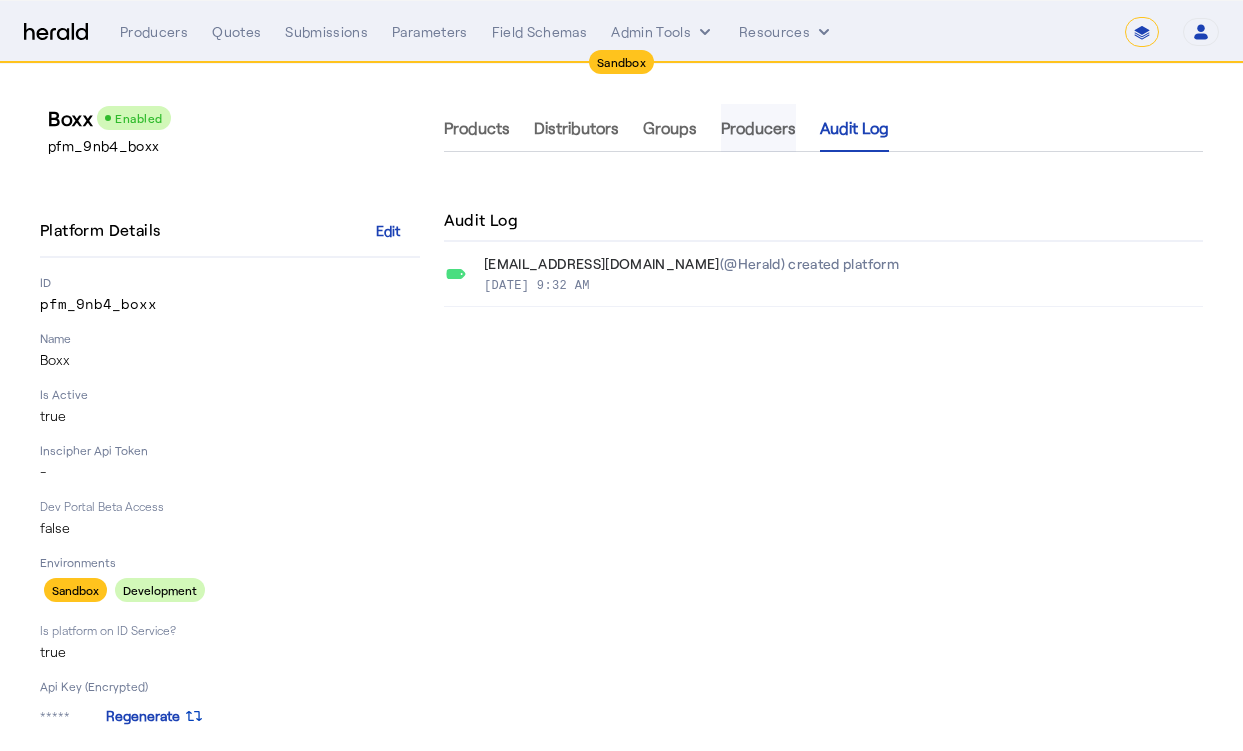 click on "Producers" at bounding box center (758, 128) 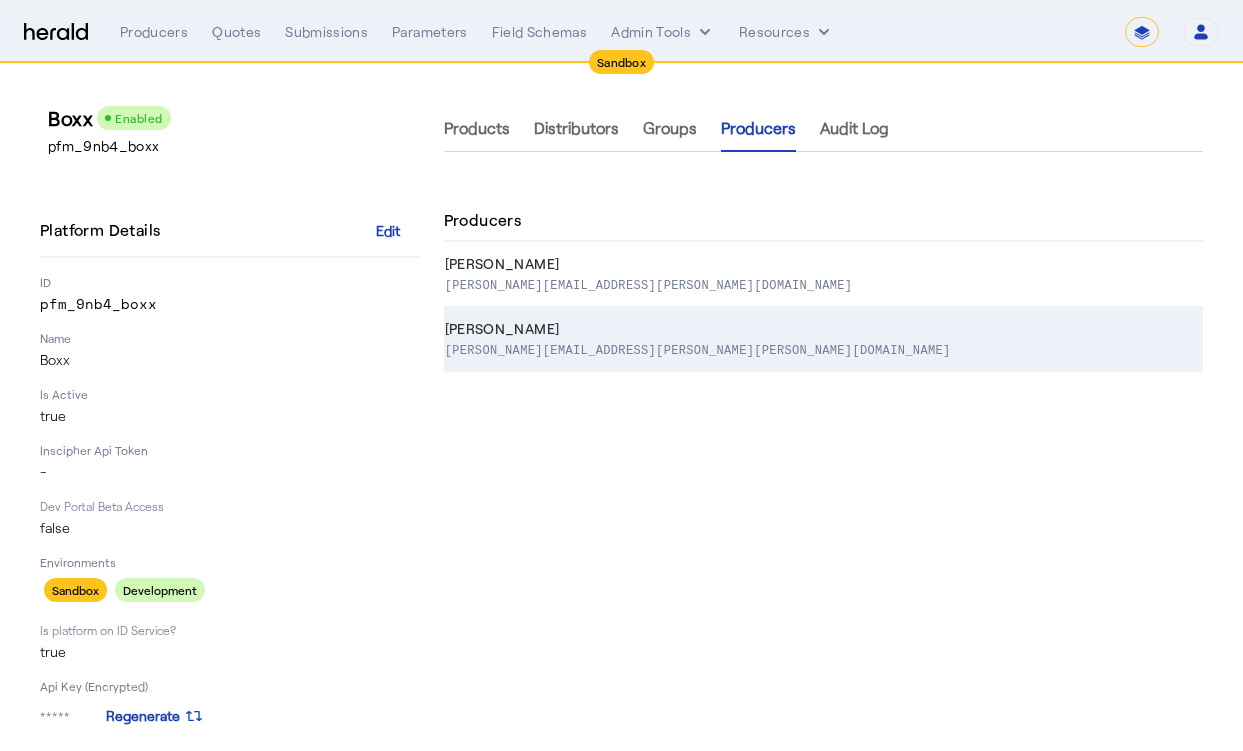click on "Thomas Beale" 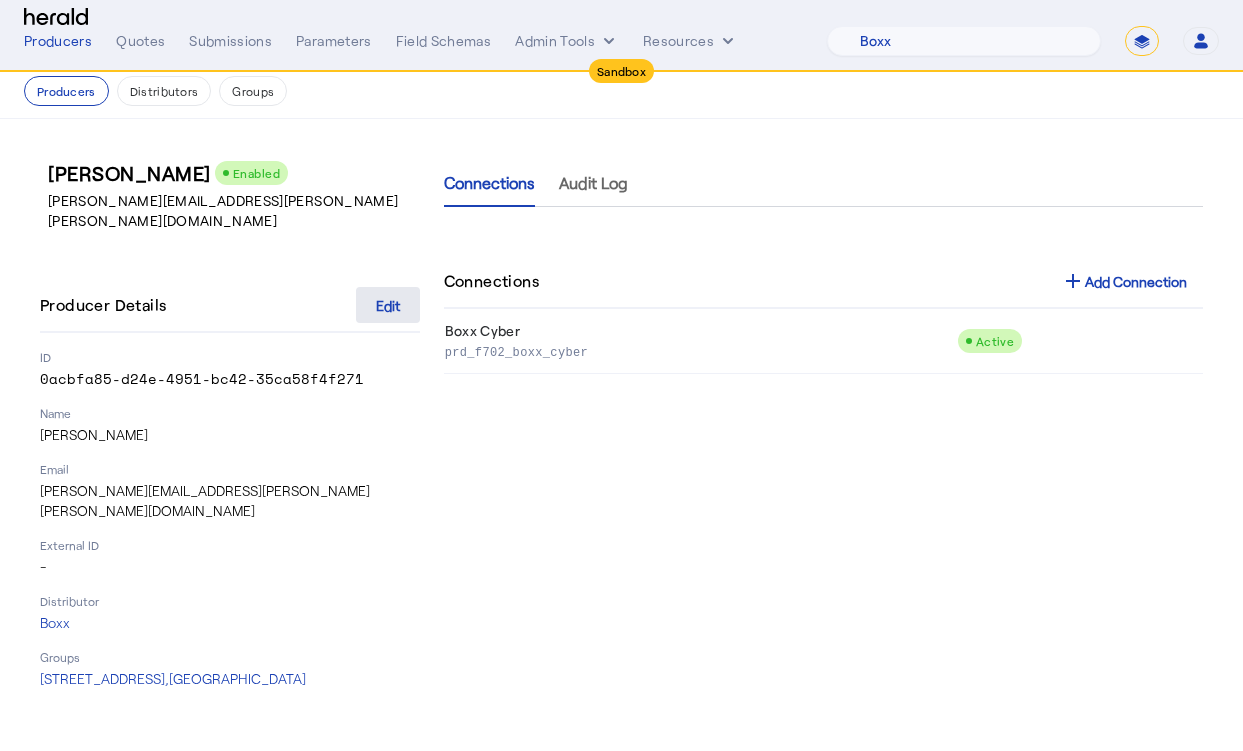 click at bounding box center [388, 305] 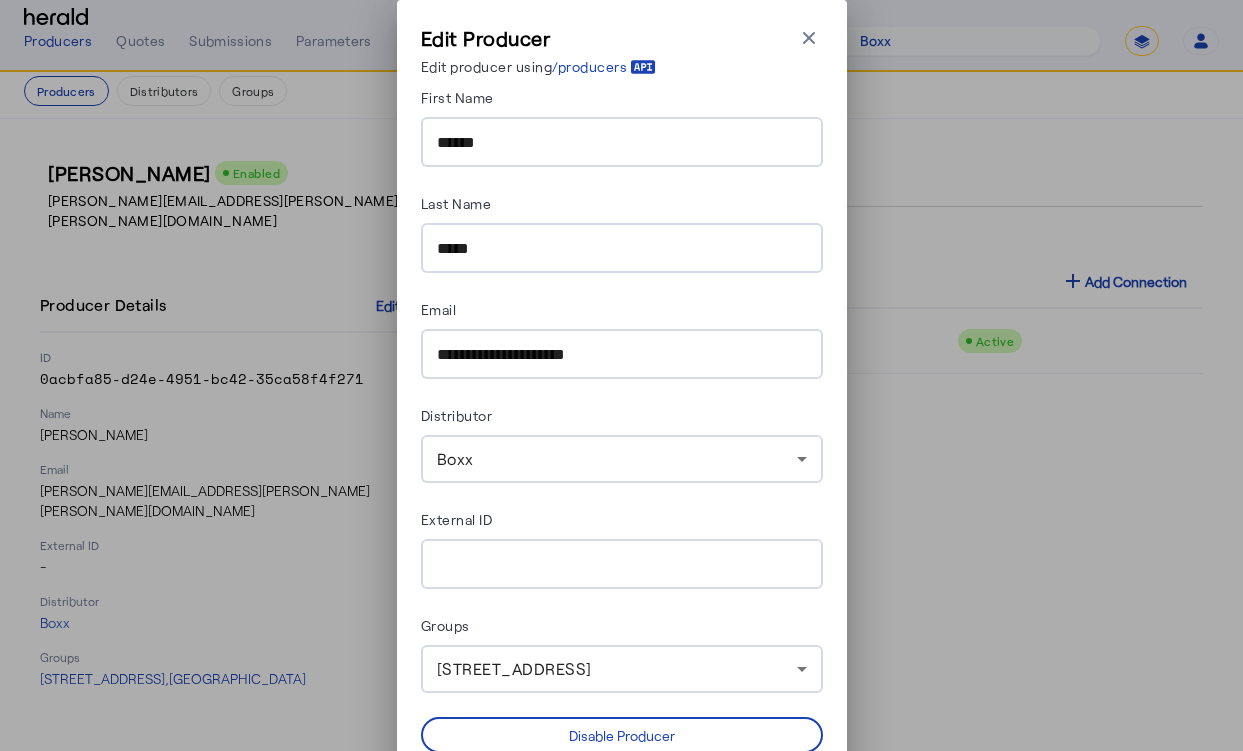 click on "**********" at bounding box center (622, 355) 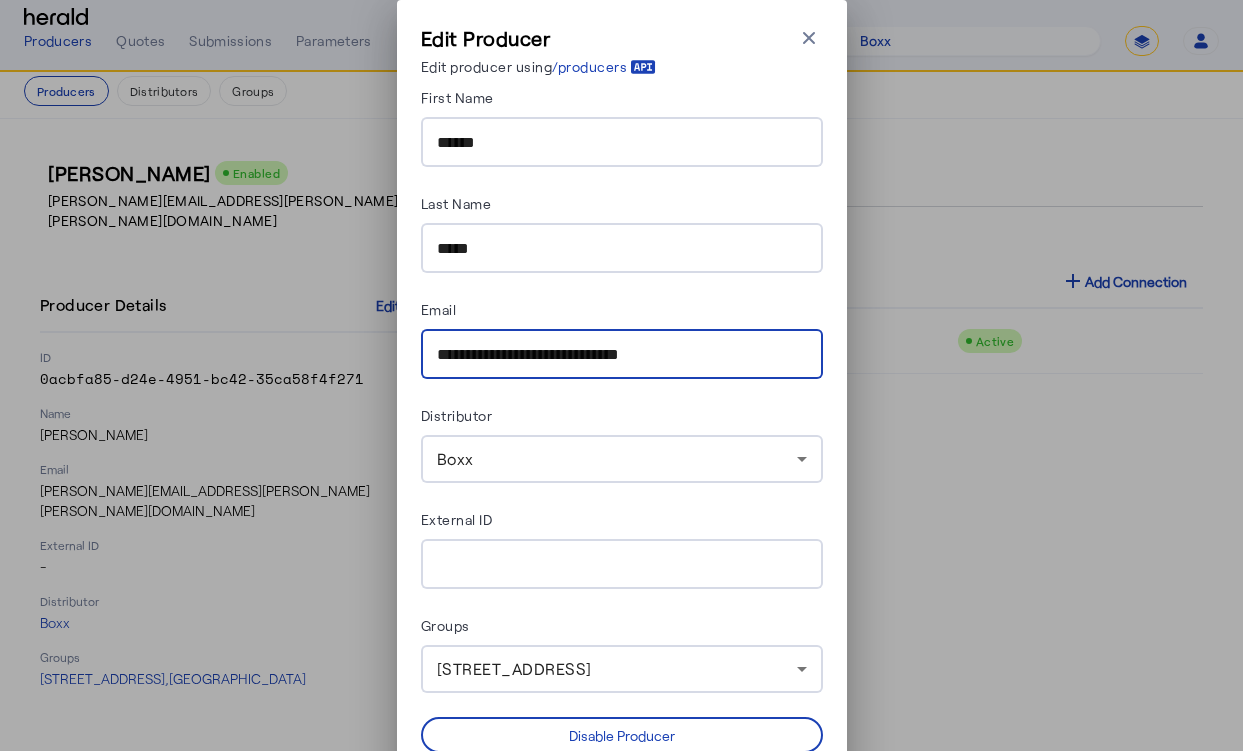 type on "**********" 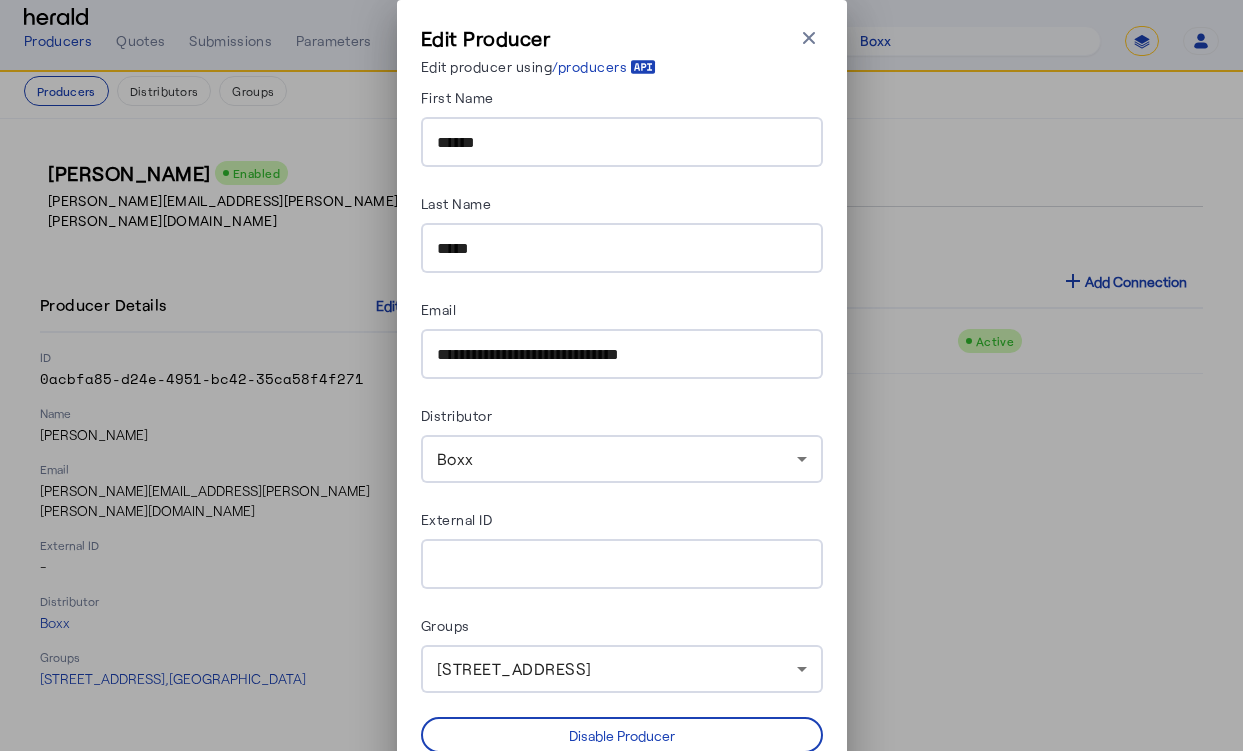 click on "**********" at bounding box center [622, 449] 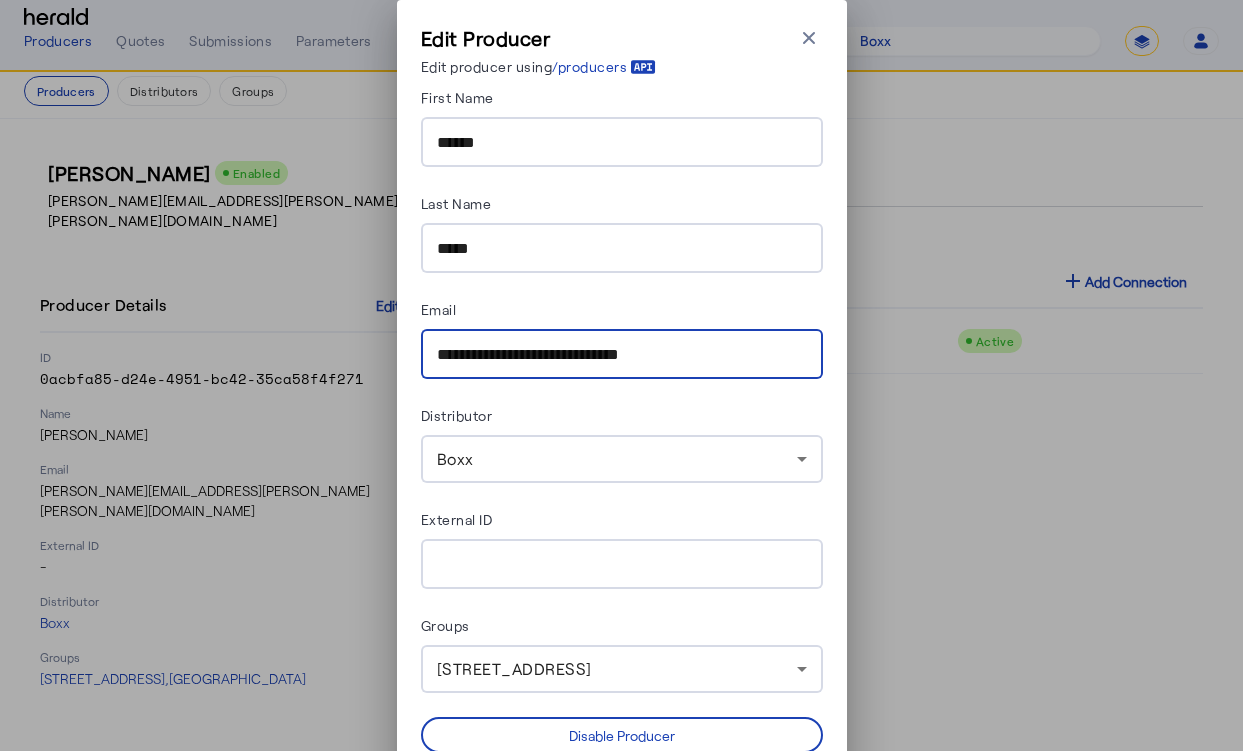 click on "**********" at bounding box center [622, 355] 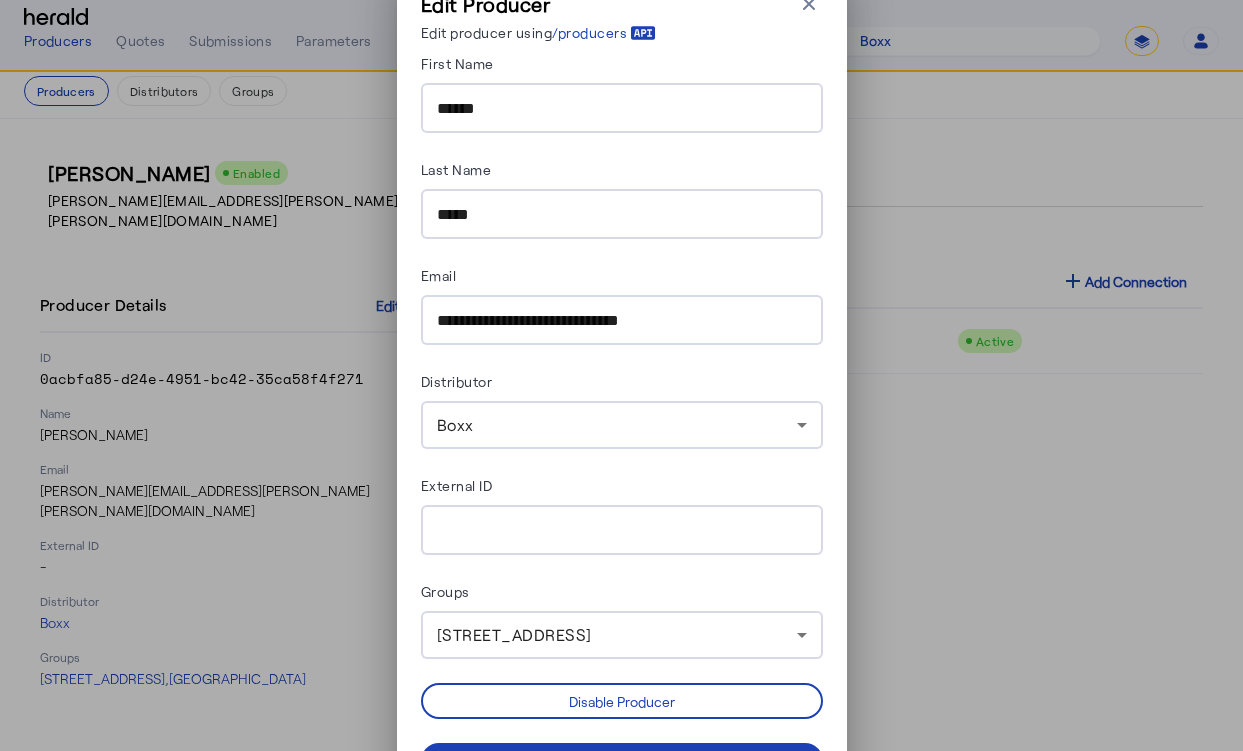 scroll, scrollTop: 78, scrollLeft: 0, axis: vertical 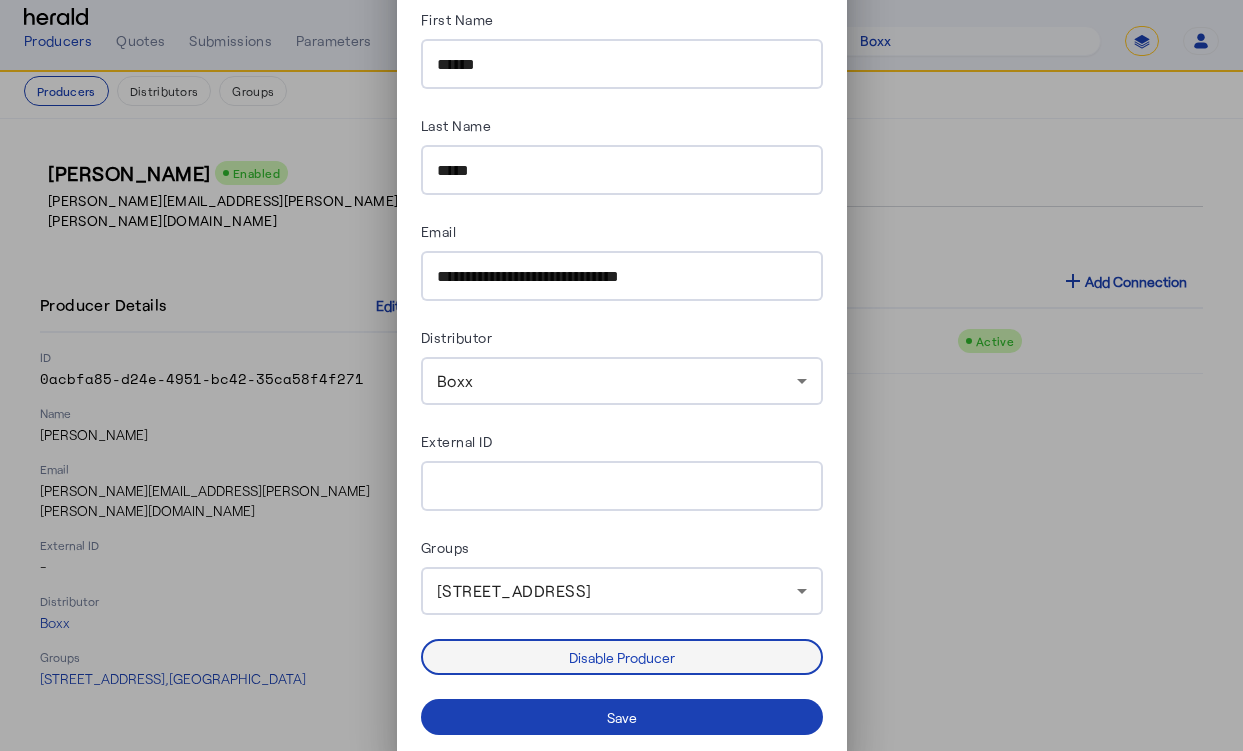 click at bounding box center [622, 657] 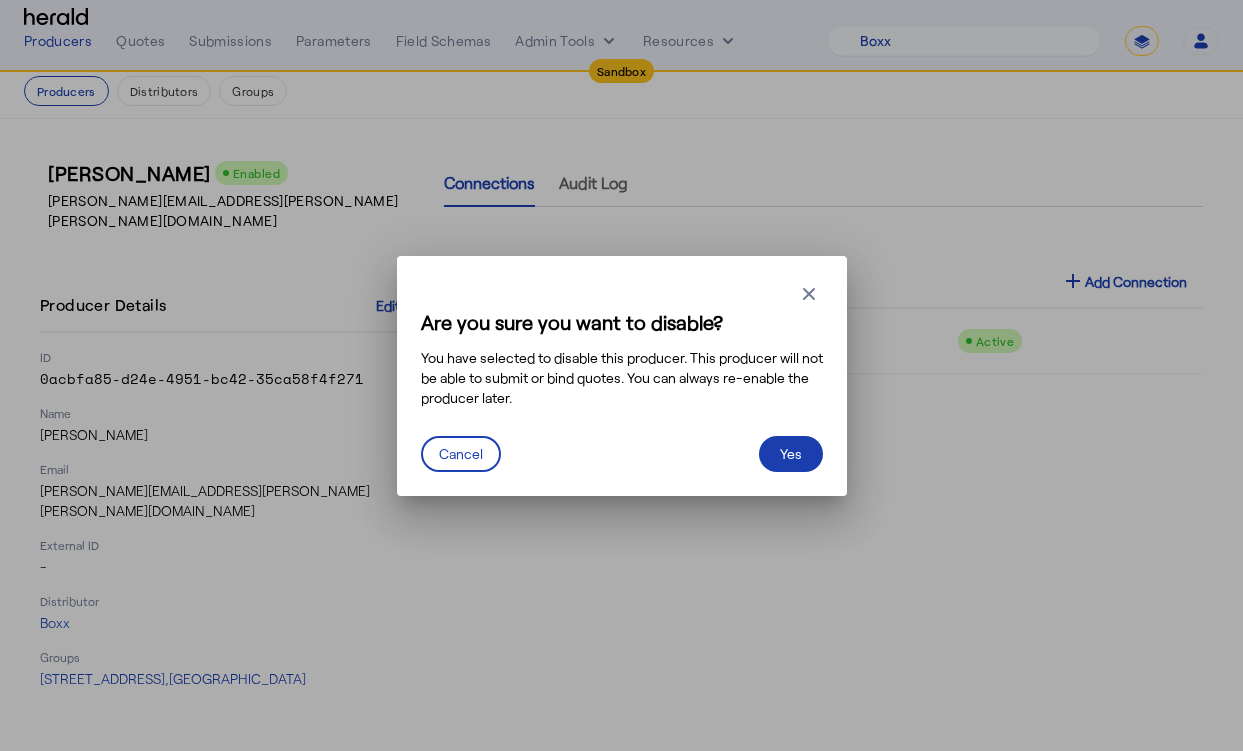 click at bounding box center [791, 454] 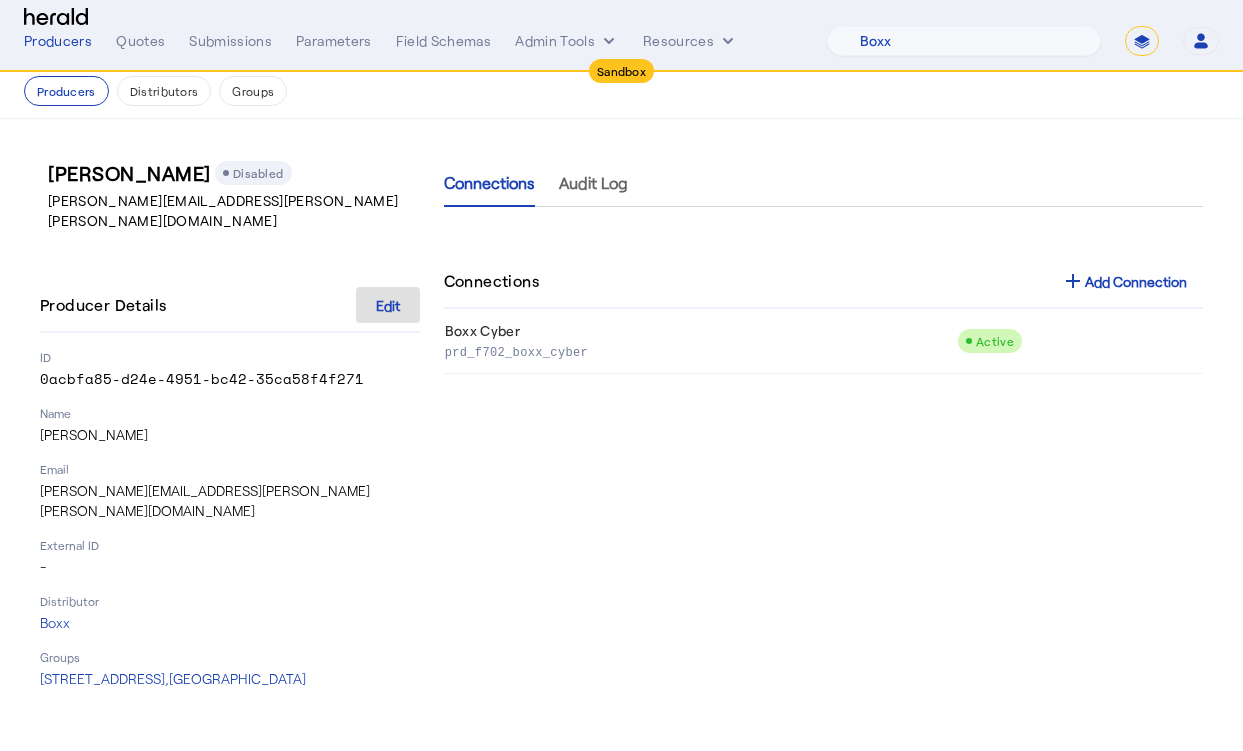 click on "Connections add  Add Connection" 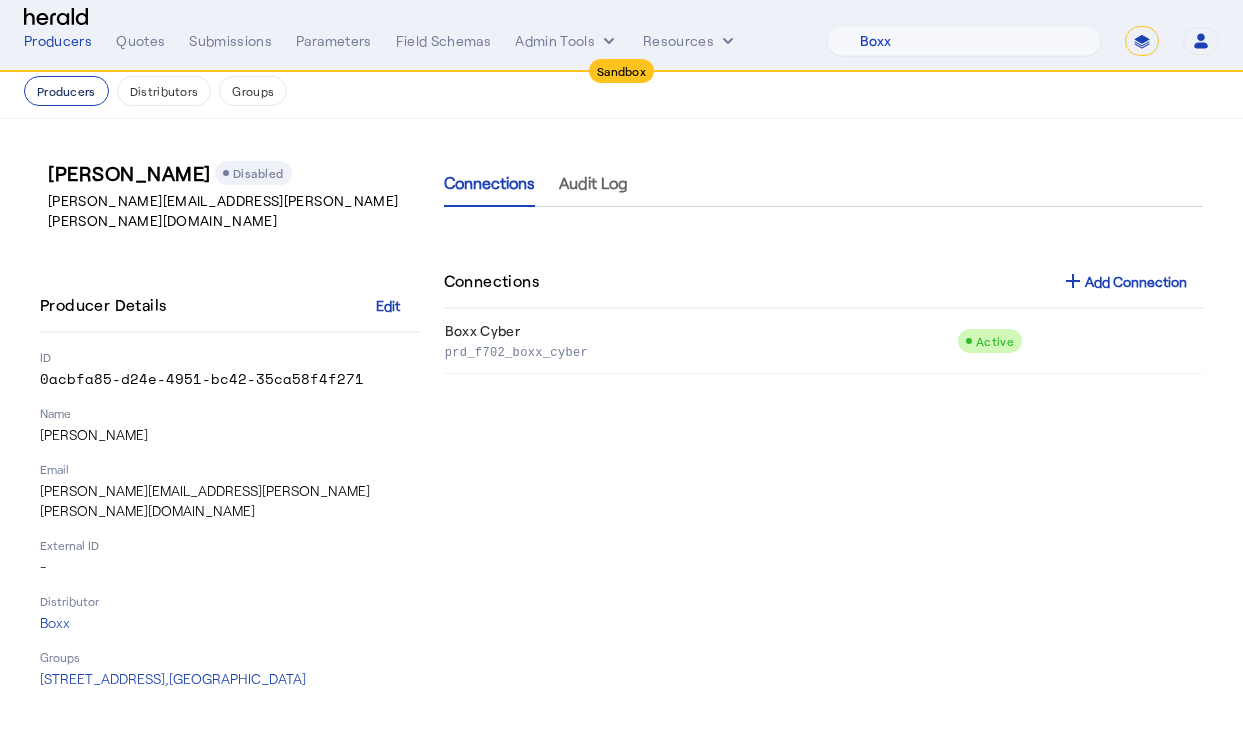 click on "Producers" at bounding box center [66, 91] 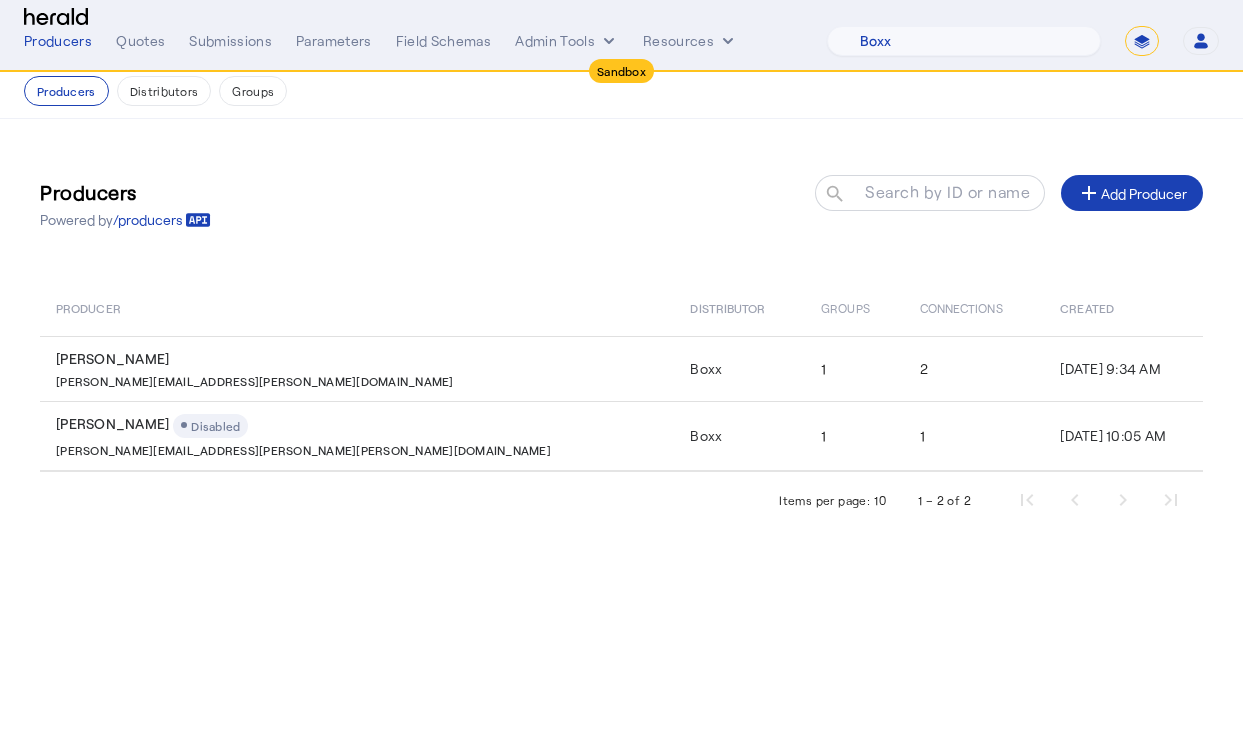 click on "Producers  Powered by  /producers
Search by ID or name search add  Add Producer" 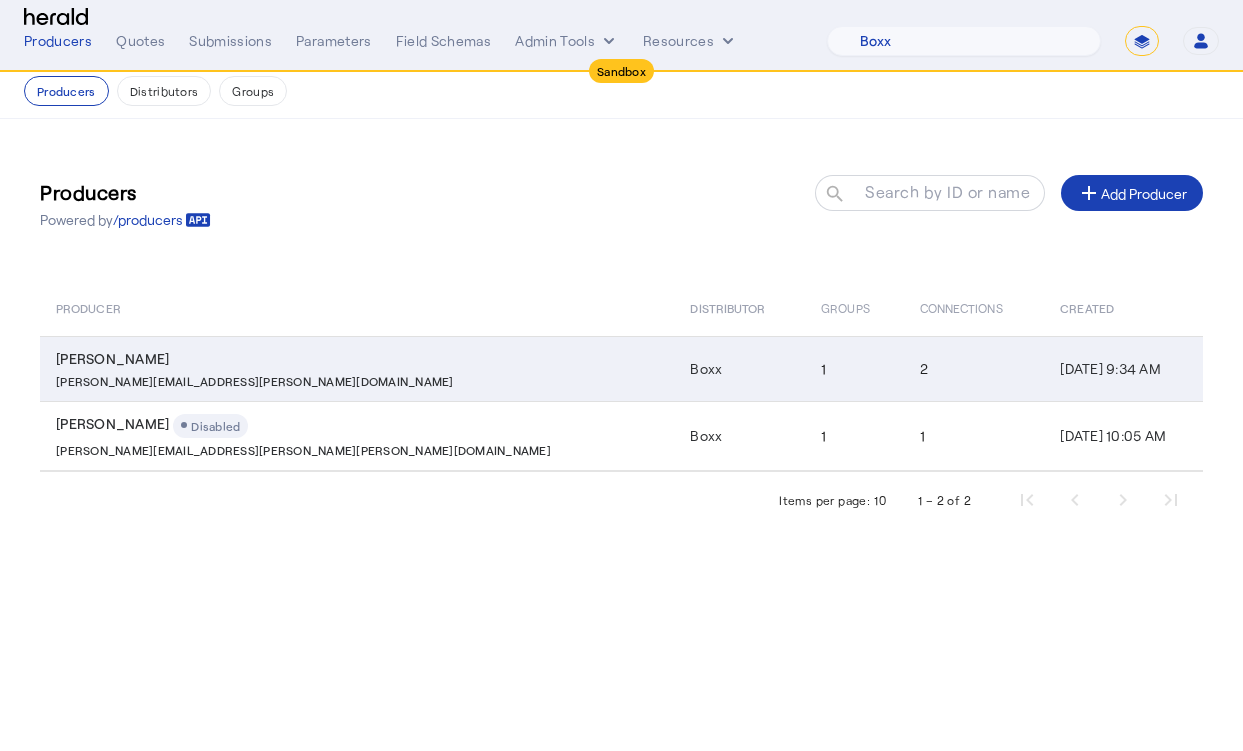 click on "2" 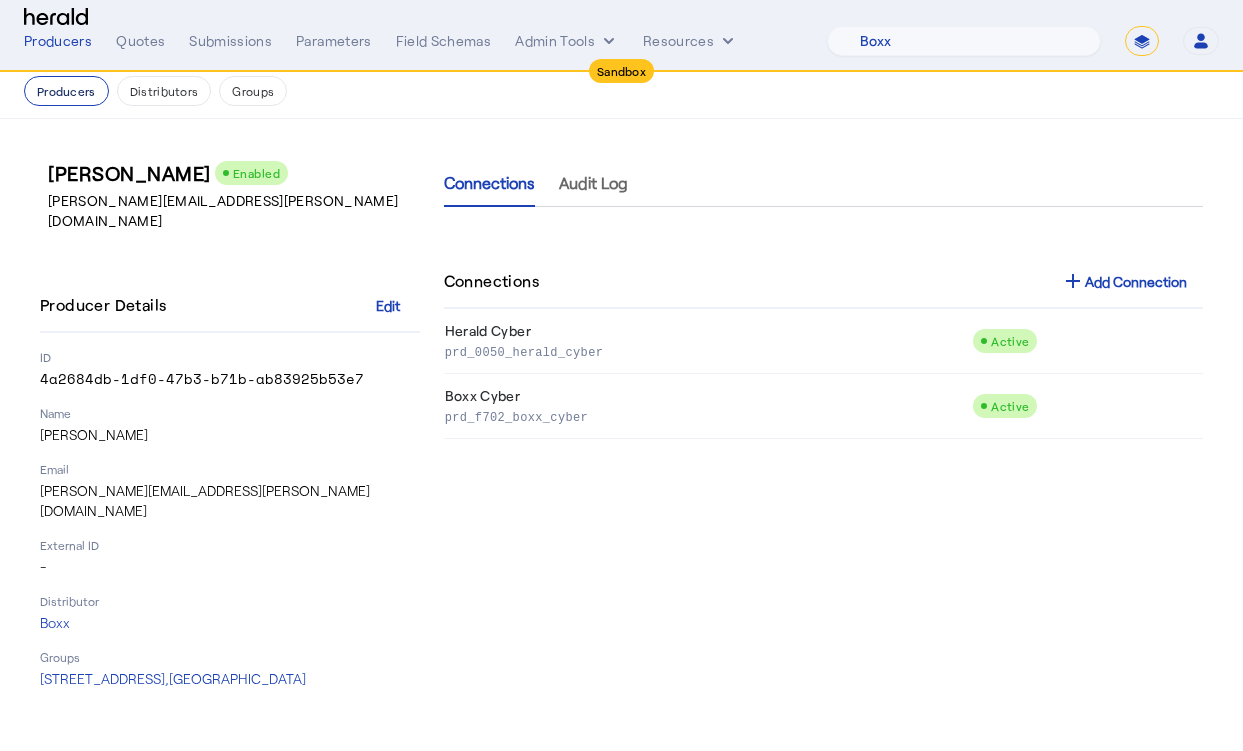 click on "Producers" at bounding box center [66, 91] 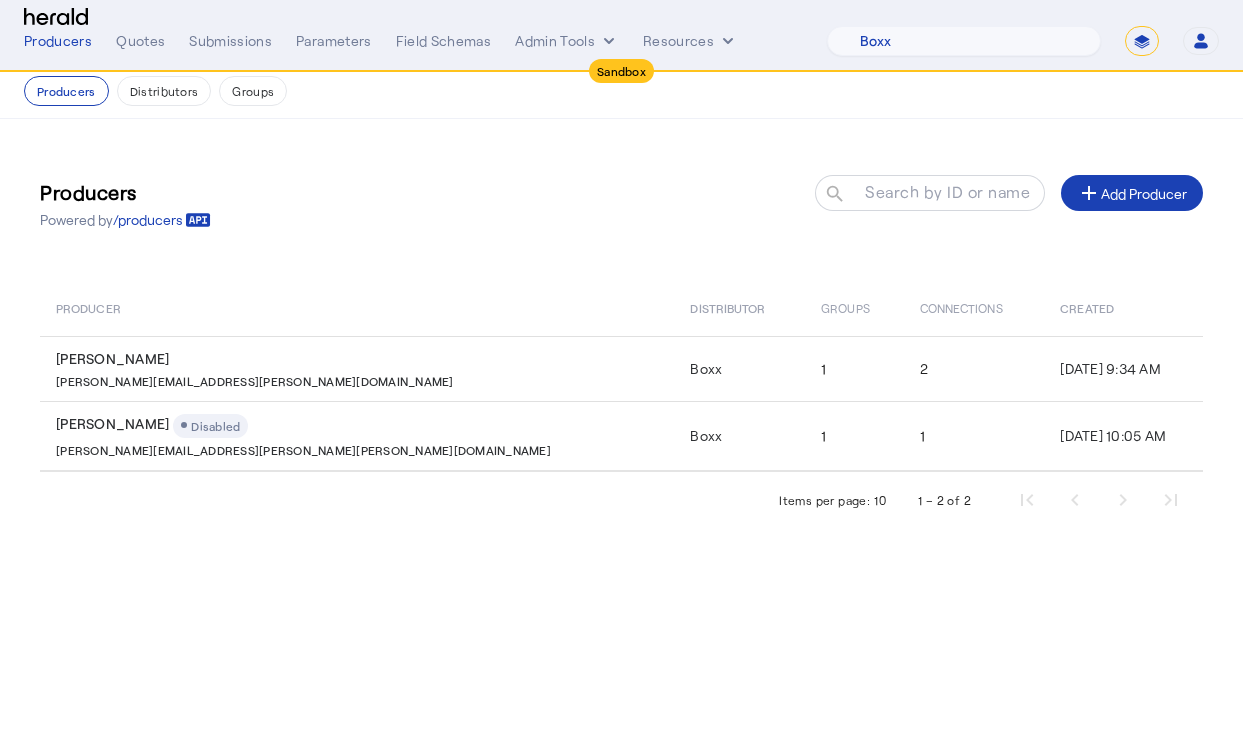click on "Producers  Powered by  /producers
Search by ID or name search add  Add Producer" 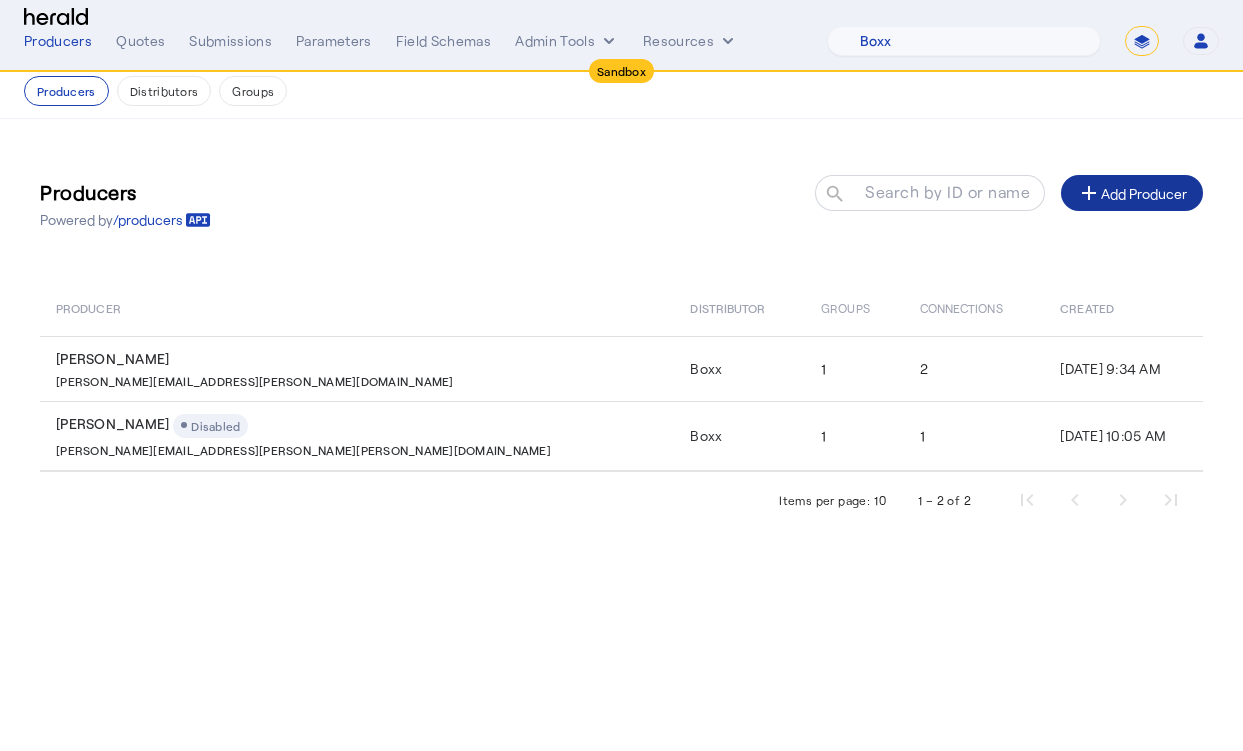 click on "add  Add Producer" at bounding box center [1132, 193] 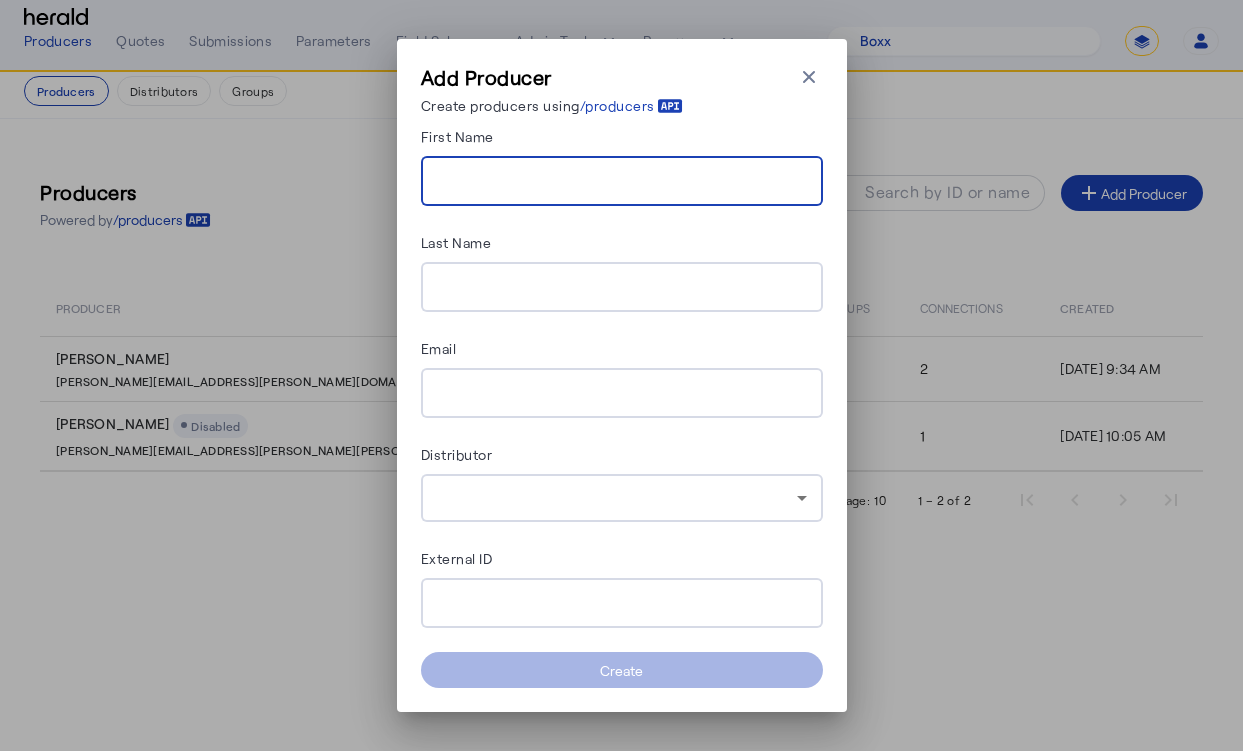 click on "First Name" at bounding box center (622, 182) 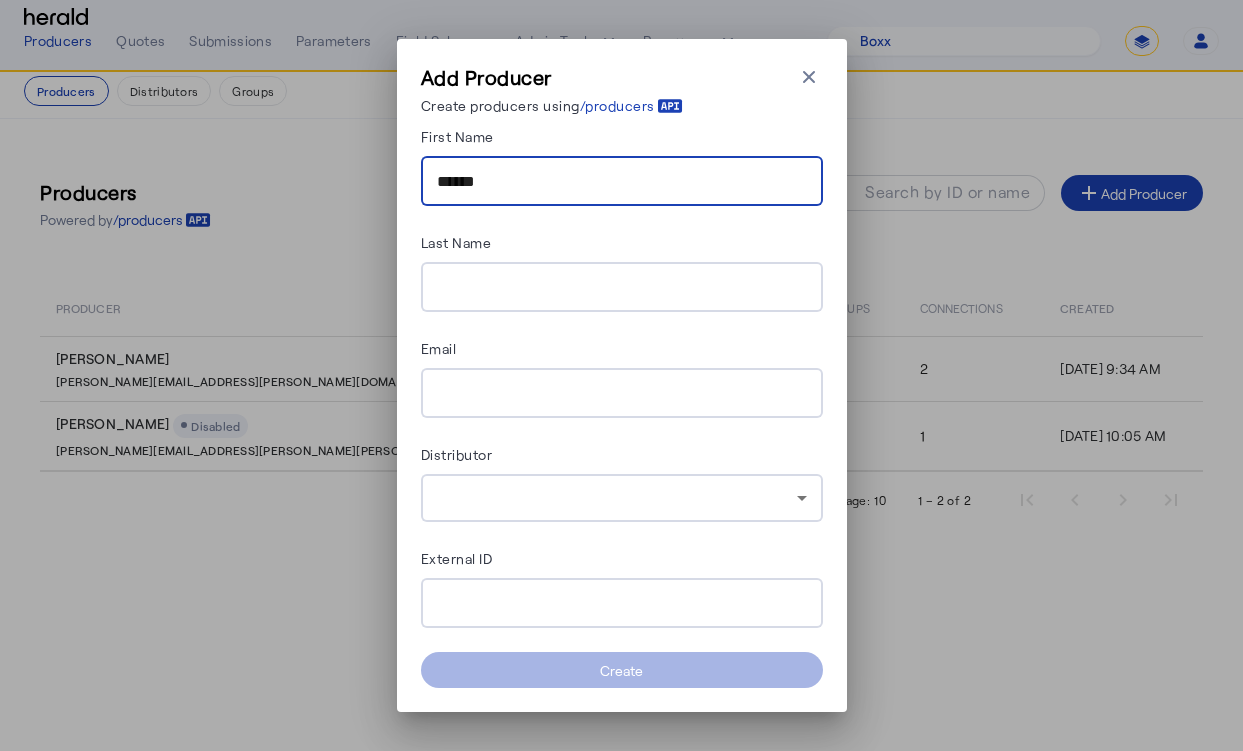 type on "******" 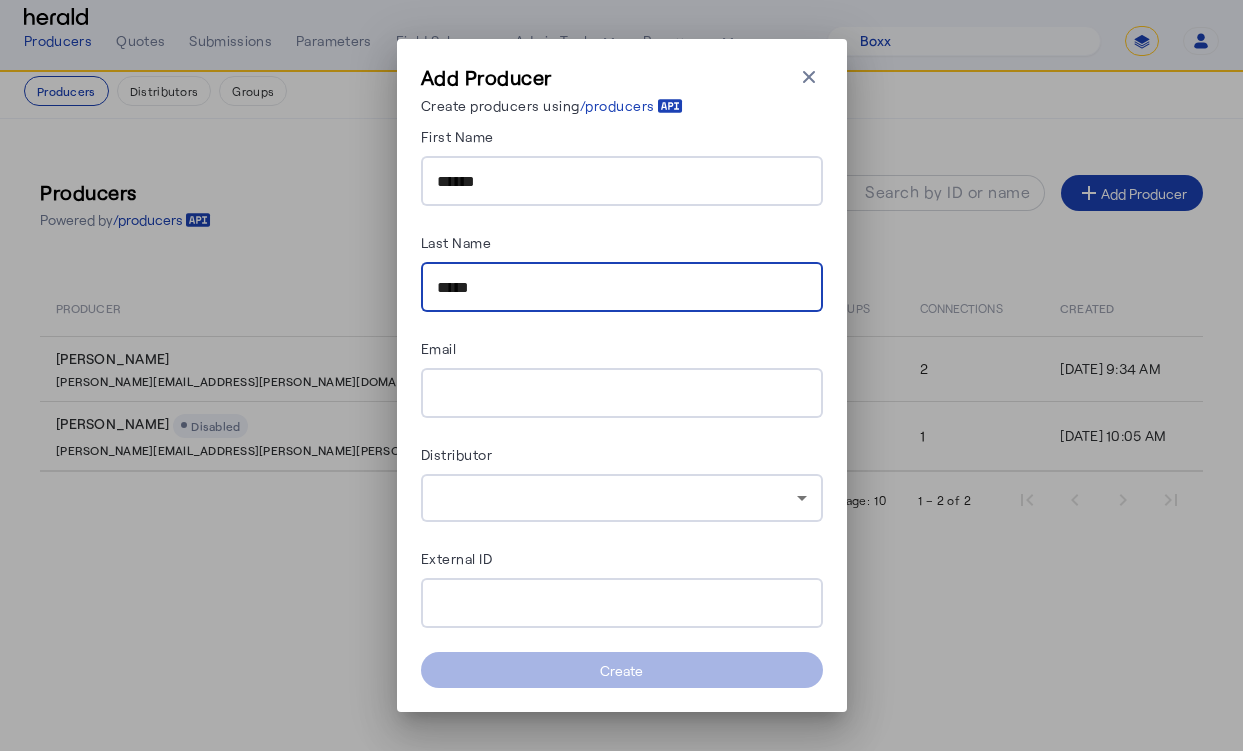 type on "*****" 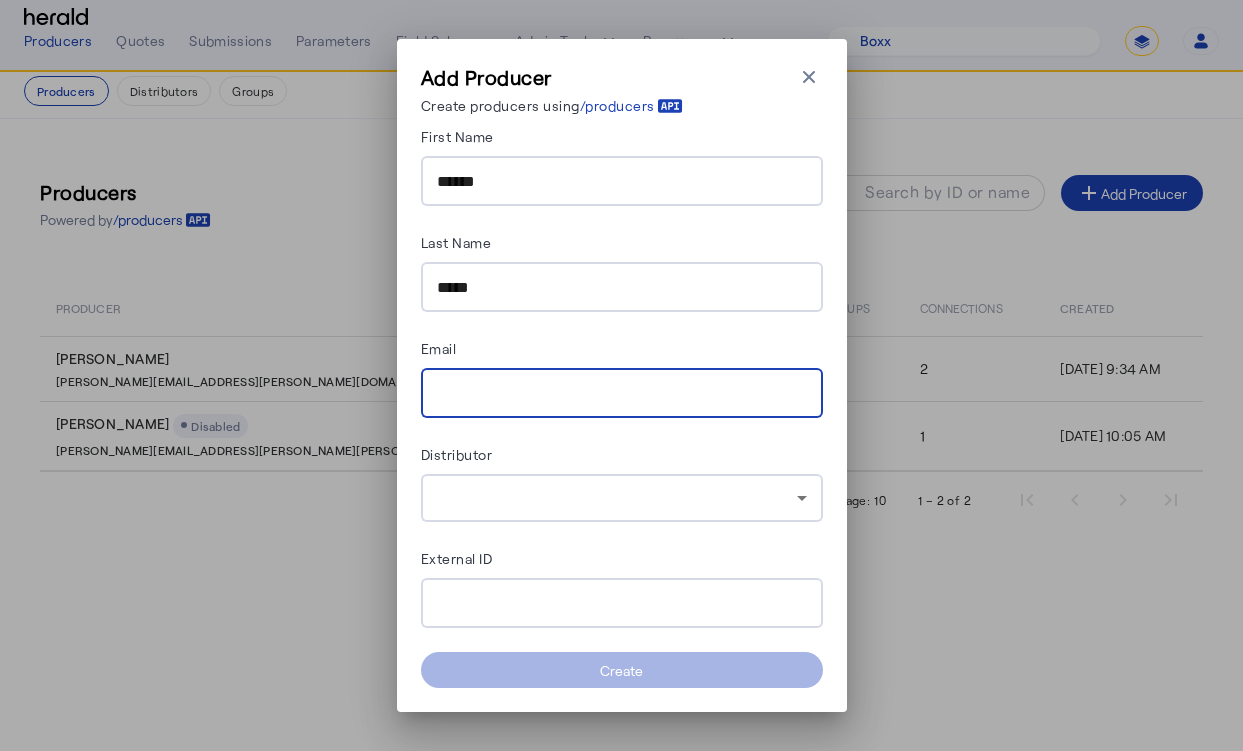 click on "Email" at bounding box center [622, 394] 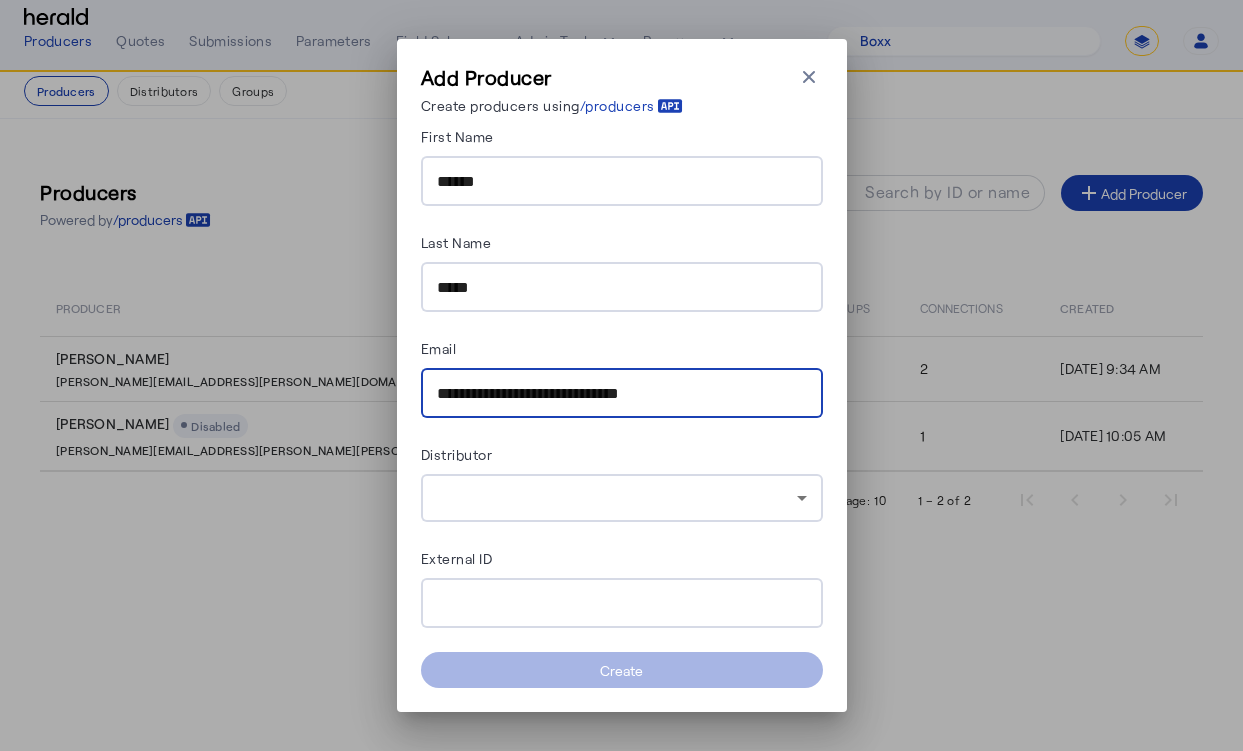 type on "**********" 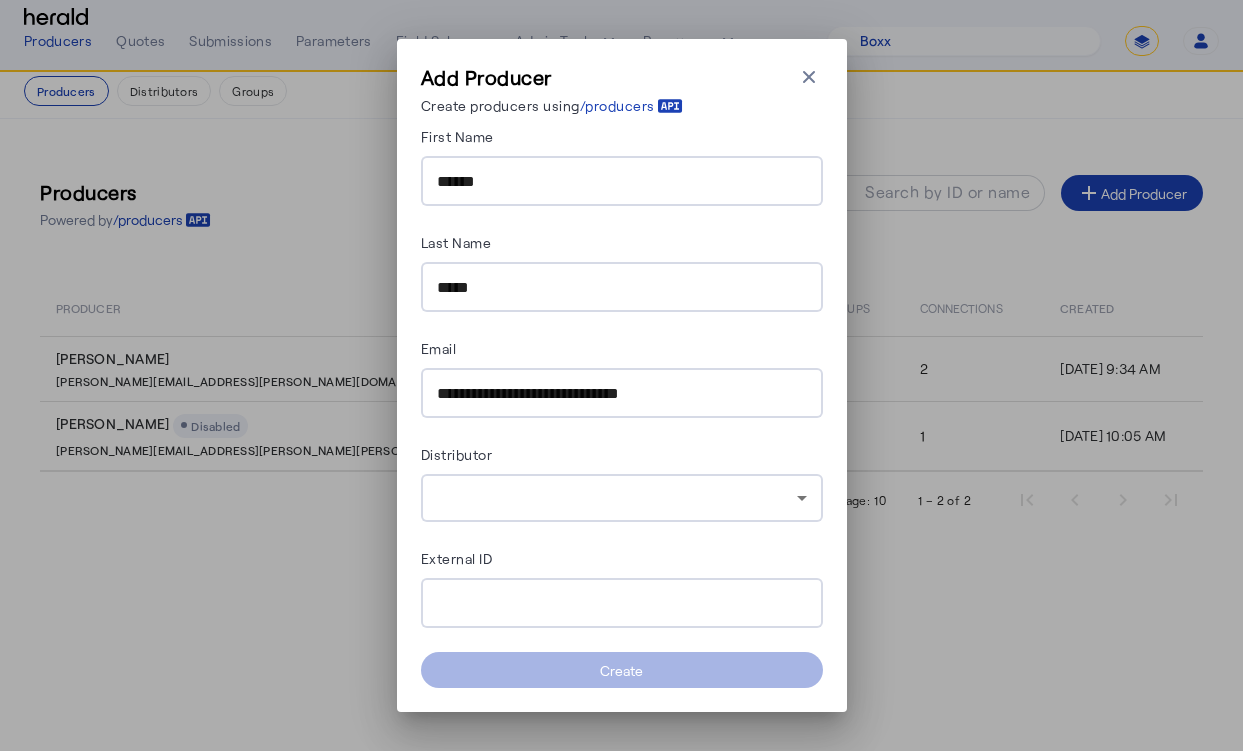 click on "Email" at bounding box center [622, 352] 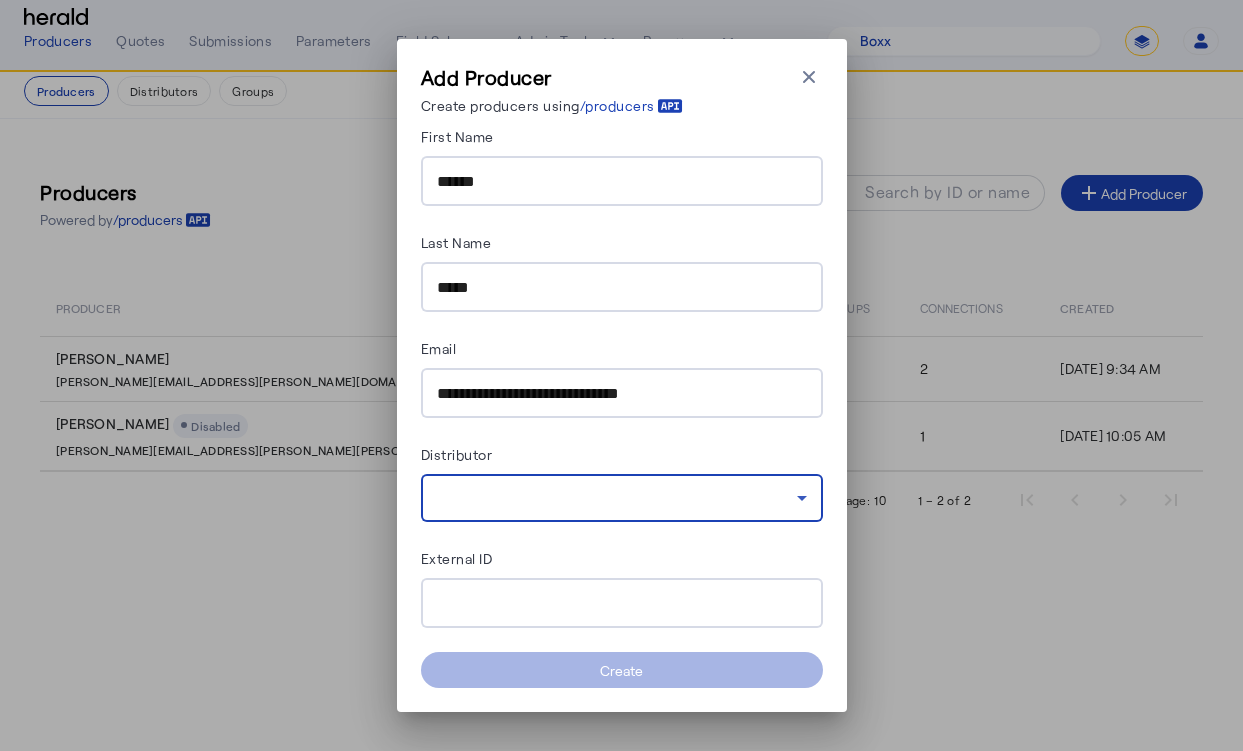 click at bounding box center (617, 498) 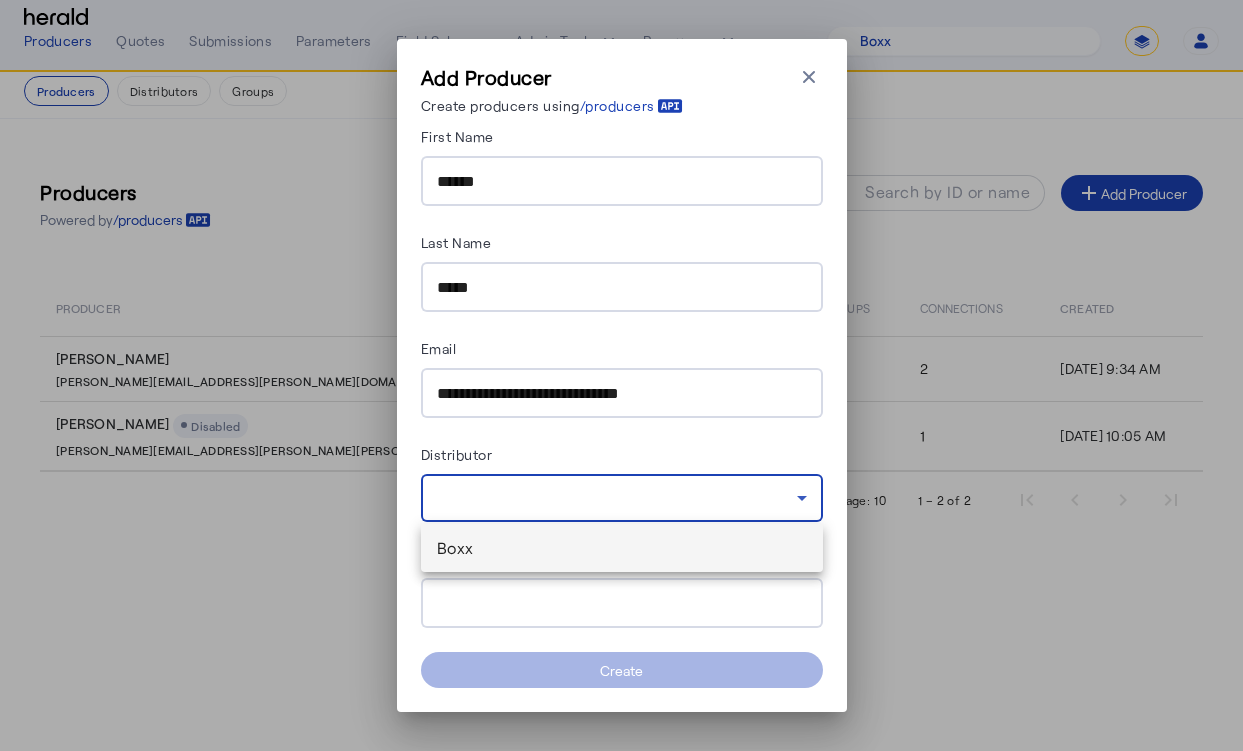 click on "Boxx" at bounding box center [622, 548] 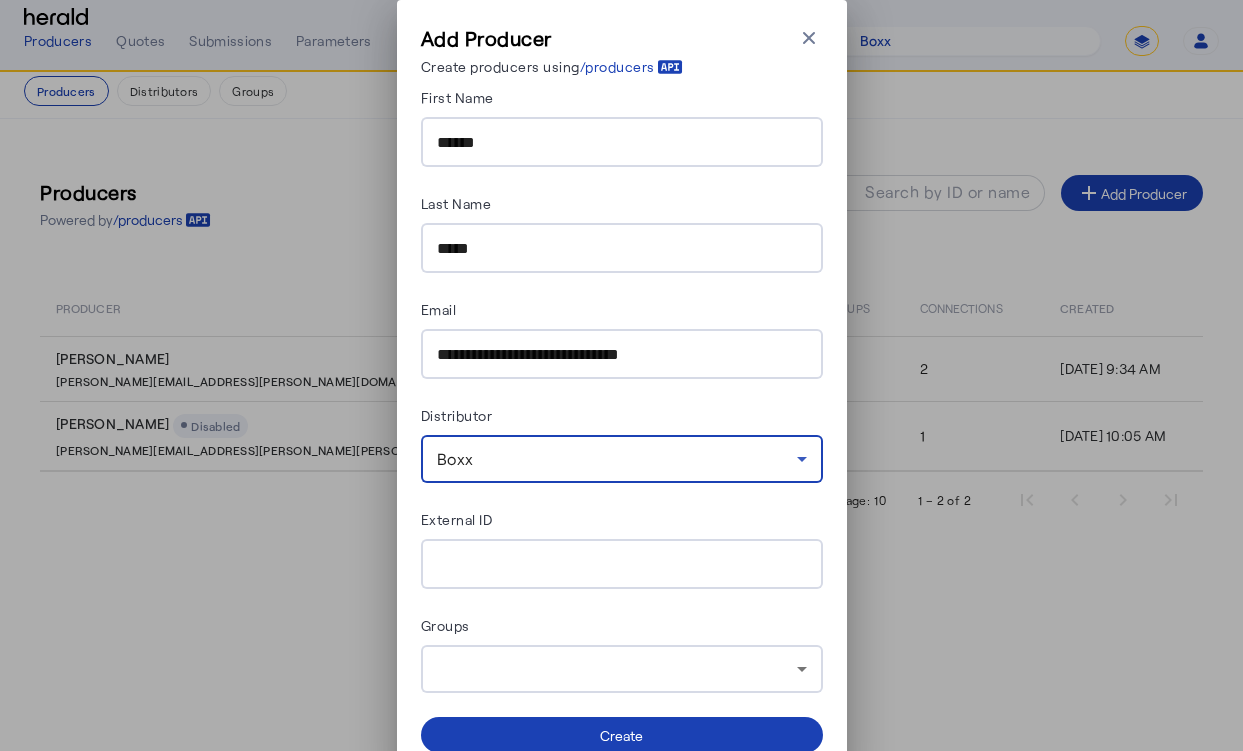 click on "**********" at bounding box center [622, 419] 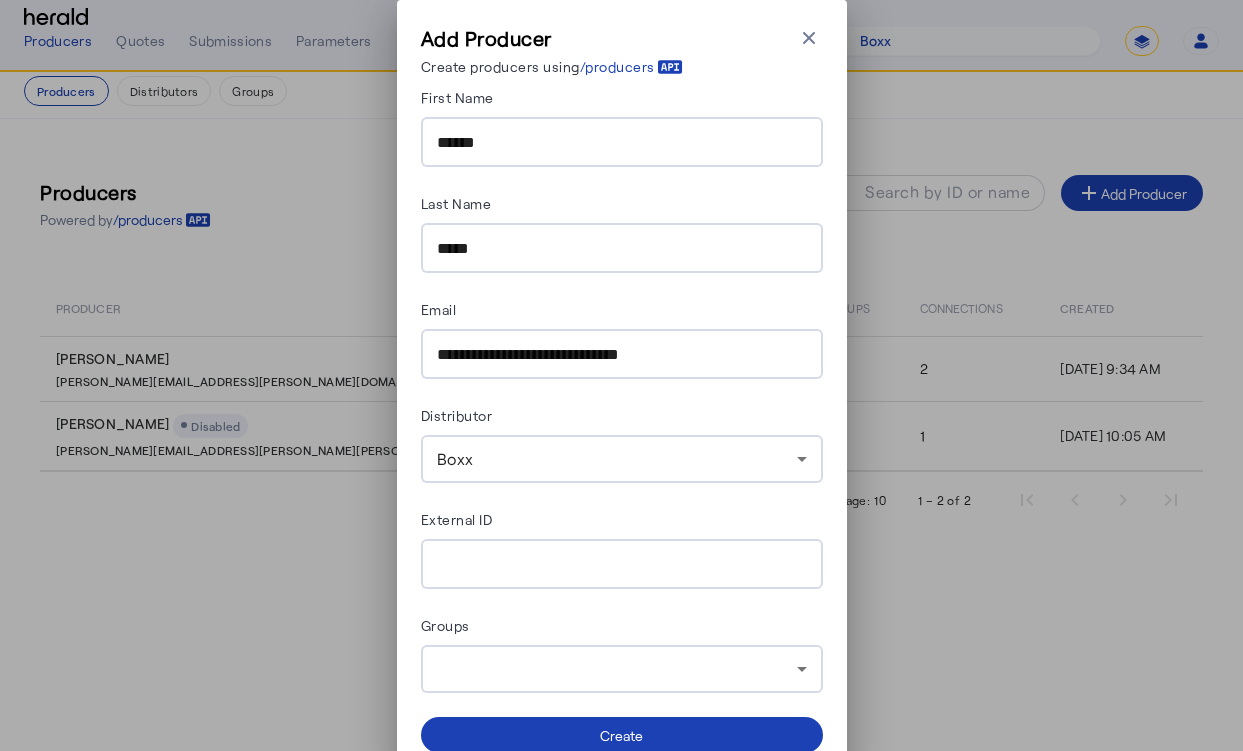 scroll, scrollTop: 18, scrollLeft: 0, axis: vertical 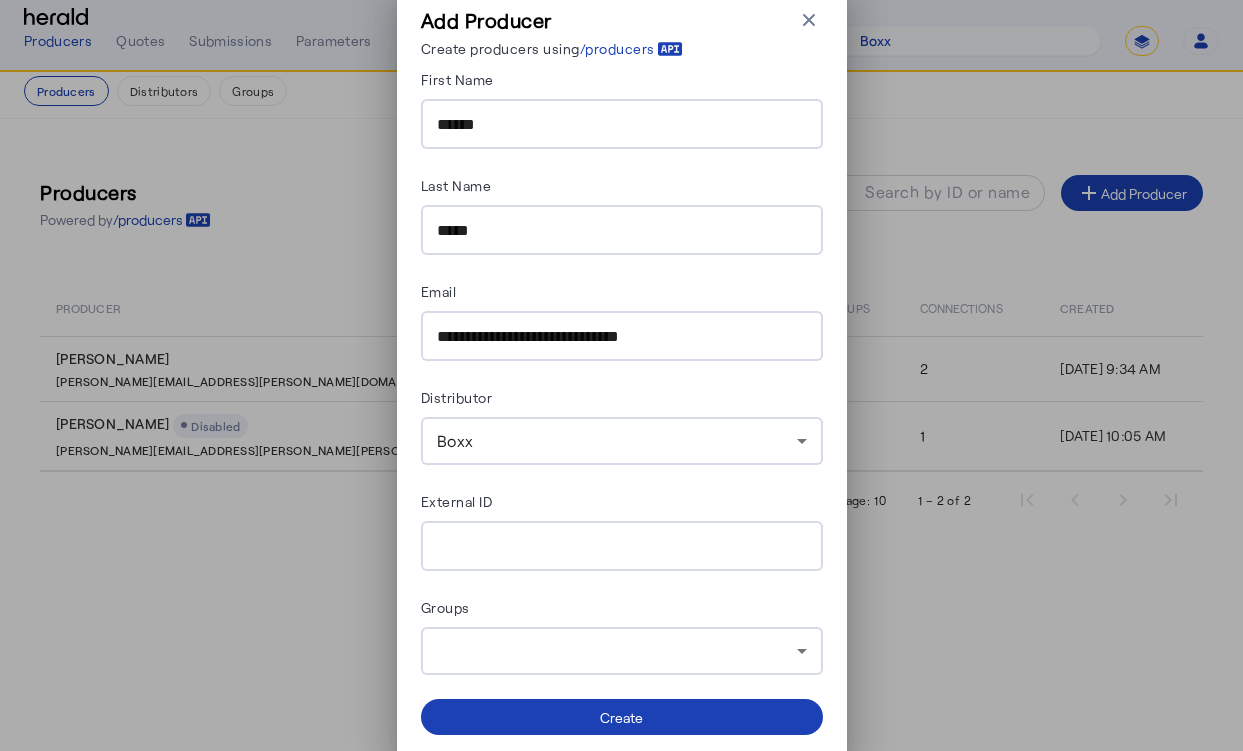 click at bounding box center [617, 651] 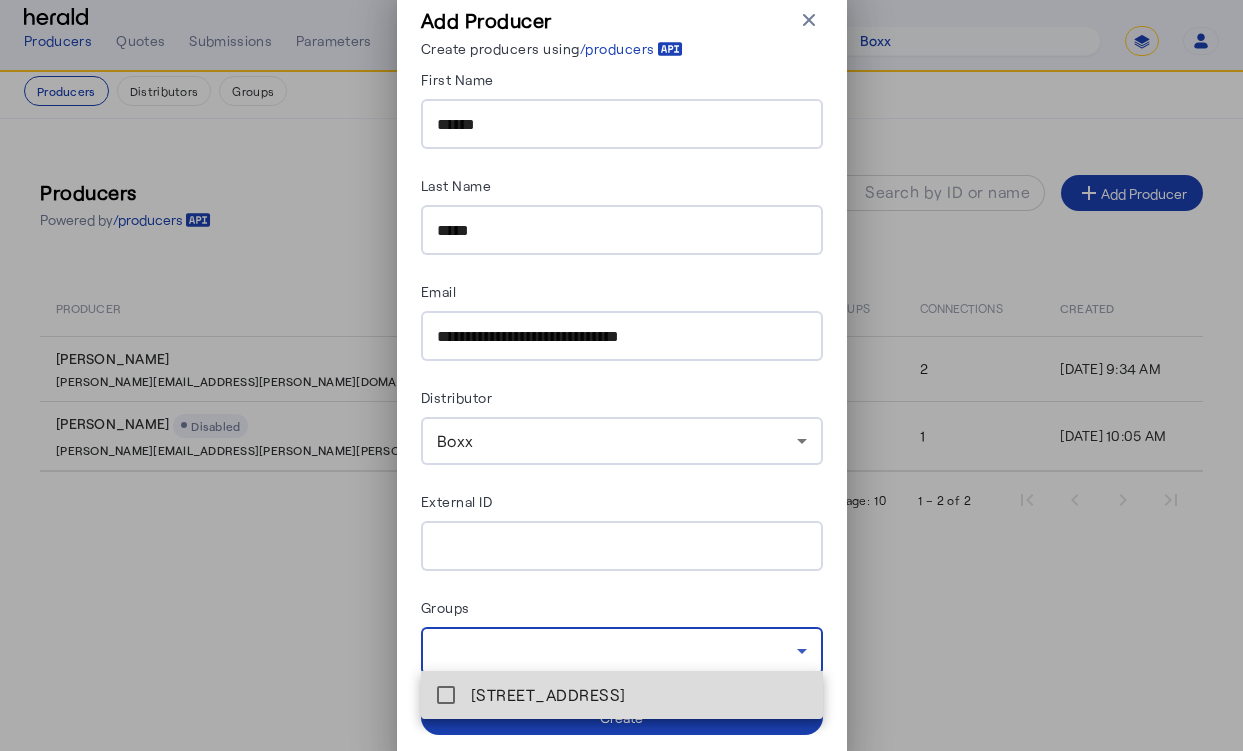 click on "246 Highland Avenue  , Somerville, MA 02143" at bounding box center (639, 695) 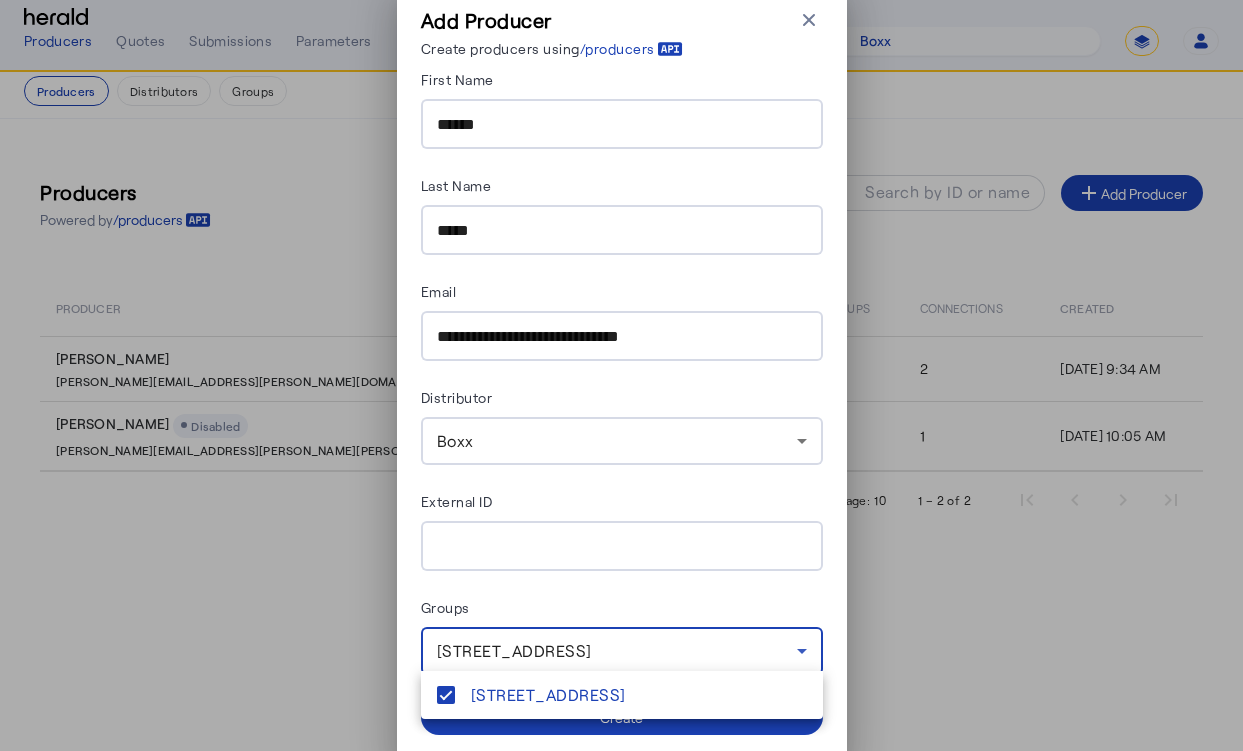 click at bounding box center [621, 375] 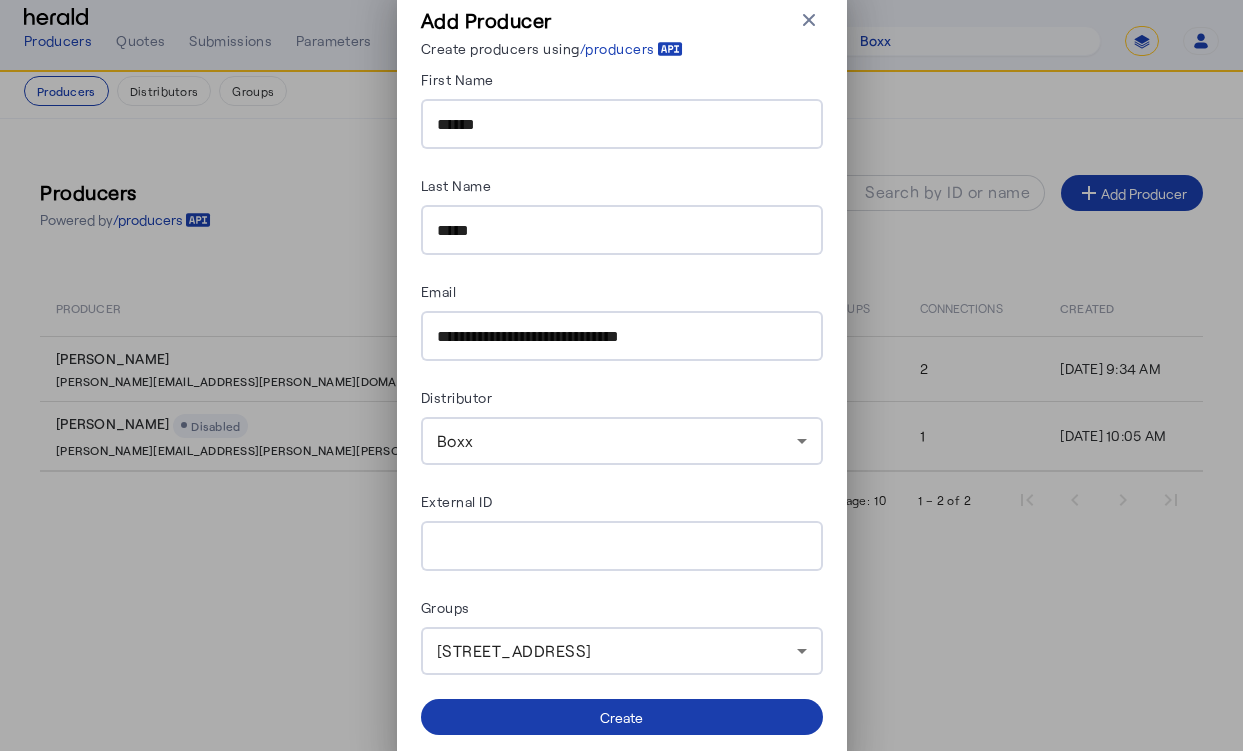 click at bounding box center [622, 717] 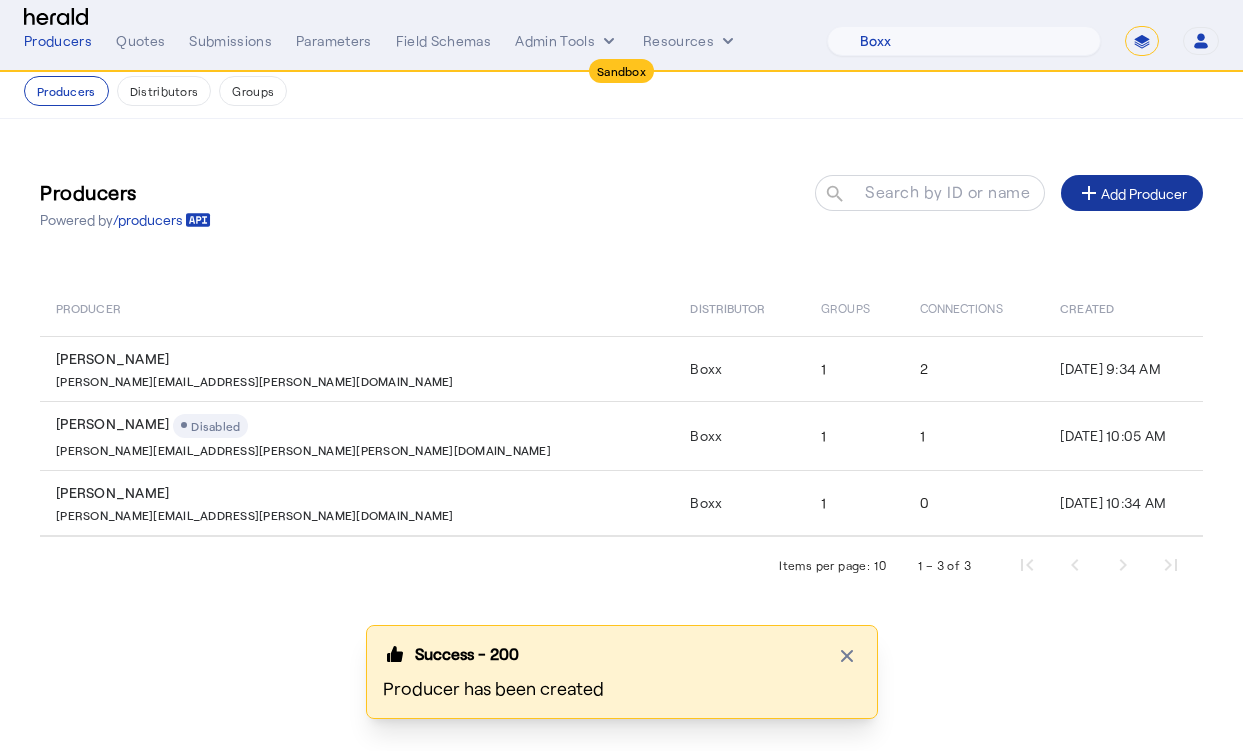 click on "Producers  Powered by  /producers
Search by ID or name search add  Add Producer   Producer   Distributor   Groups   Connections   Created   Steve Penney   steve.penney@boxxinsurance.com   Boxx   1   2   Mar 18, 2025, 9:34 AM   Thomas Beale
Disabled  thomas.beale@boxx.com   Boxx   1   1   Jul 18, 2025, 10:05 AM   Thomas Beale   thomas.beale@boxxinsurance.com   Boxx   1   0   Jul 21, 2025, 10:34 AM   Items per page:  10  1 – 3 of 3" 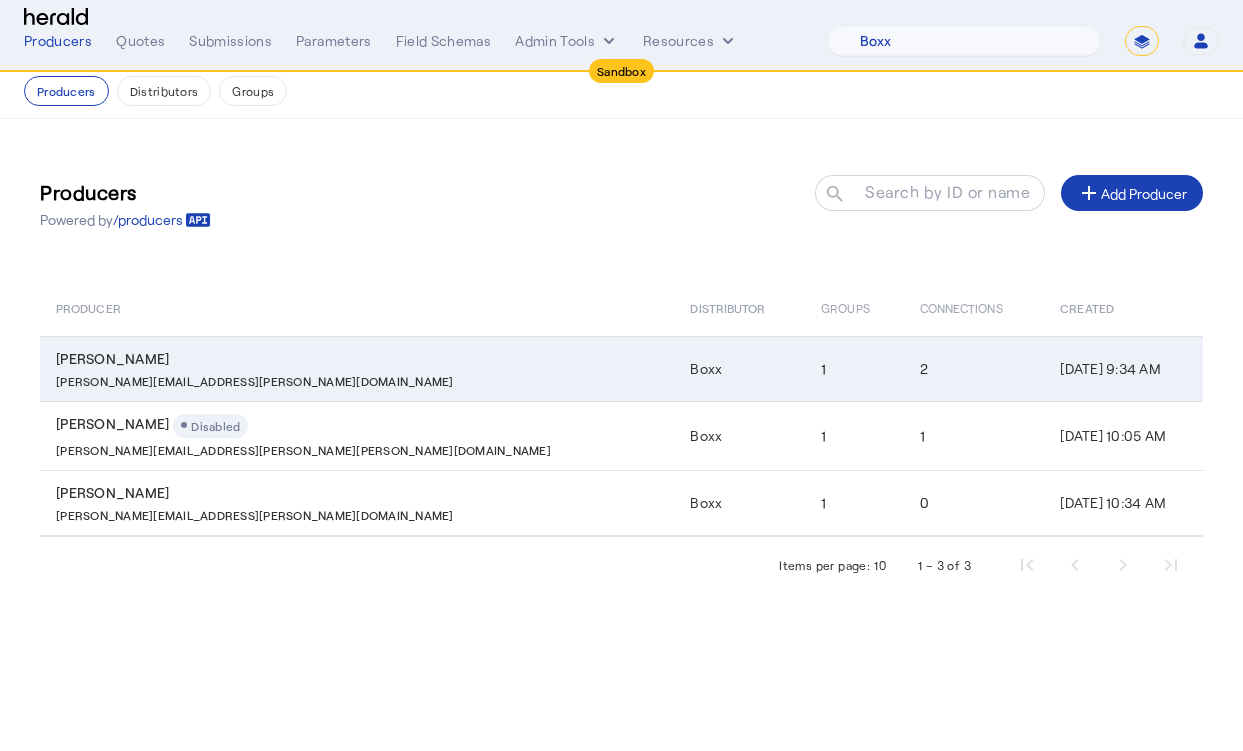 click on "Steve Penney" 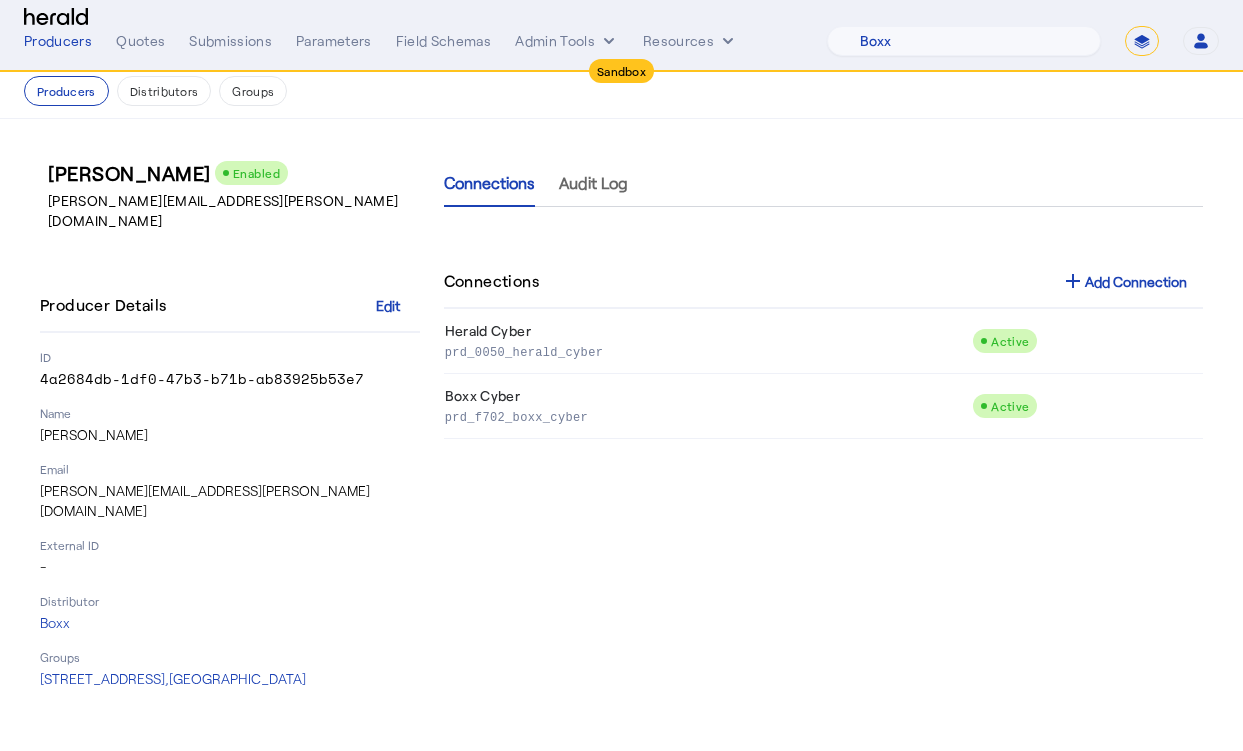 click on "Connections add  Add Connection" 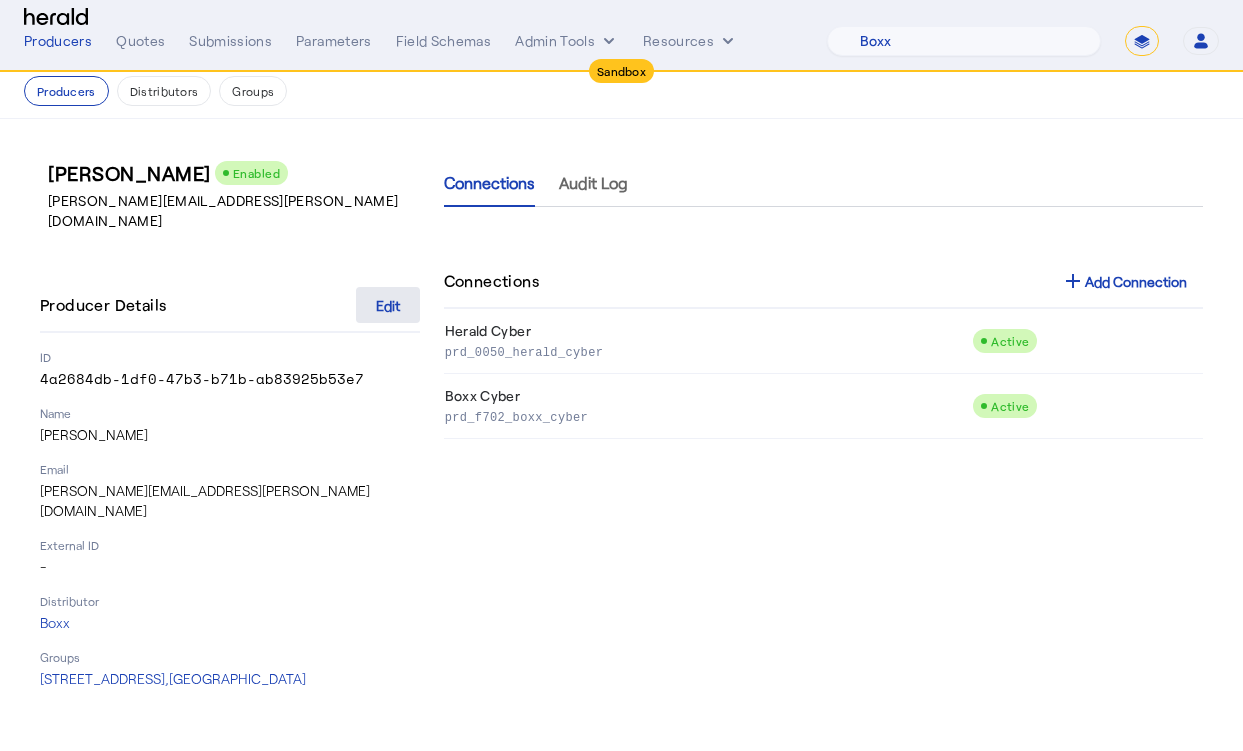 click at bounding box center (388, 305) 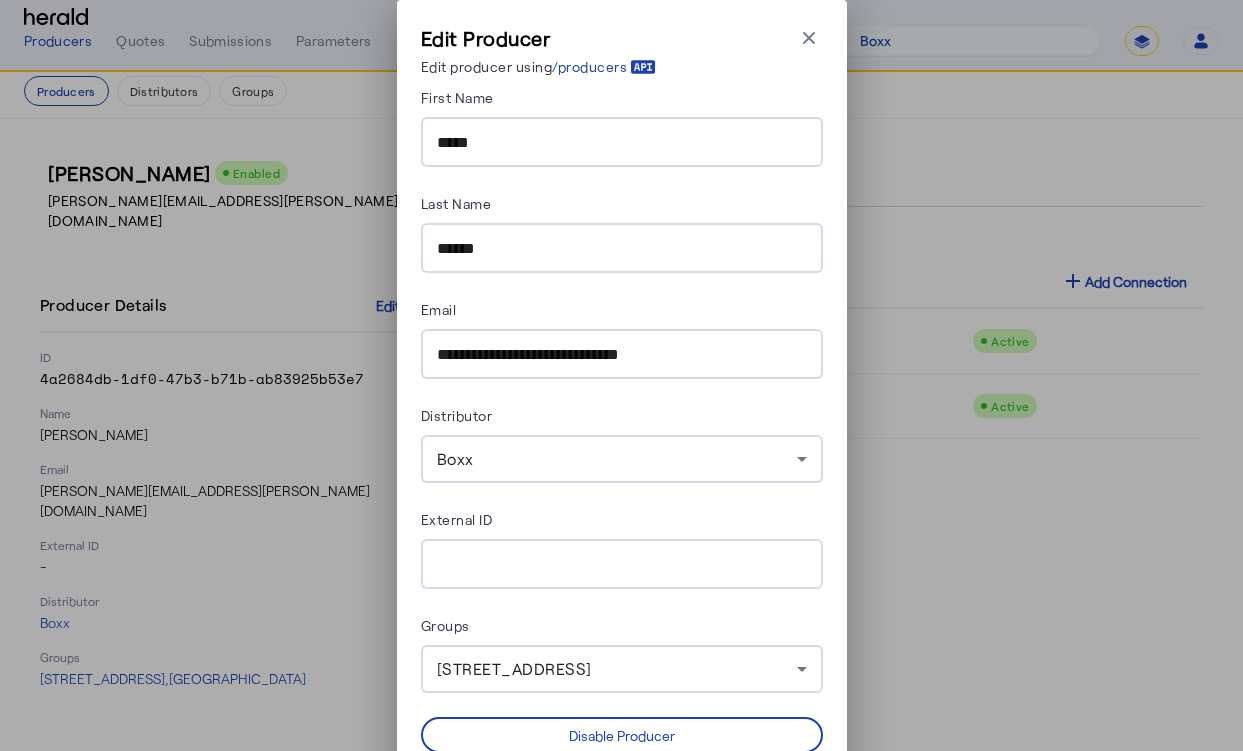scroll, scrollTop: 78, scrollLeft: 0, axis: vertical 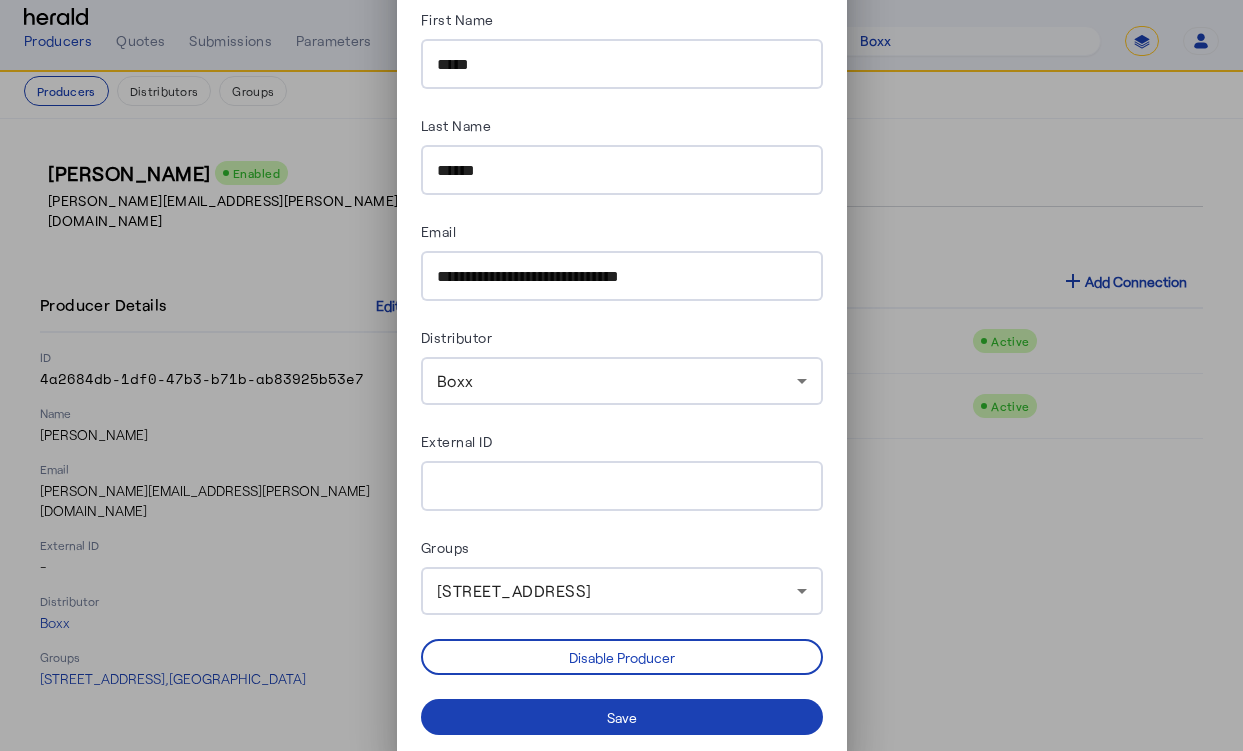 click on "246 Highland Avenue  , Somerville, MA 02143" at bounding box center [514, 590] 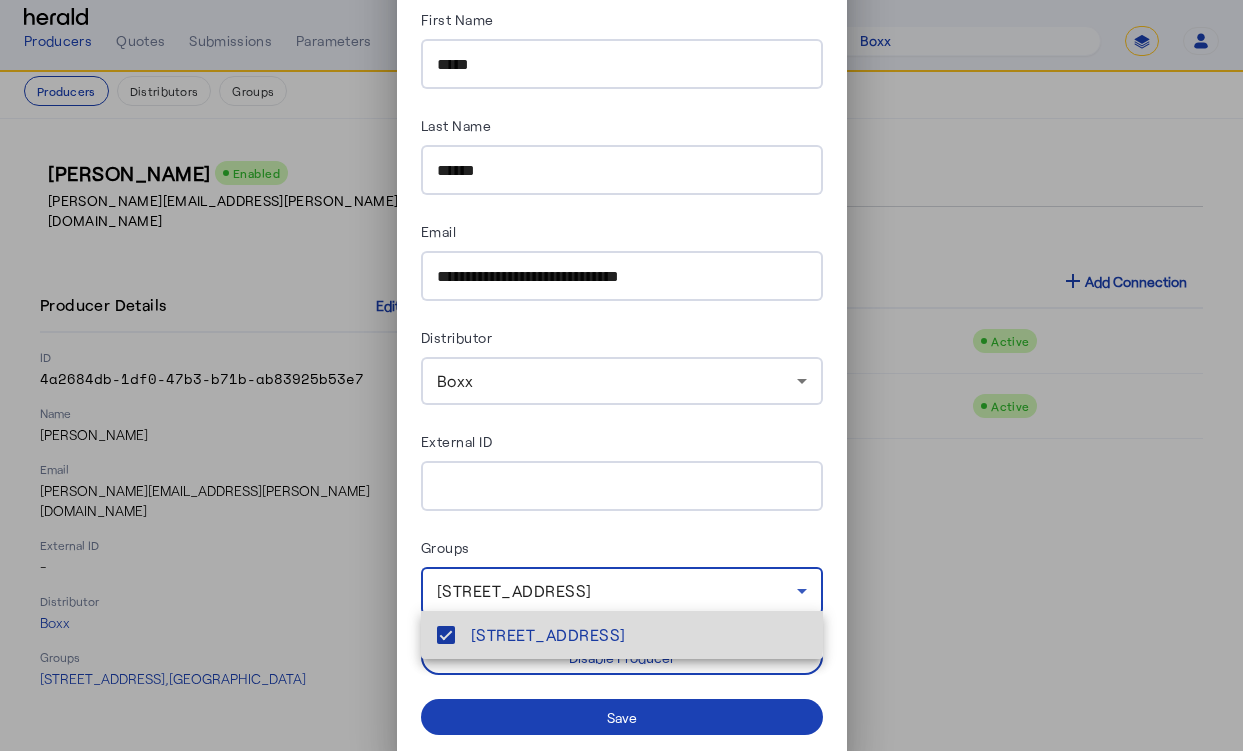 click on "246 Highland Avenue  , Somerville, MA 02143" at bounding box center (639, 635) 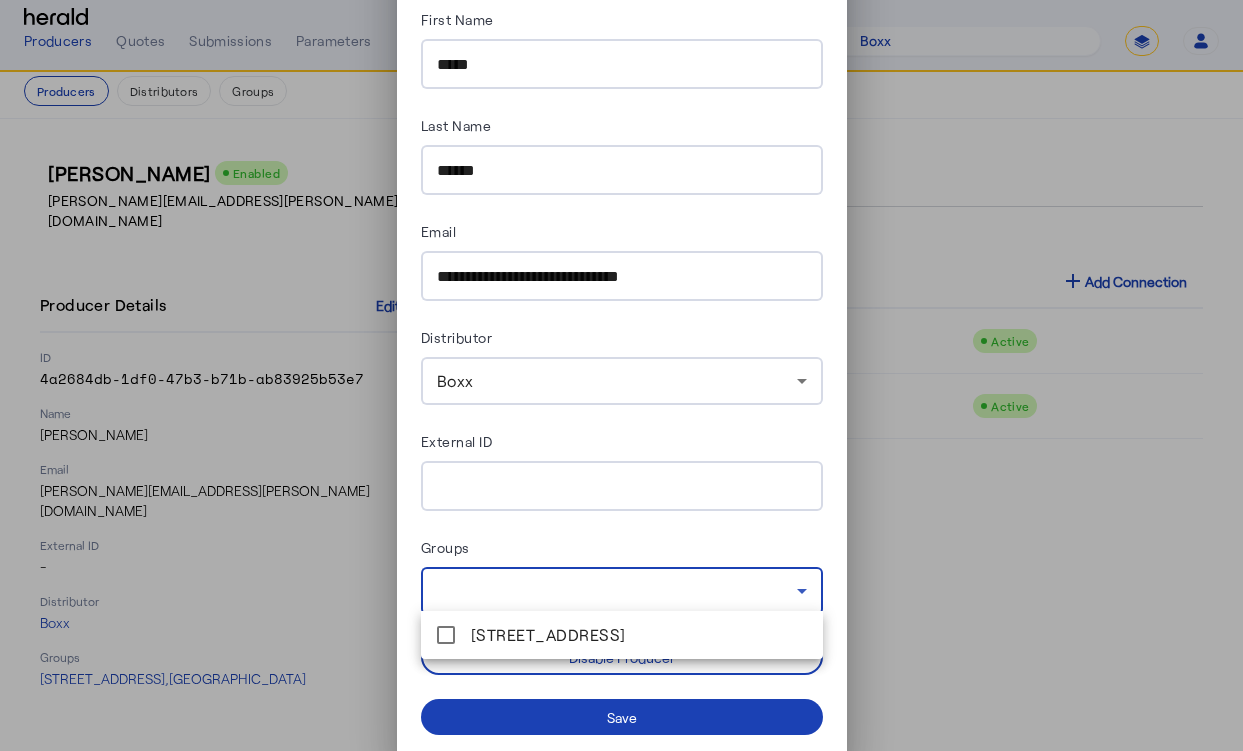 click at bounding box center (621, 375) 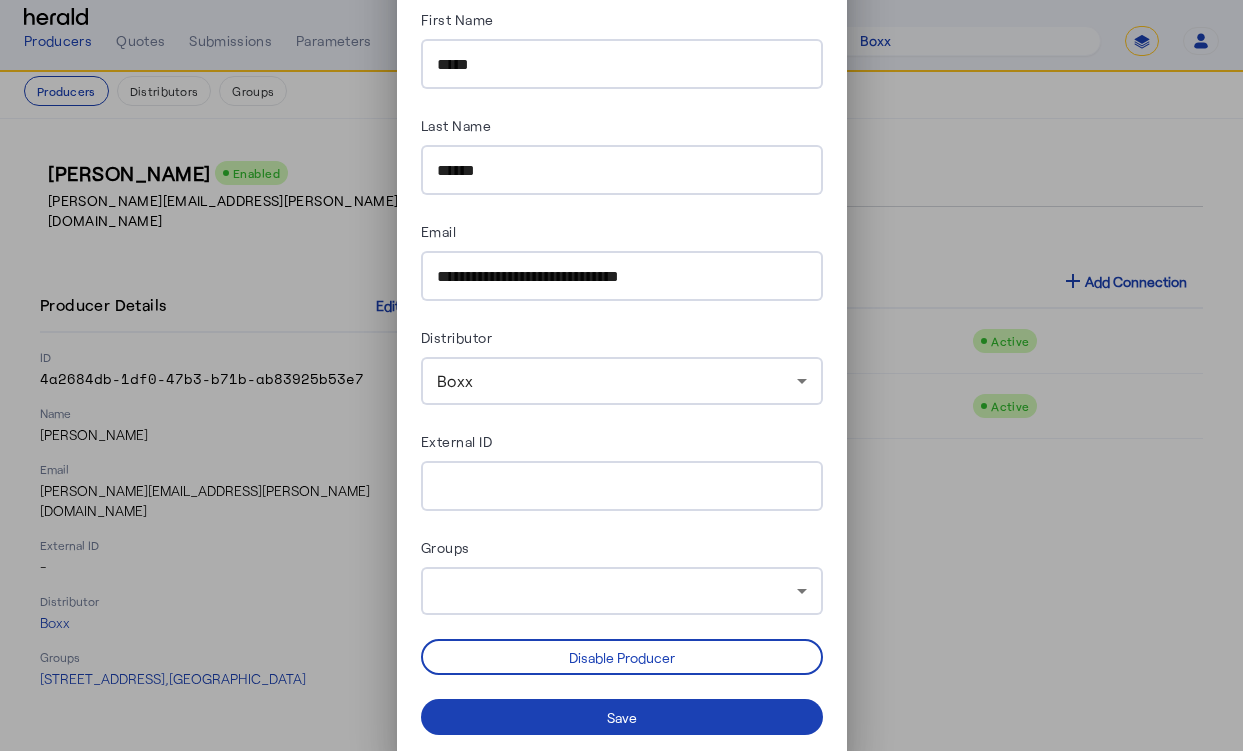 scroll, scrollTop: 0, scrollLeft: 0, axis: both 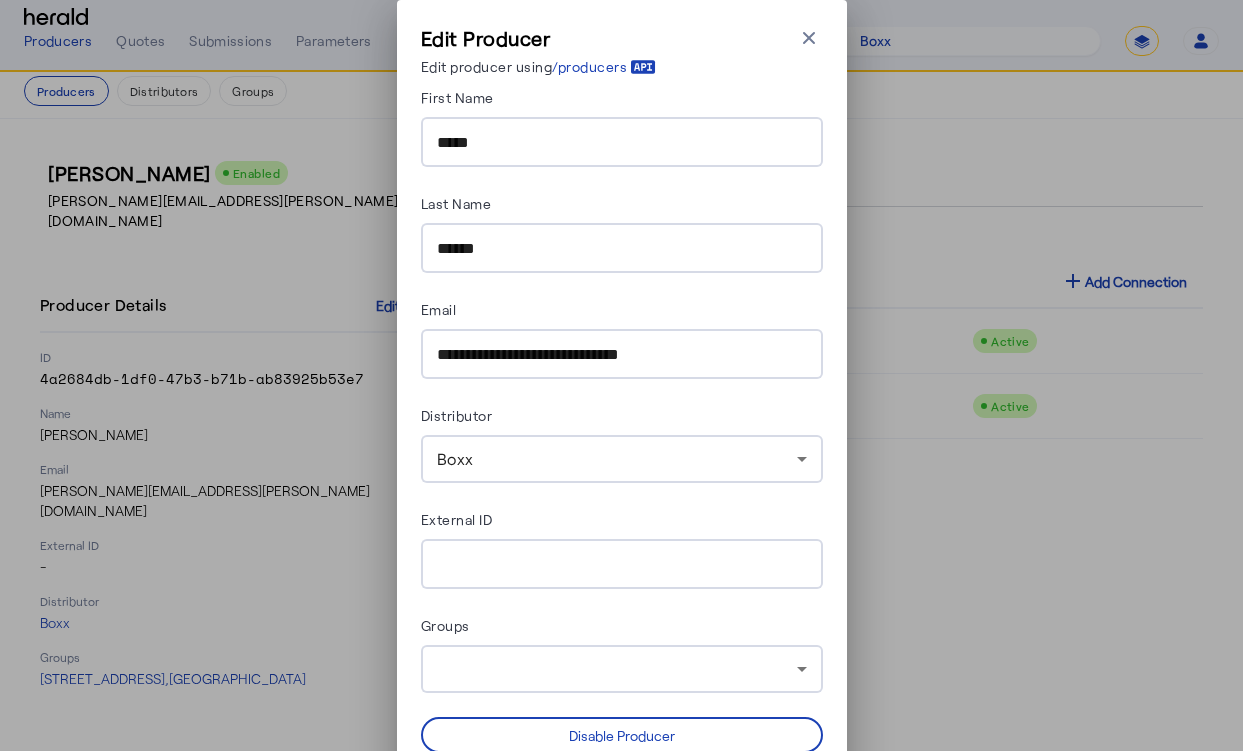 click on "*****" at bounding box center [622, 143] 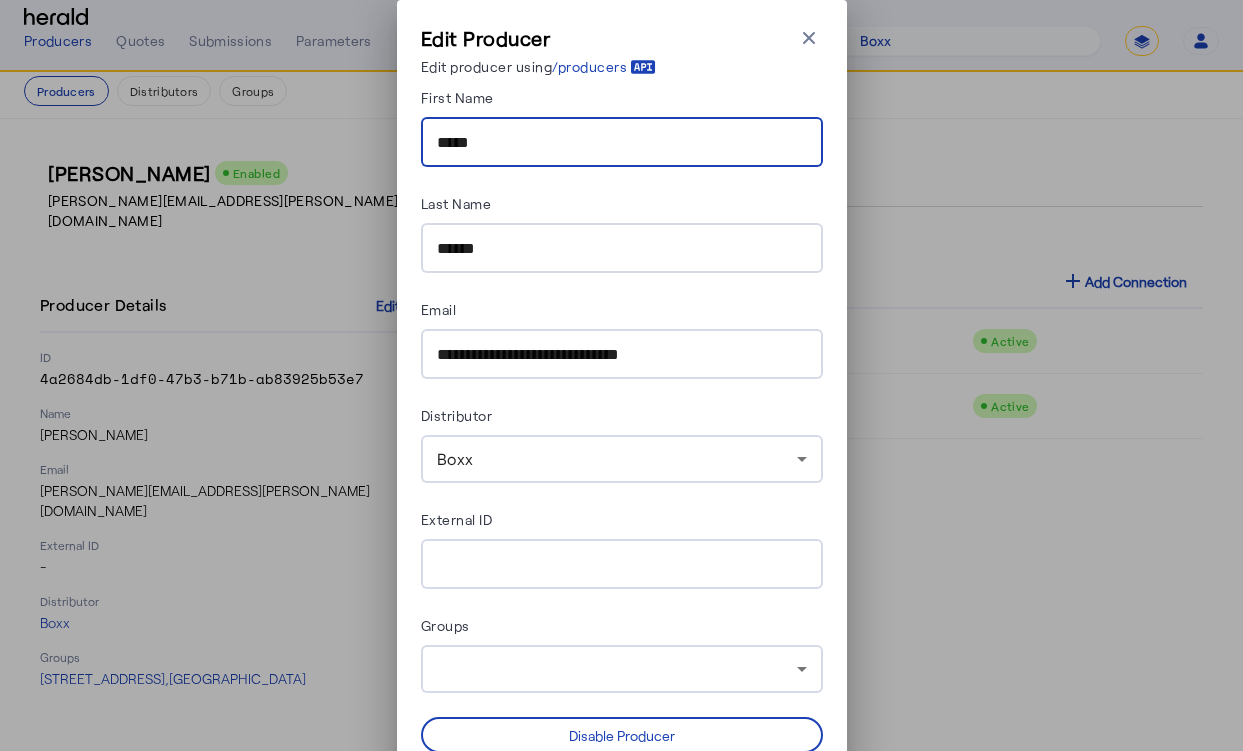 click on "*****" at bounding box center [622, 143] 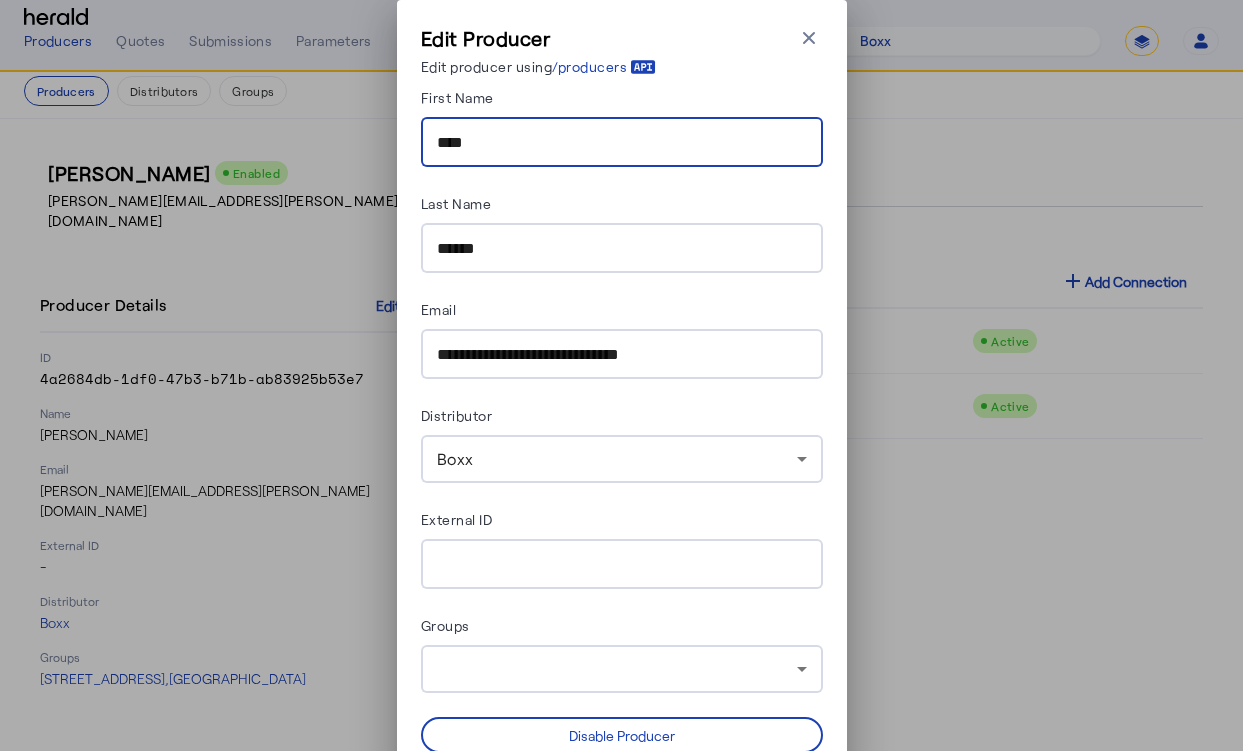 type on "*****" 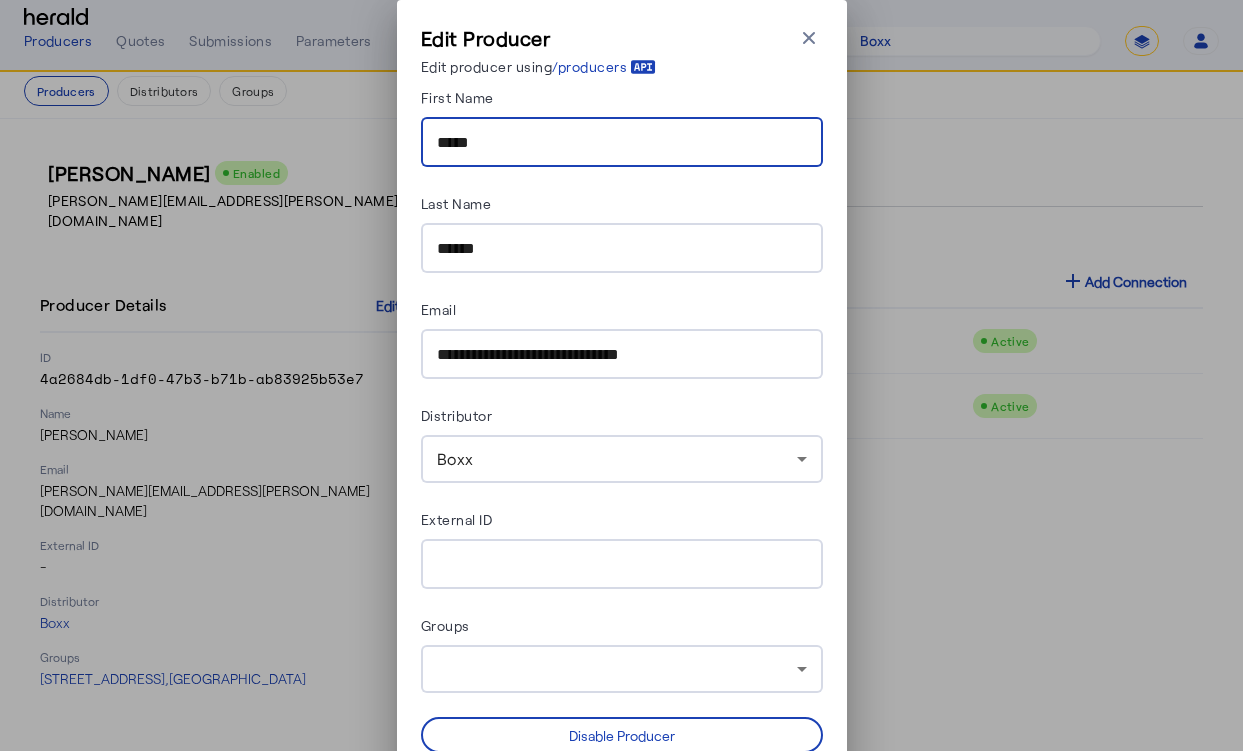 click on "Last Name" at bounding box center (622, 207) 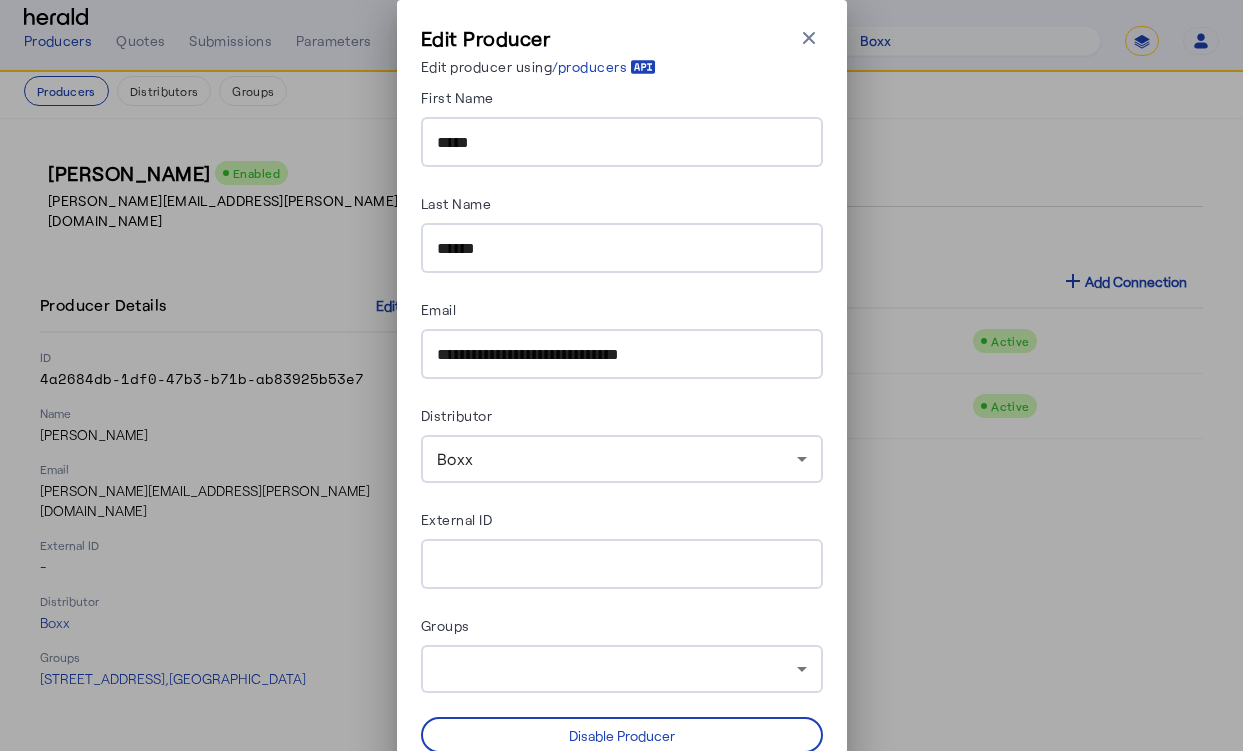 scroll, scrollTop: 78, scrollLeft: 0, axis: vertical 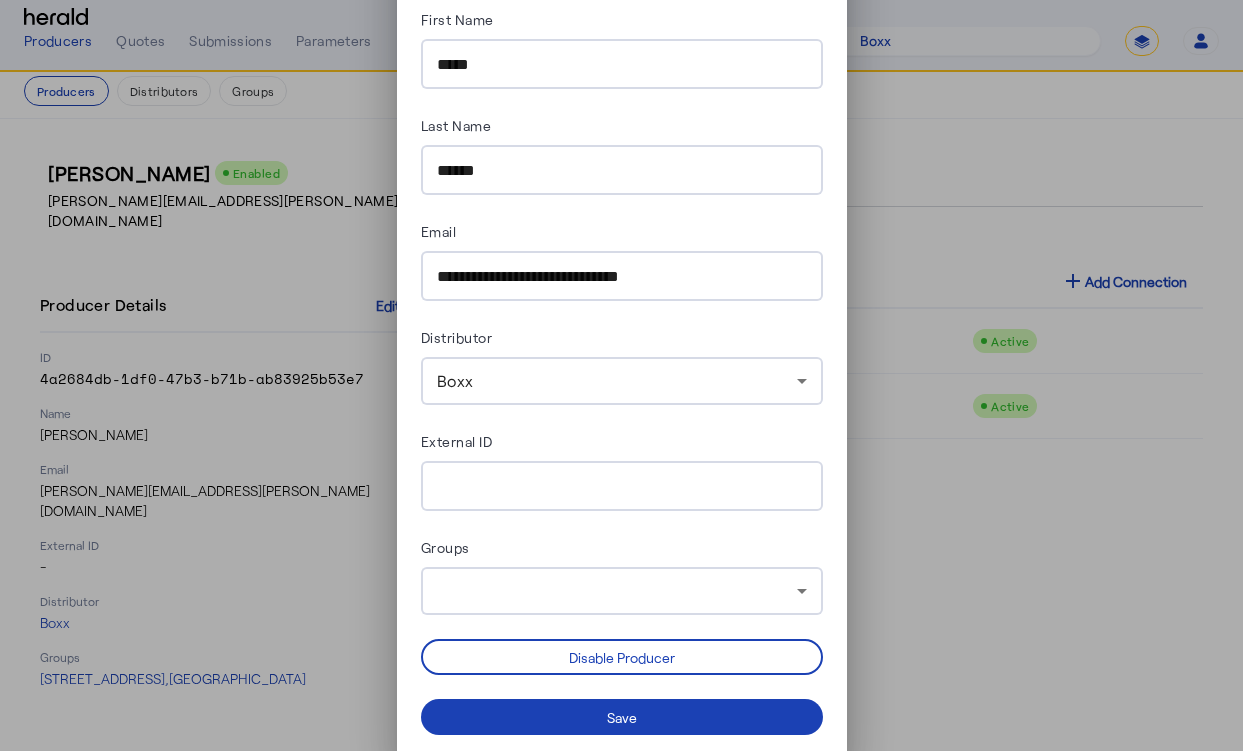 click at bounding box center (622, 591) 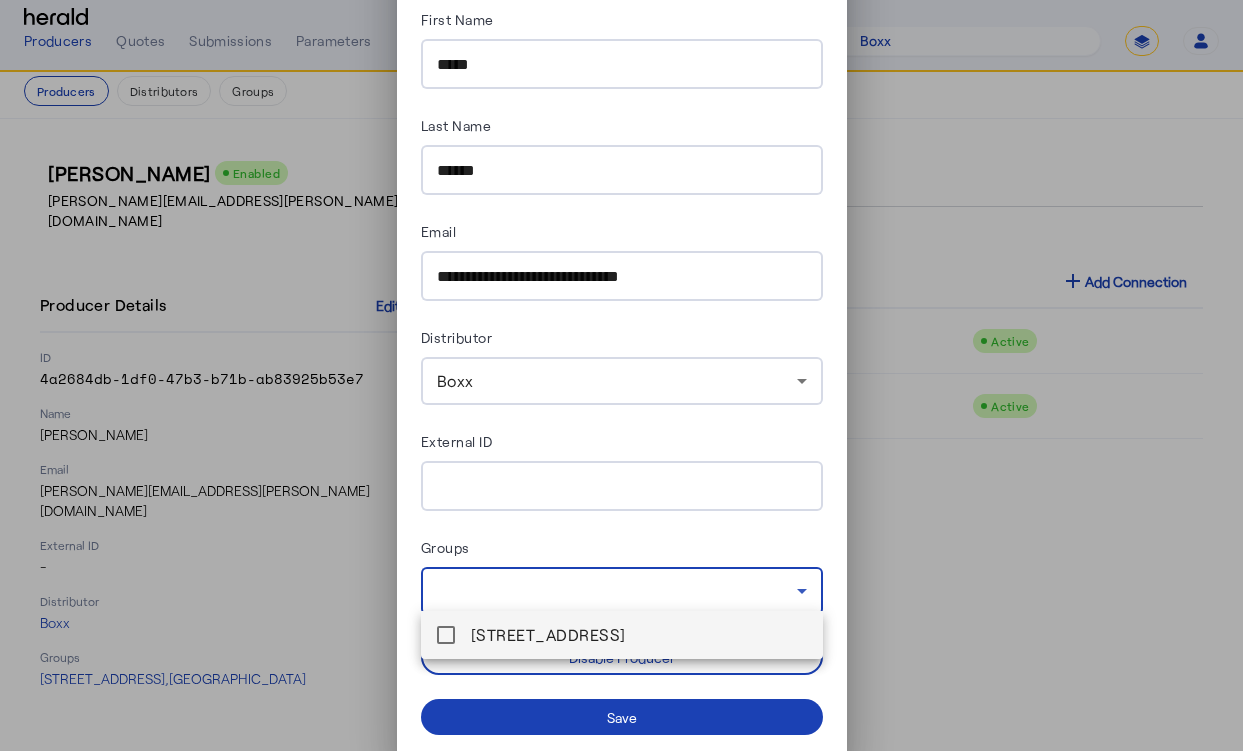 click on "246 Highland Avenue  , Somerville, MA 02143" at bounding box center (639, 635) 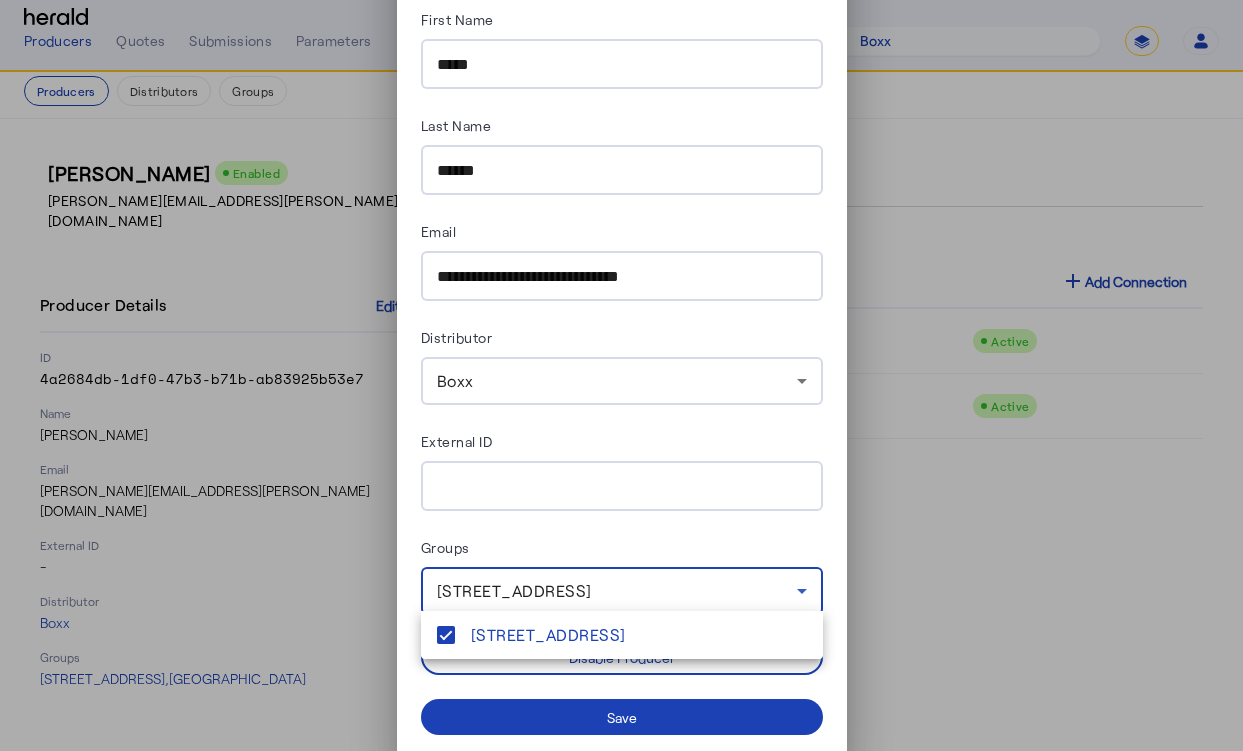 click at bounding box center [621, 375] 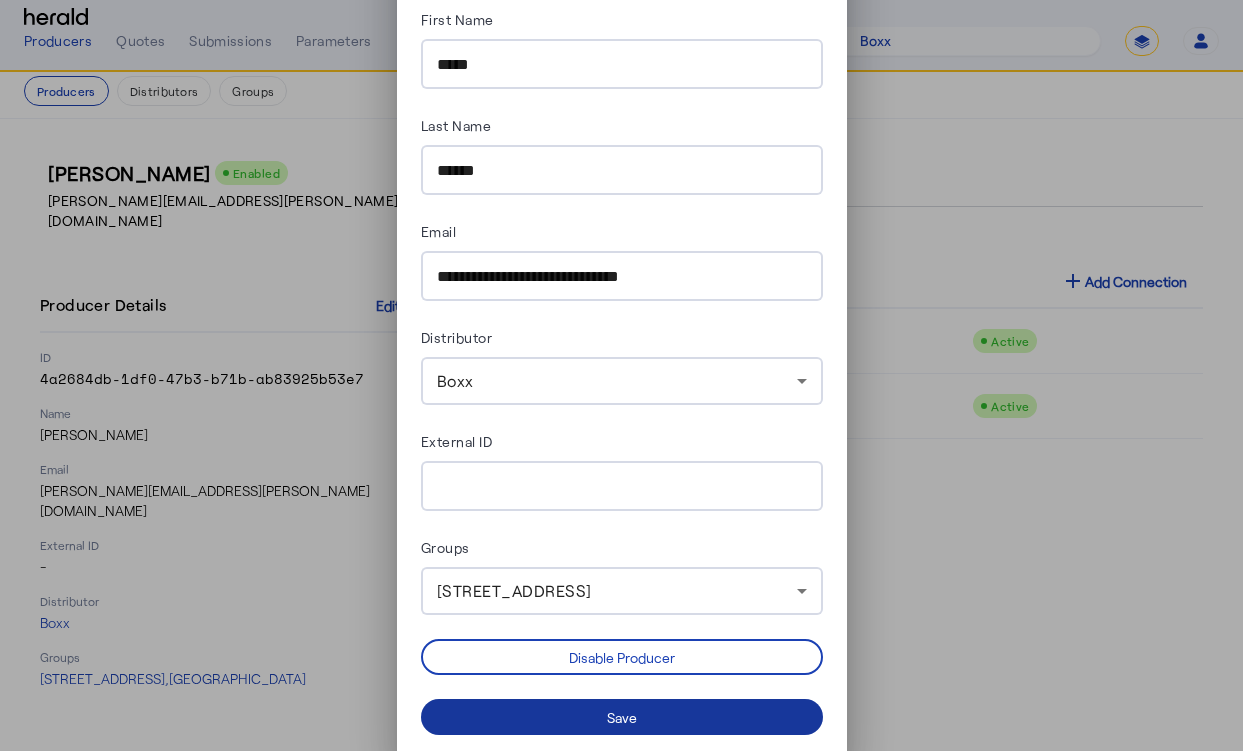click at bounding box center (622, 717) 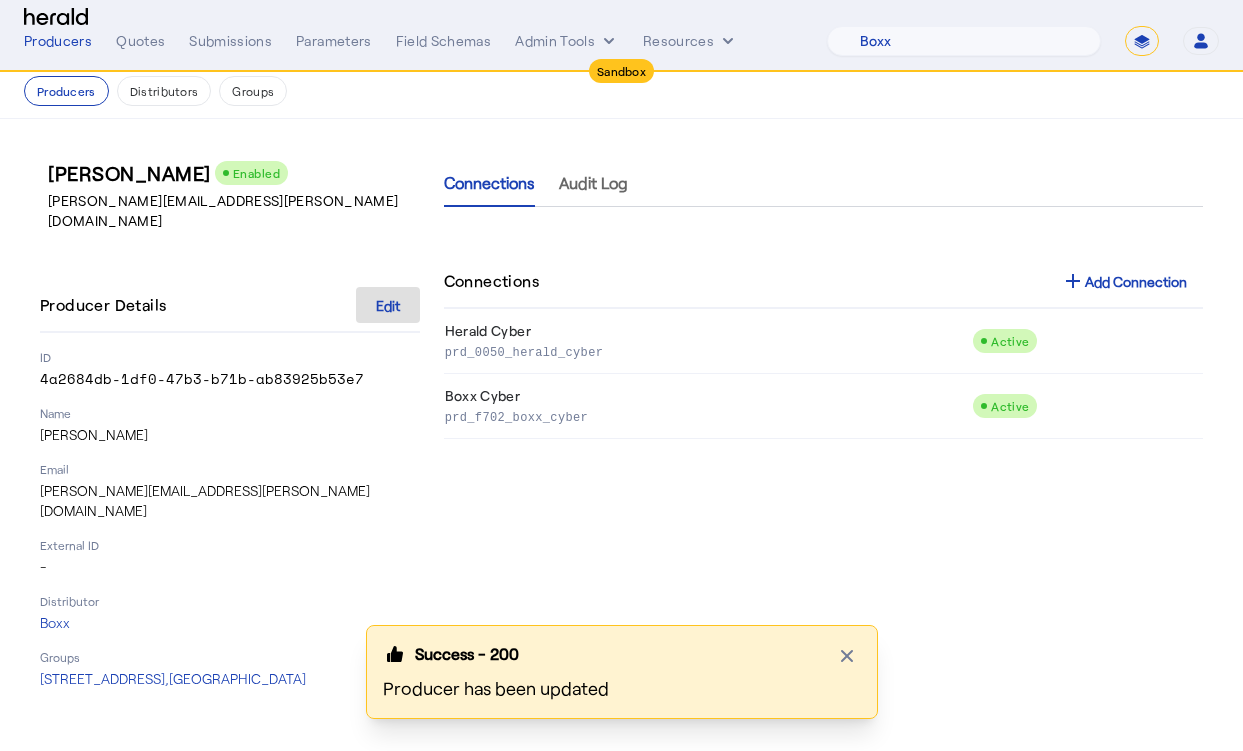 click on "Connections   Audit Log  Connections add  Add Connection   Herald Cyber  prd_0050_herald_cyber
Active  Boxx Cyber  prd_f702_boxx_cyber
Active" 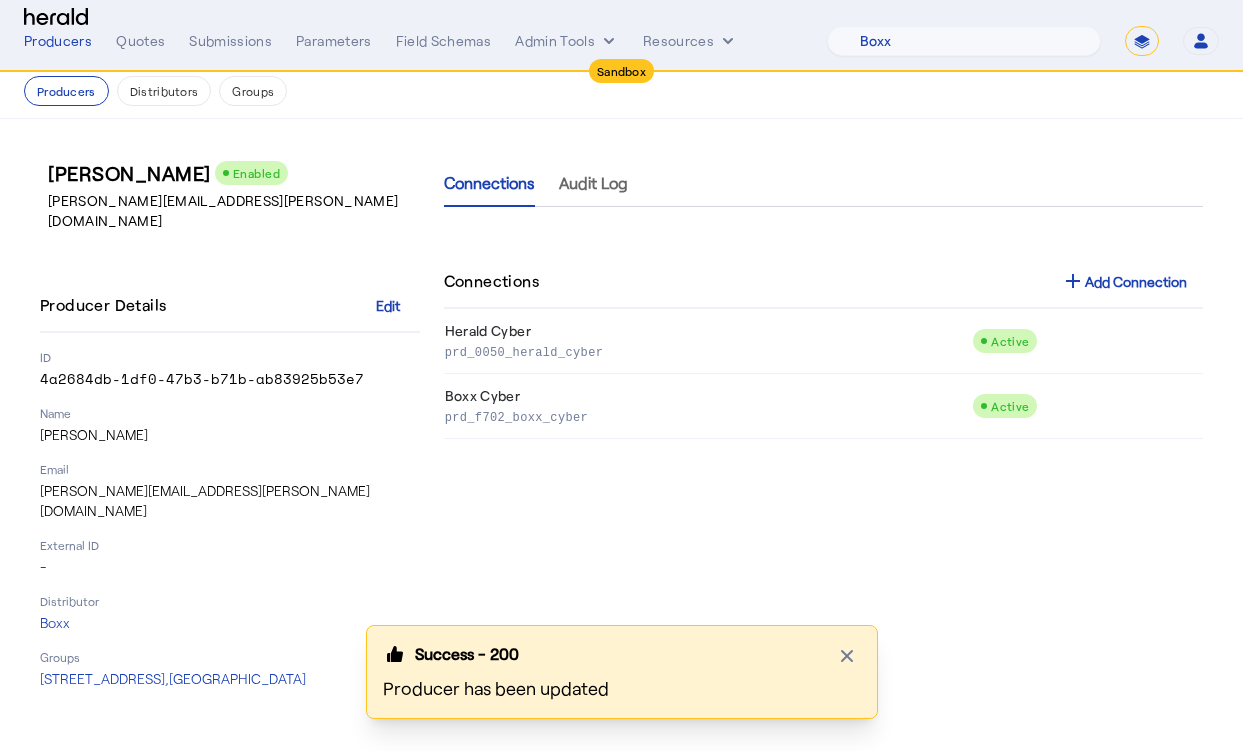 click on "Connections   Audit Log  Connections add  Add Connection   Herald Cyber  prd_0050_herald_cyber
Active  Boxx Cyber  prd_f702_boxx_cyber
Active" 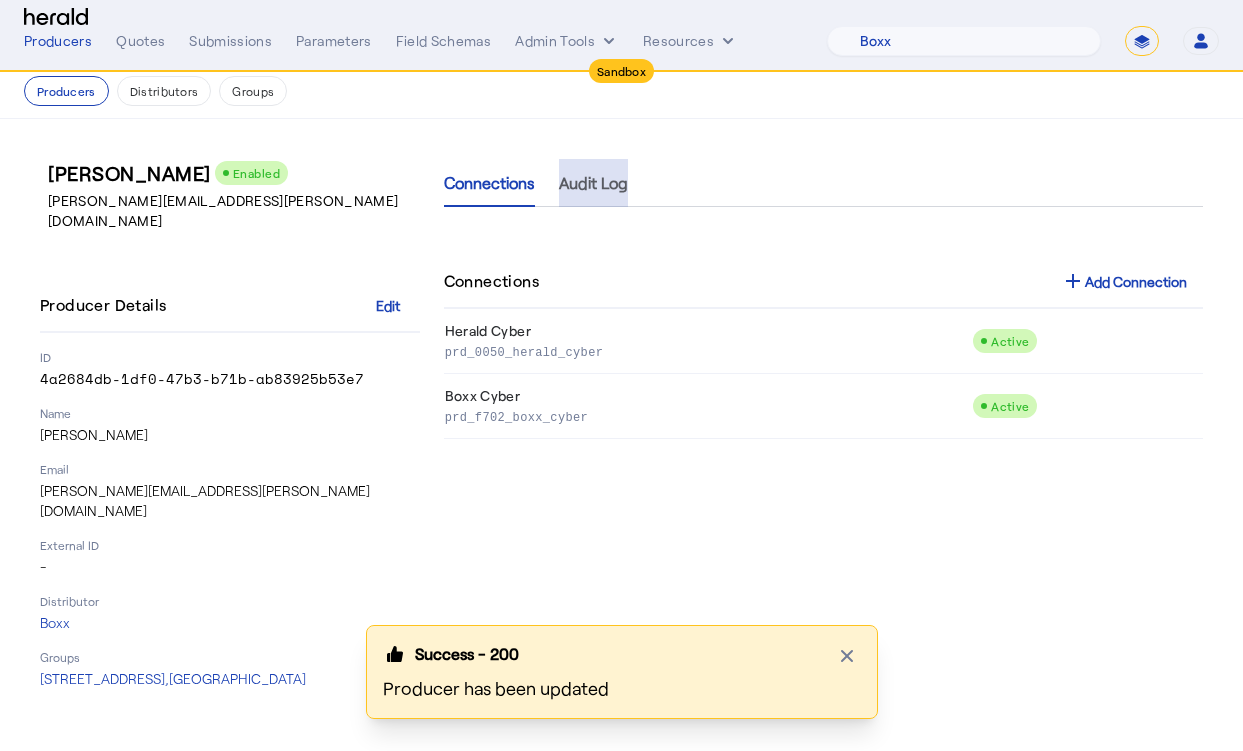 click on "Audit Log" at bounding box center [593, 183] 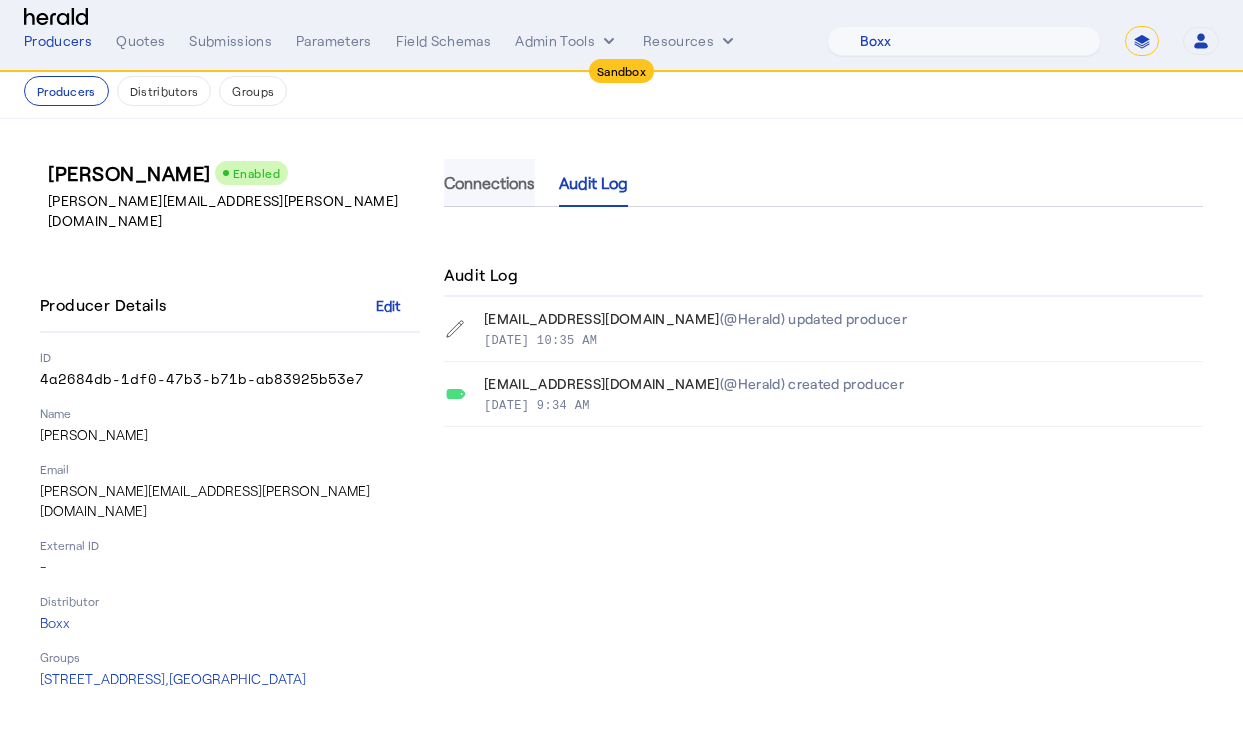 click on "Connections" at bounding box center (489, 183) 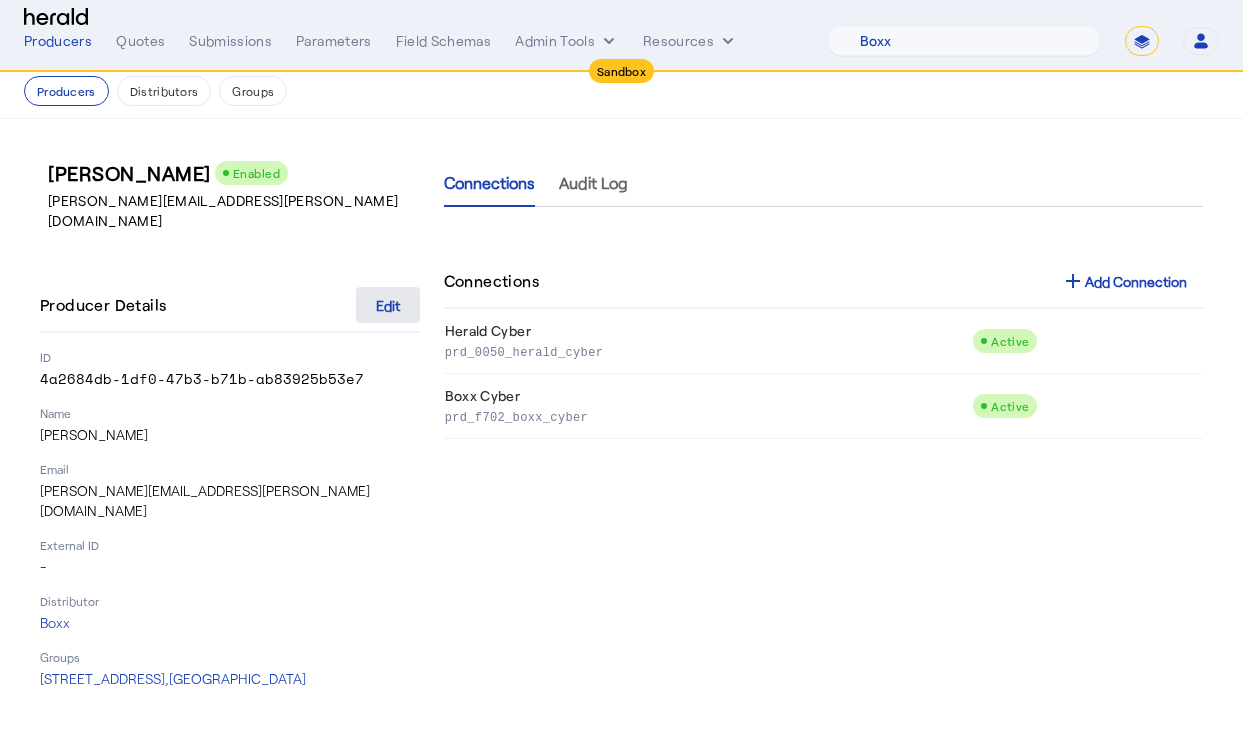 click at bounding box center (388, 305) 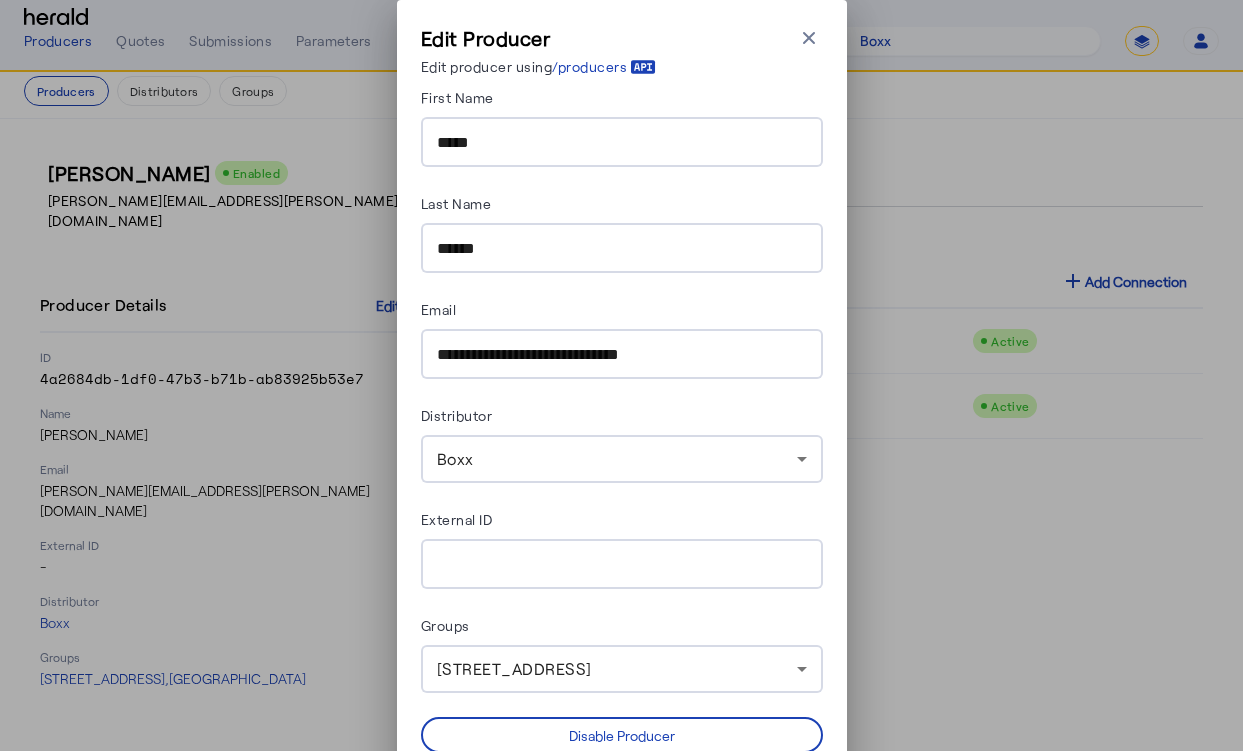 scroll, scrollTop: 78, scrollLeft: 0, axis: vertical 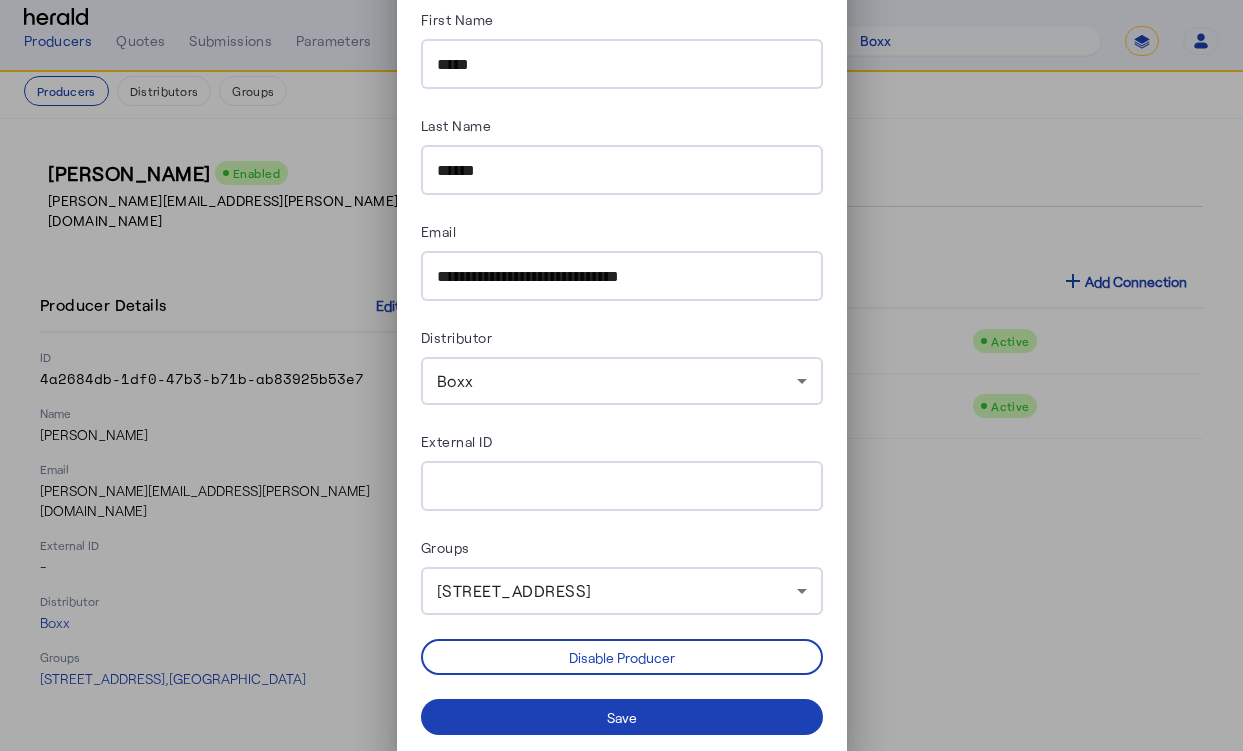 click on "246 Highland Avenue  , Somerville, MA 02143" at bounding box center [514, 590] 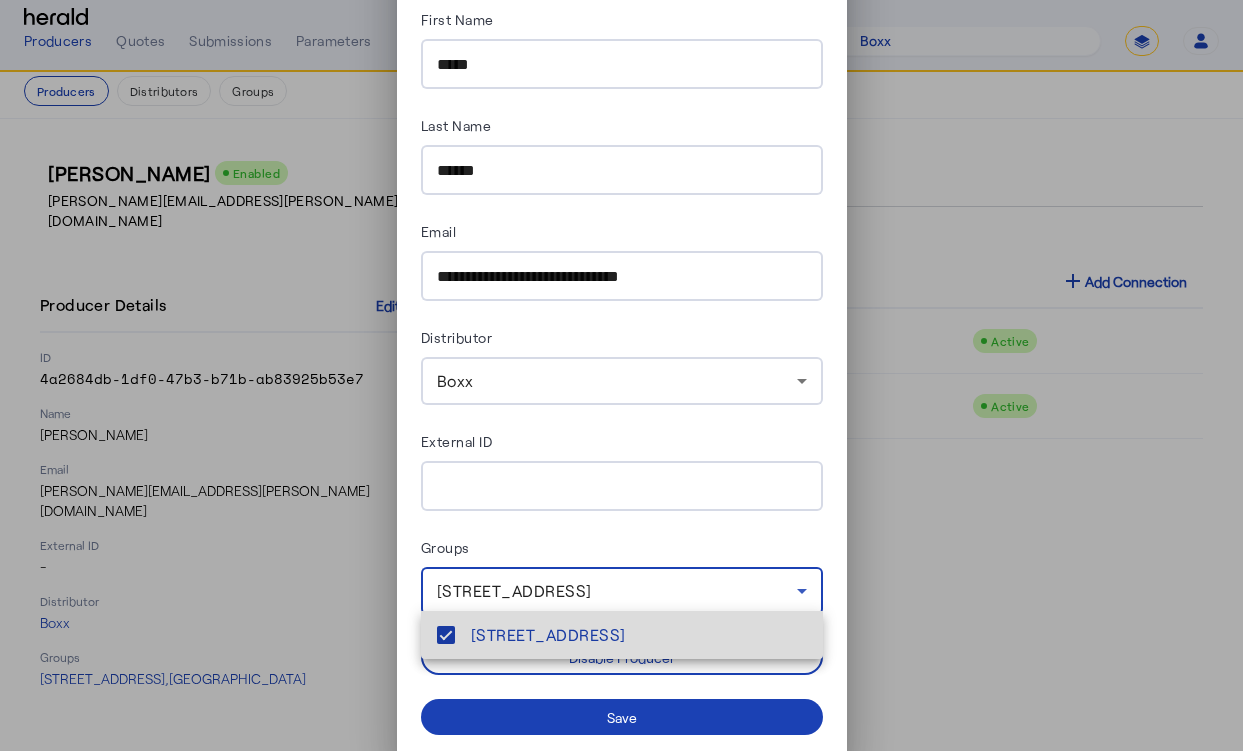 click on "246 Highland Avenue  , Somerville, MA 02143" at bounding box center [639, 635] 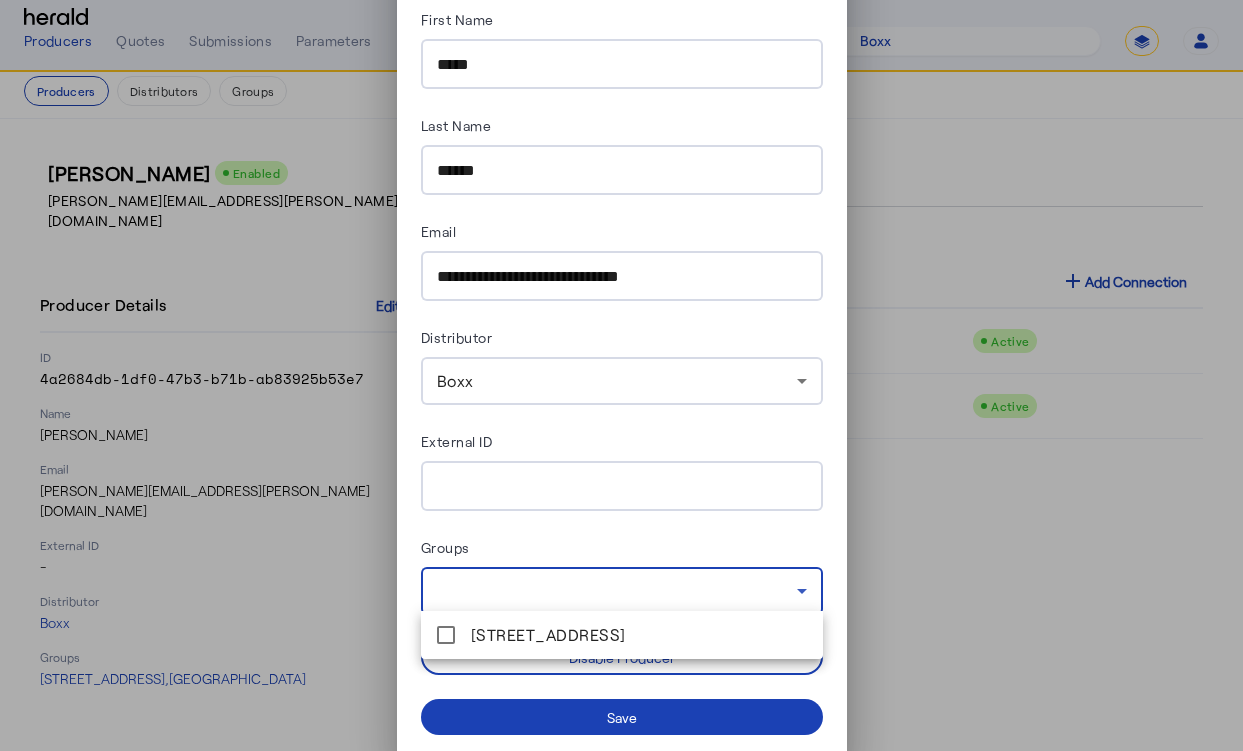 click at bounding box center (621, 375) 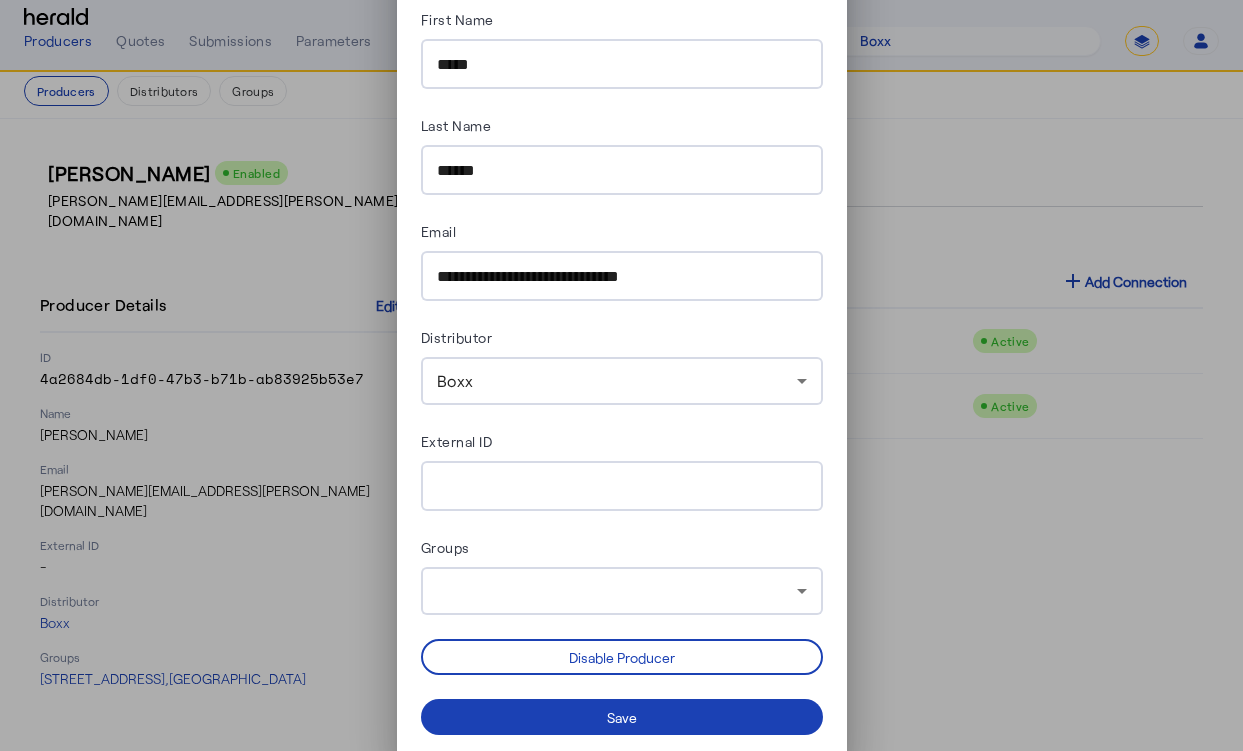 scroll, scrollTop: 0, scrollLeft: 0, axis: both 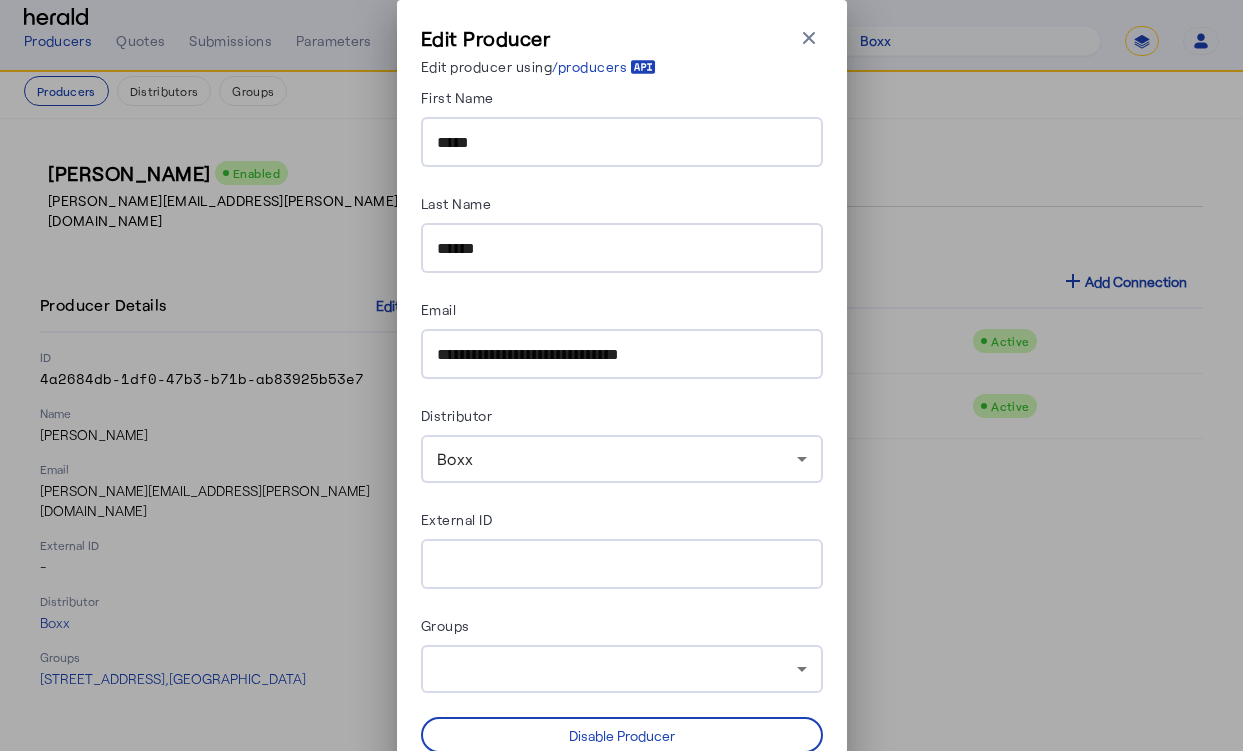 click on "*****" at bounding box center [622, 143] 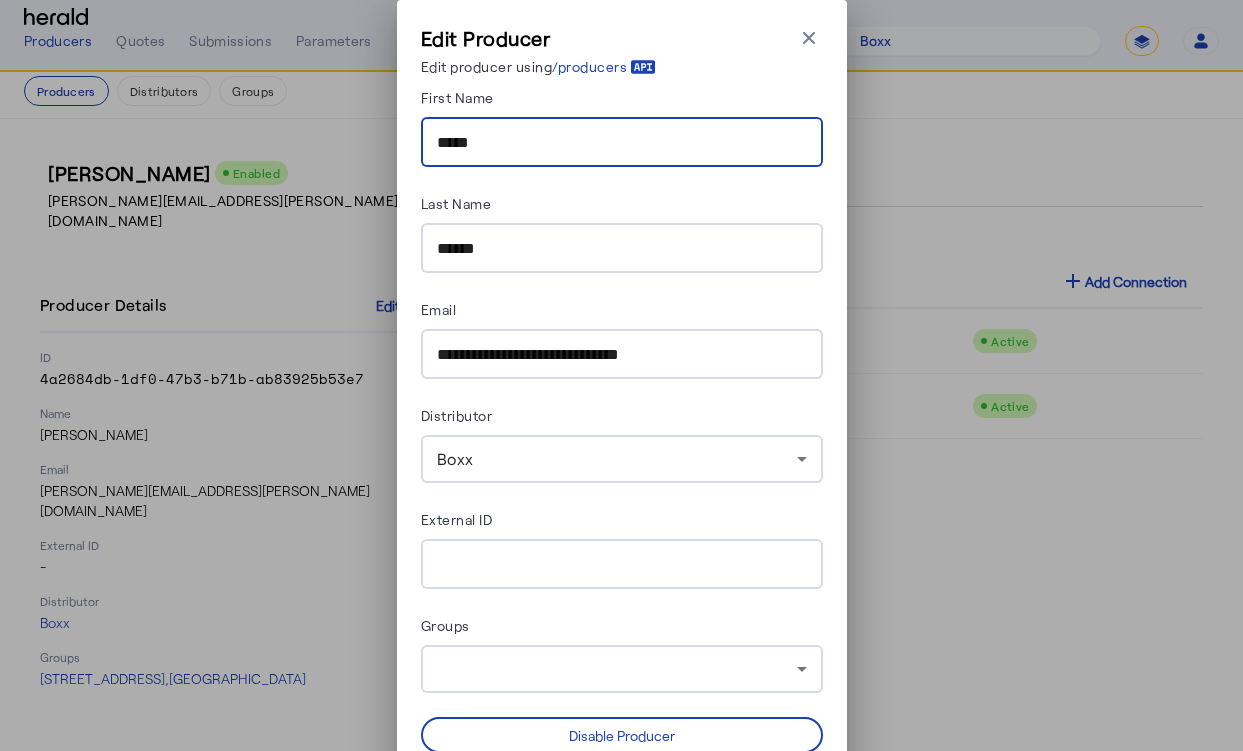 click on "*****" at bounding box center [622, 143] 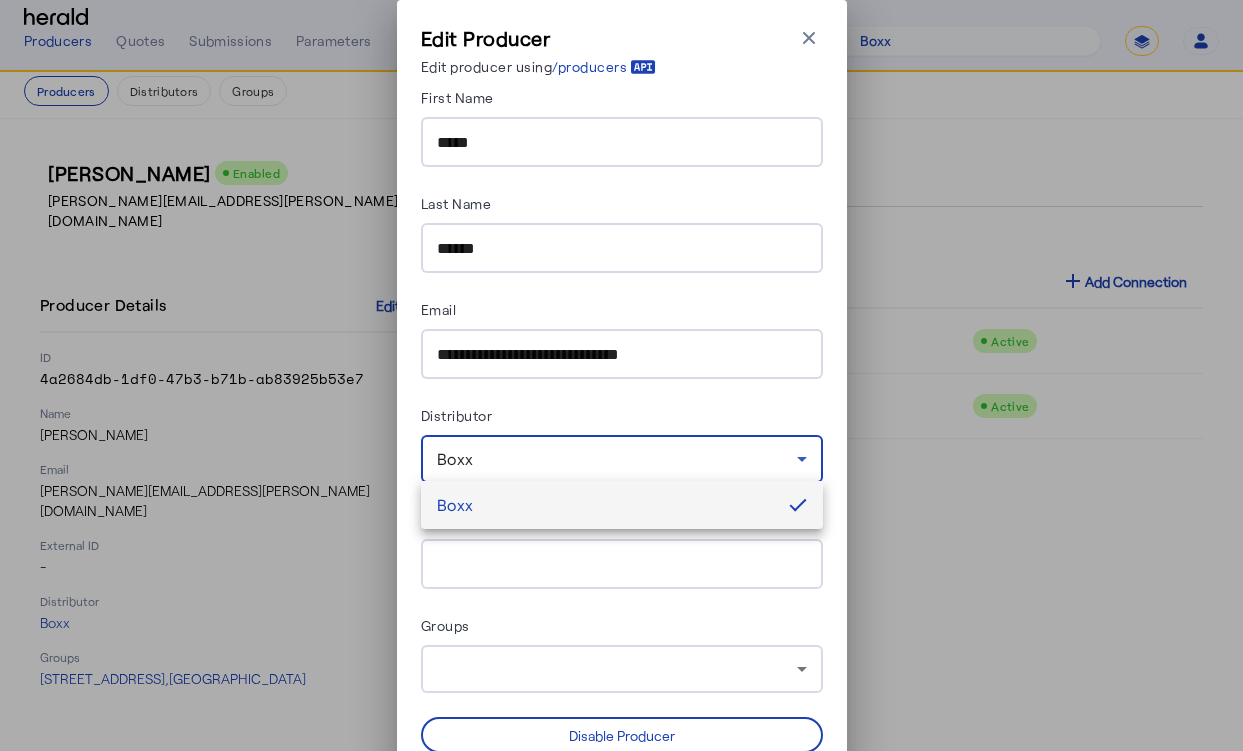 click at bounding box center [621, 375] 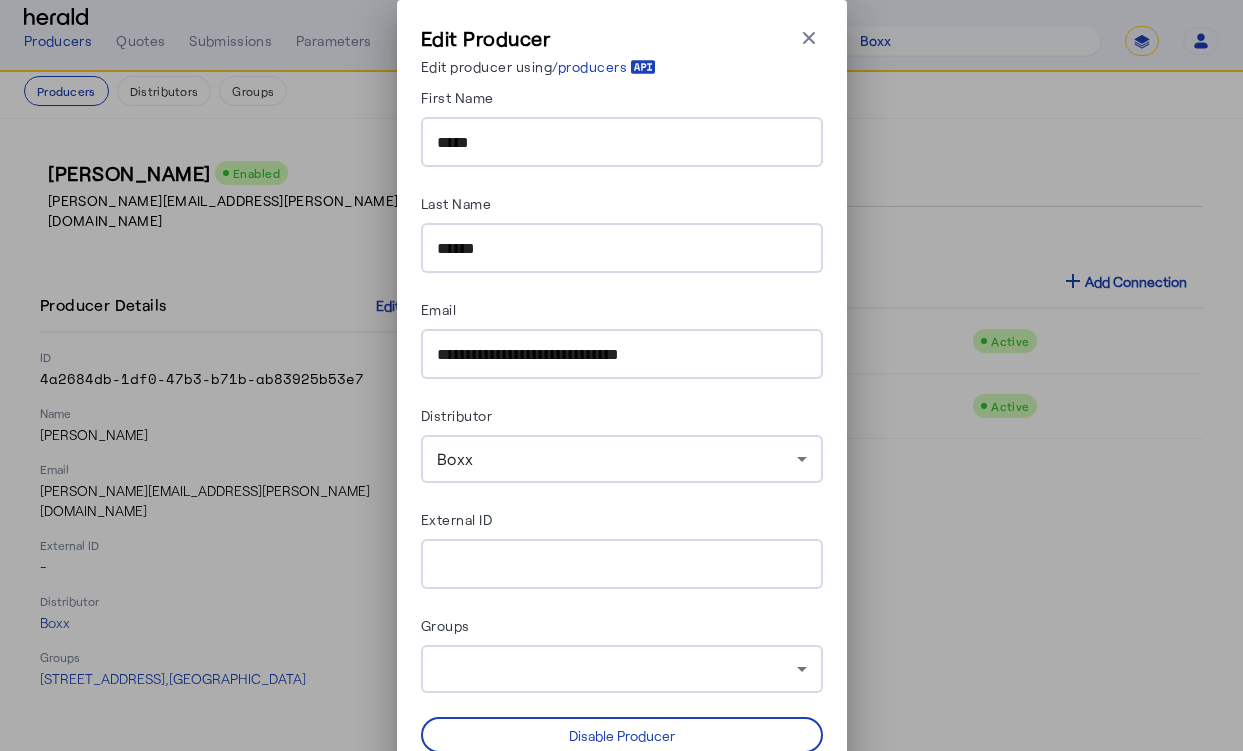 click on "Email" at bounding box center [622, 313] 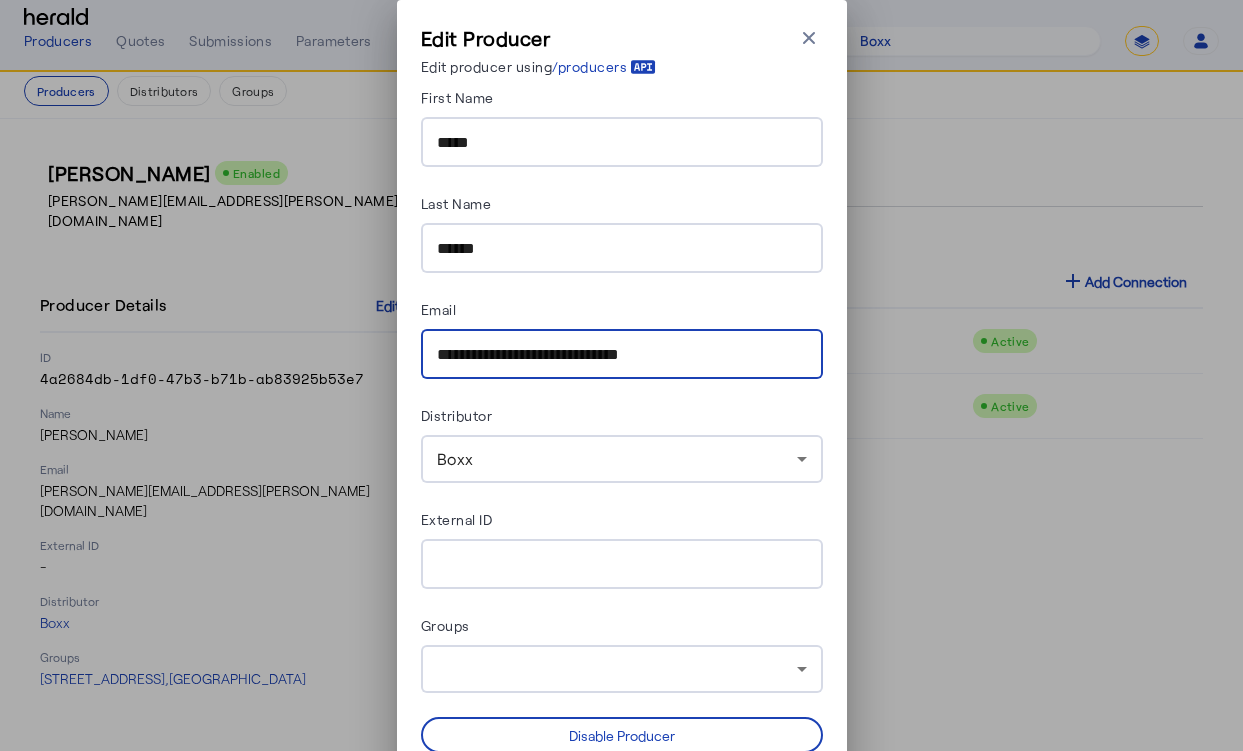 click on "**********" at bounding box center [622, 355] 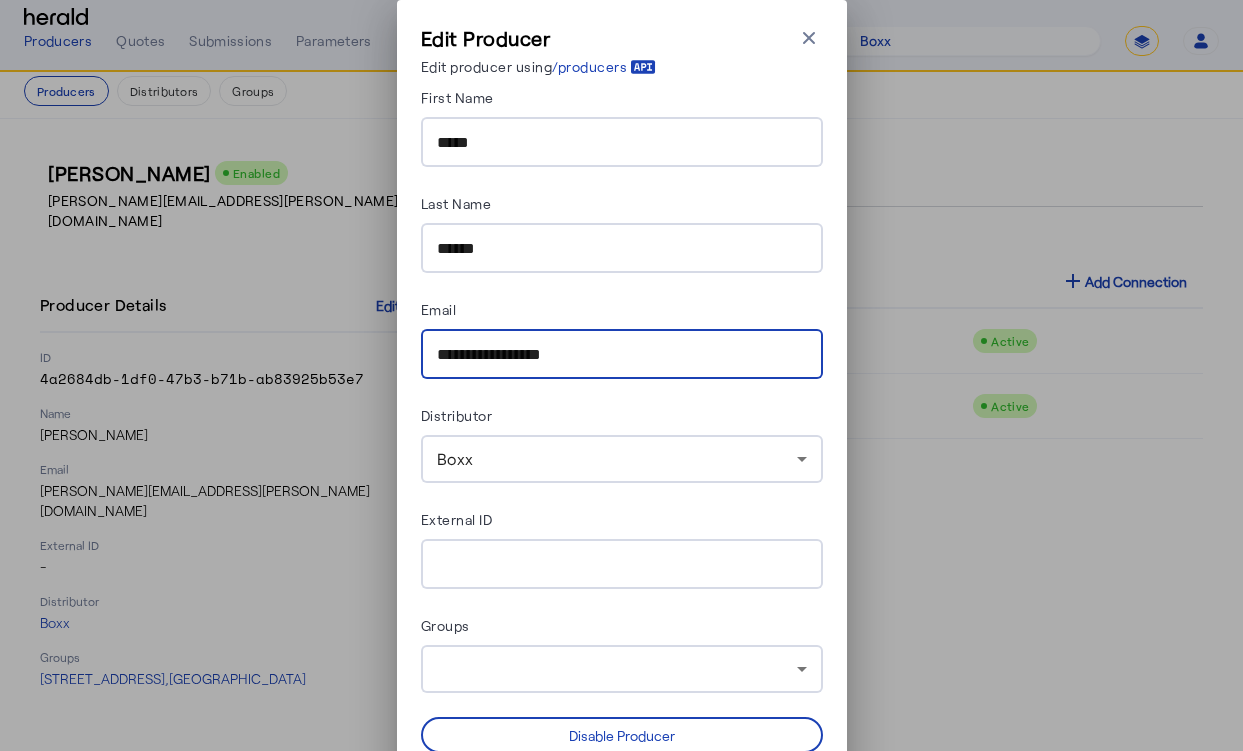 click on "**********" at bounding box center (622, 355) 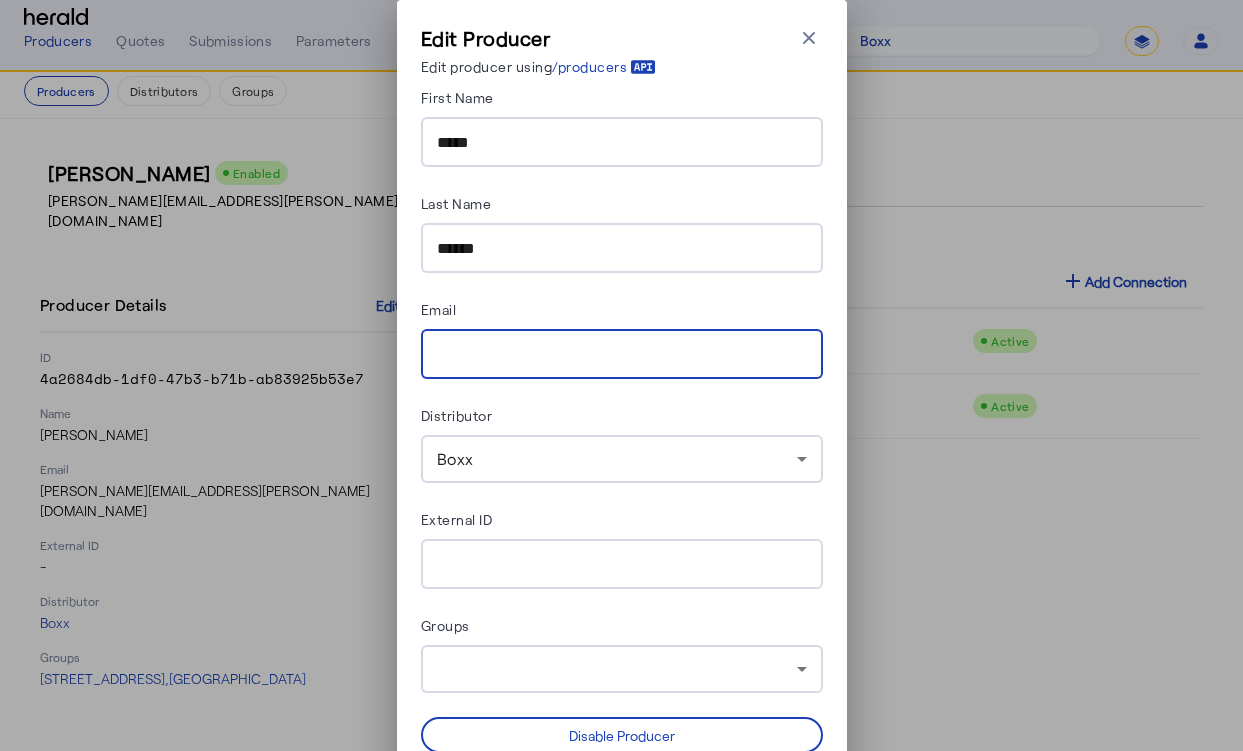 type 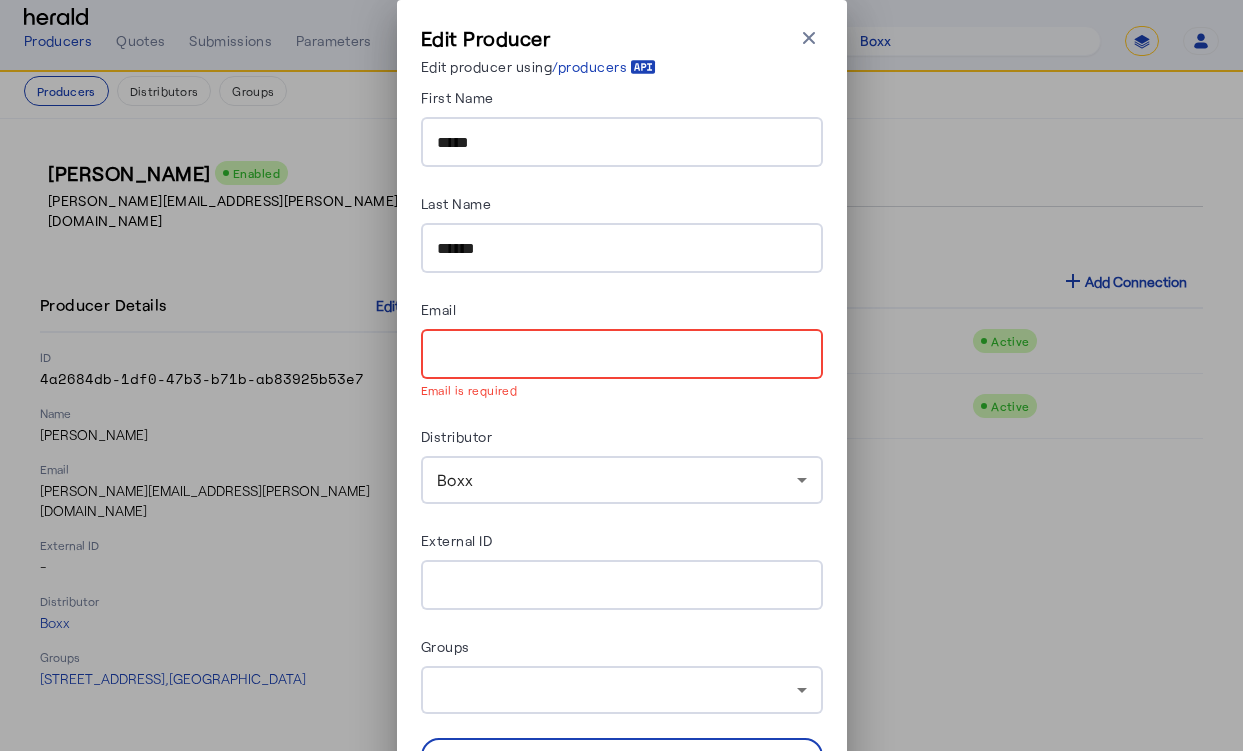 click on "******" at bounding box center [622, 248] 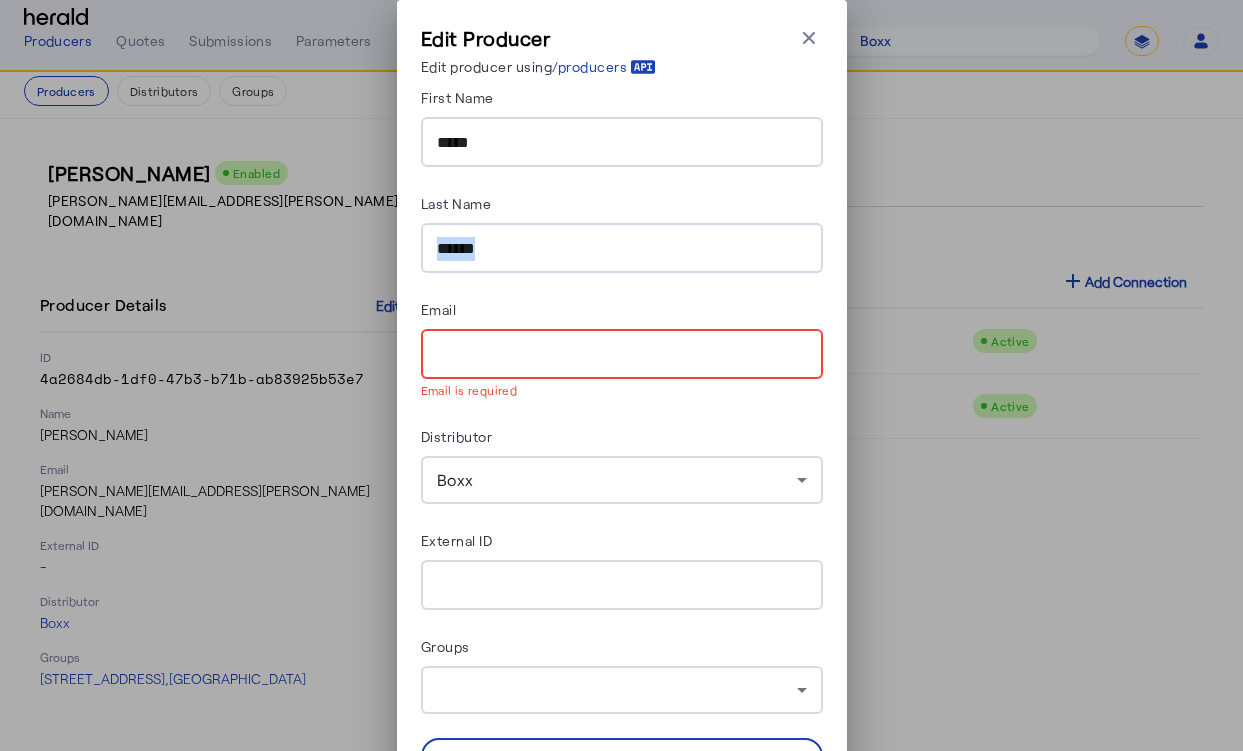 click on "******" at bounding box center [622, 248] 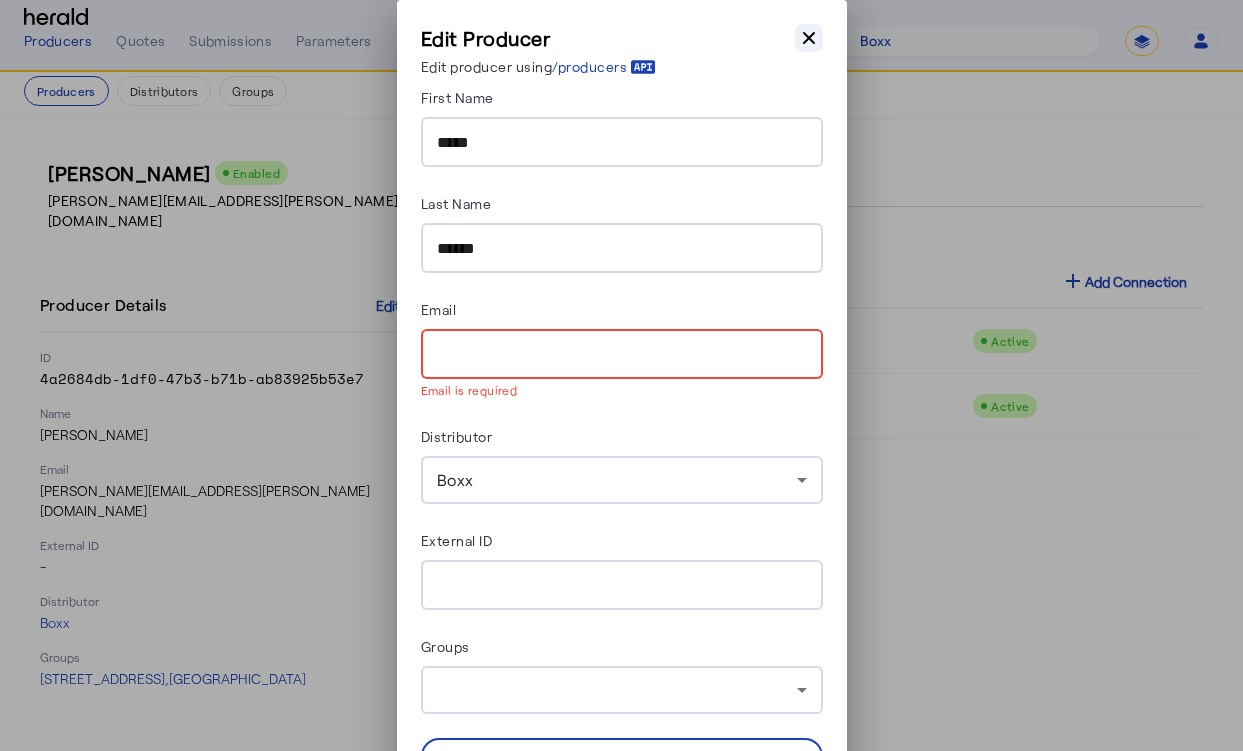 click on "Close modal" at bounding box center [809, 38] 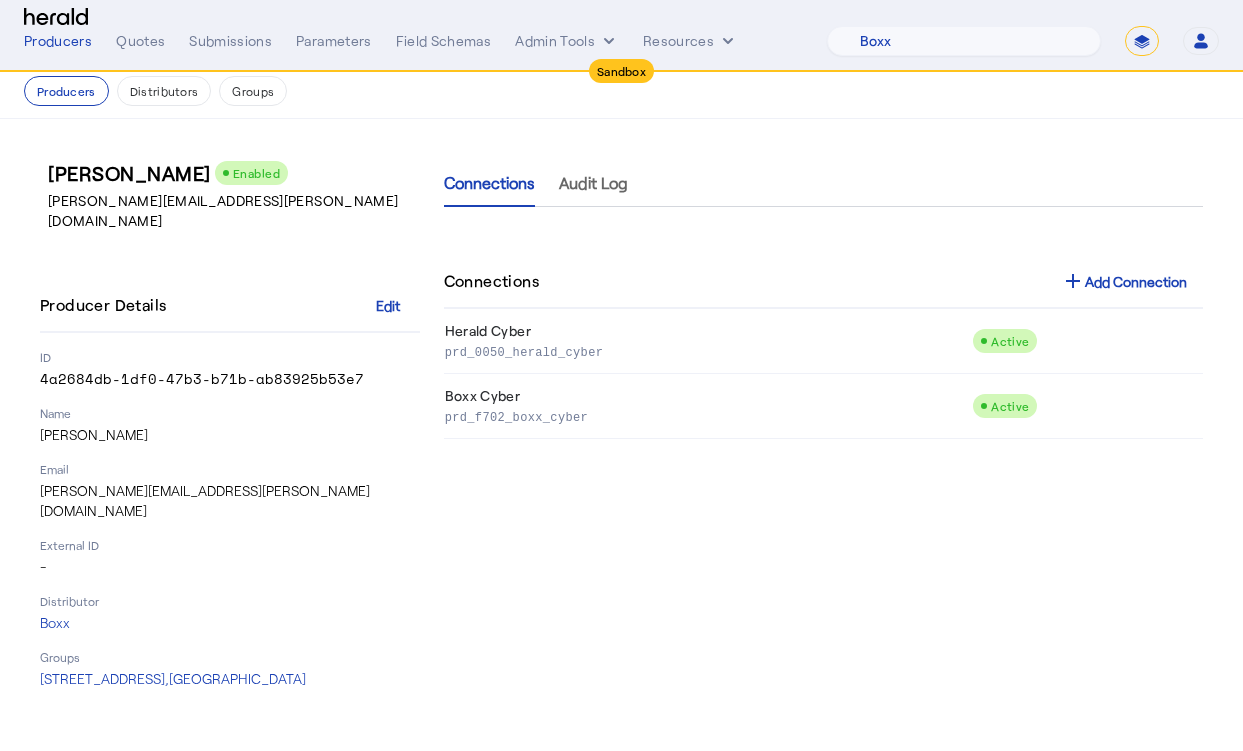 click on "Producer Details   Edit" 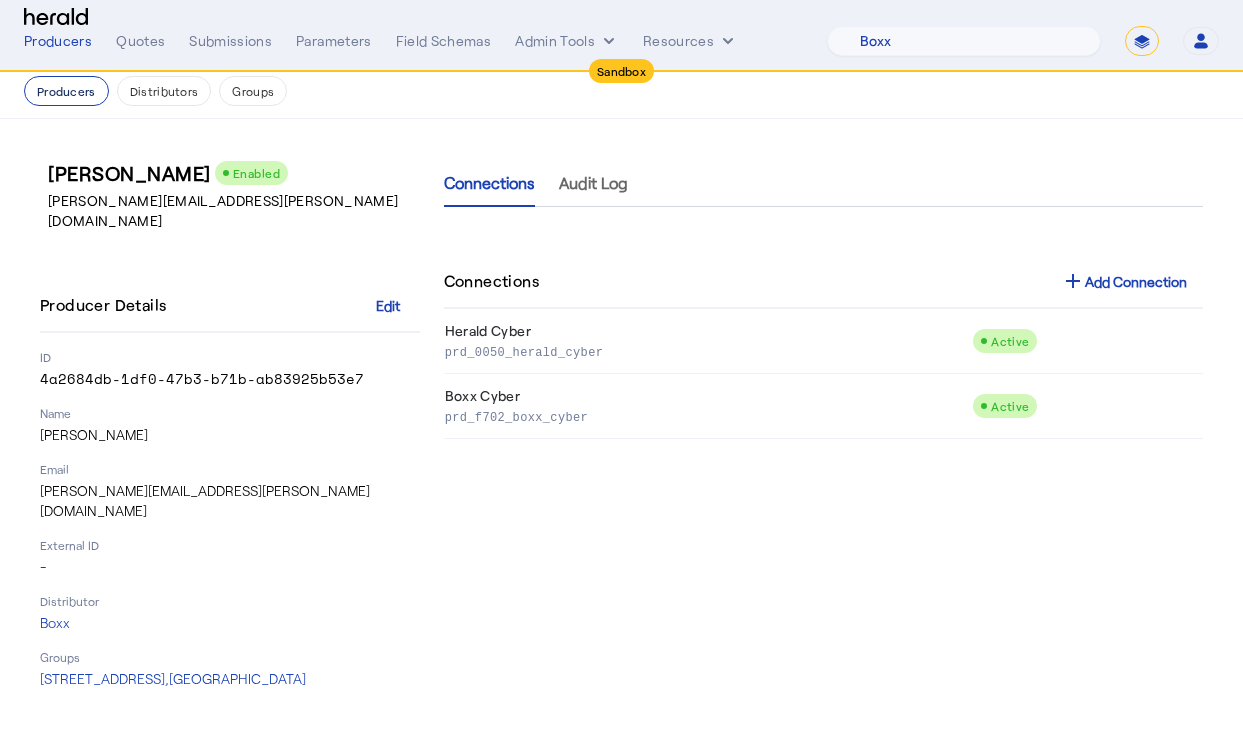 click on "Producers" at bounding box center [66, 91] 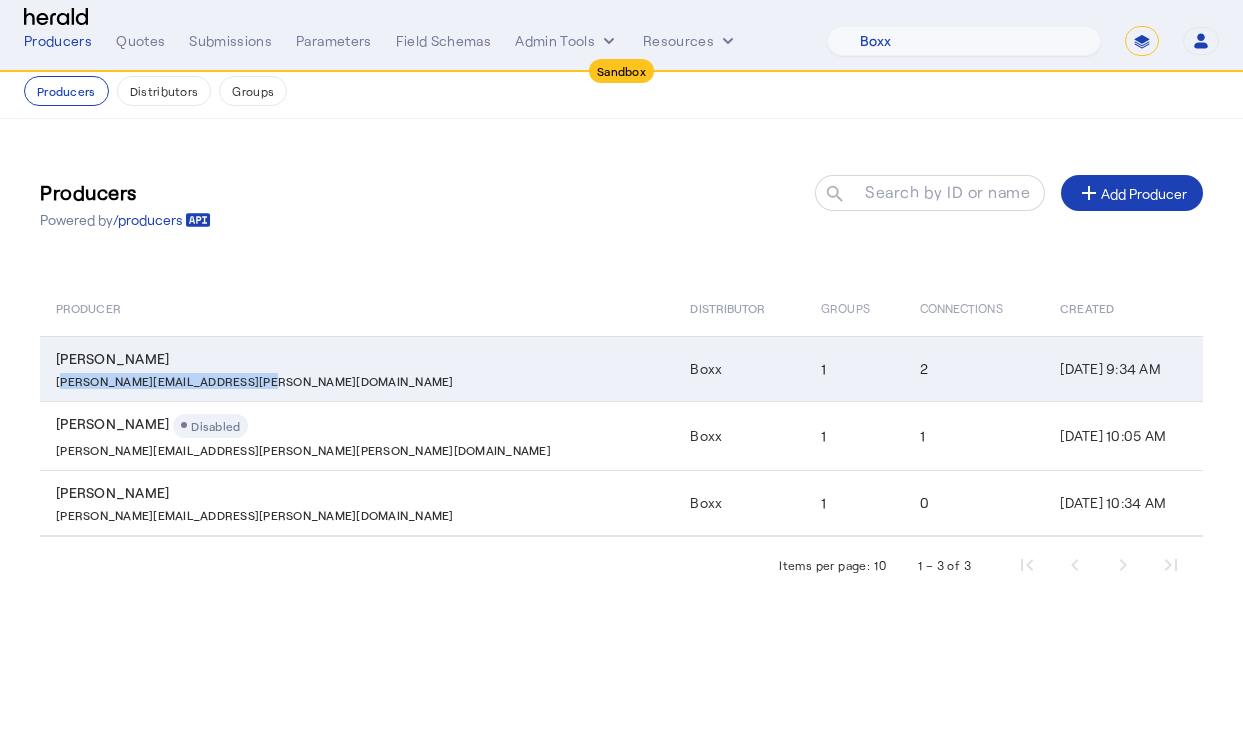 drag, startPoint x: 262, startPoint y: 388, endPoint x: 54, endPoint y: 381, distance: 208.11775 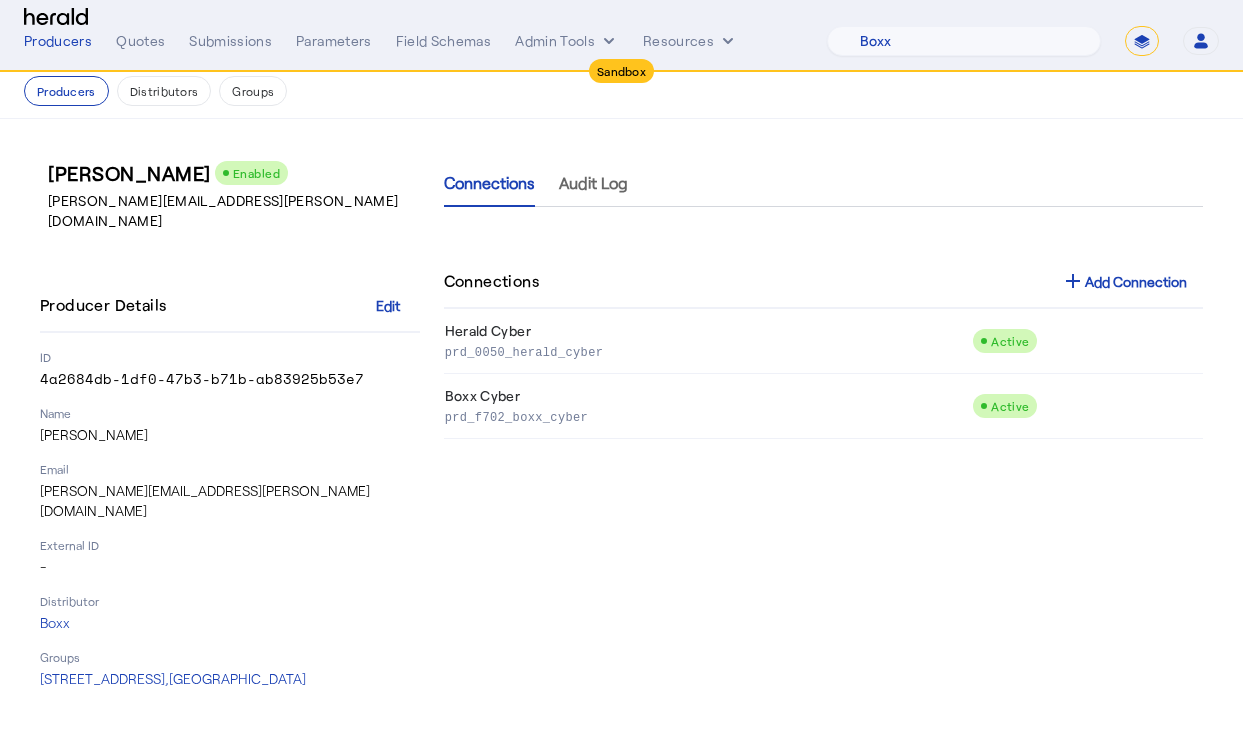 click on "Producer Details   Edit   ID   4a2684db-1df0-47b3-b71b-ab83925b53e7   Name   Steve Penney   Email   steve.penney@boxxinsurance.com   External ID   -   Distributor   Boxx   Groups   246 Highland Avenue,   Somerville, MA 02143" 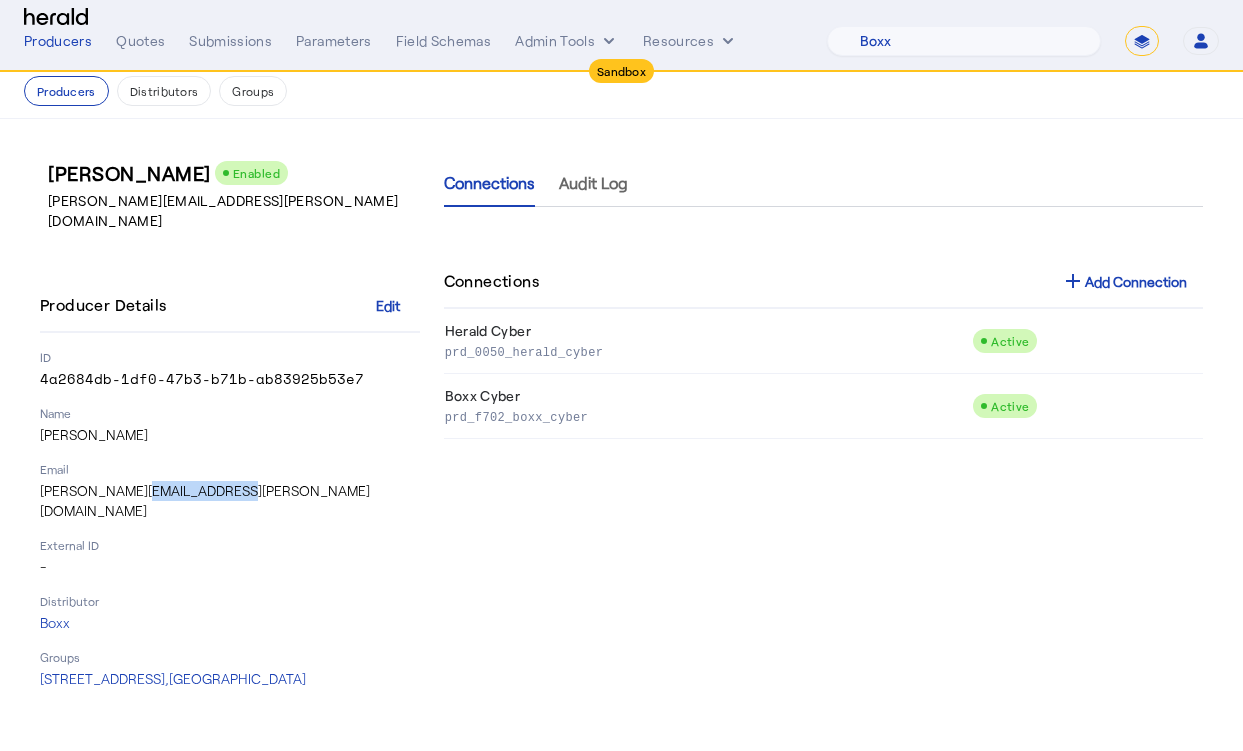 click on "steve.penney@boxxinsurance.com" 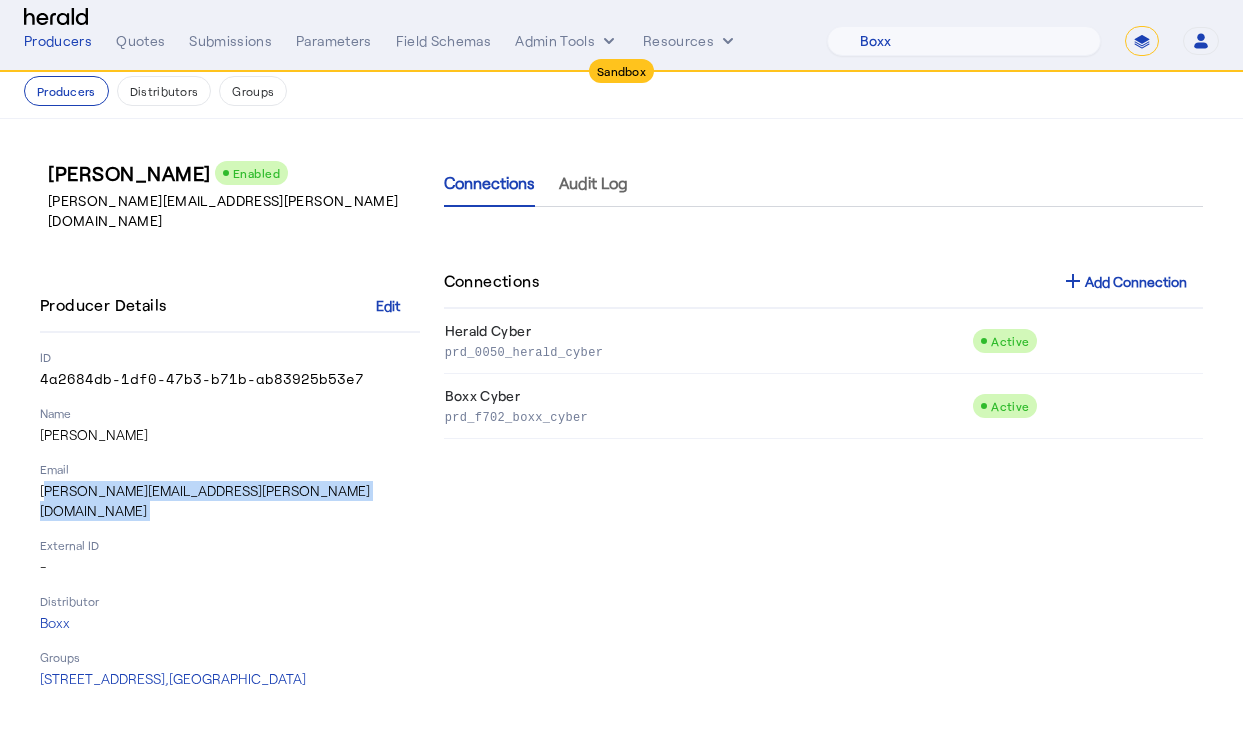 click on "steve.penney@boxxinsurance.com" 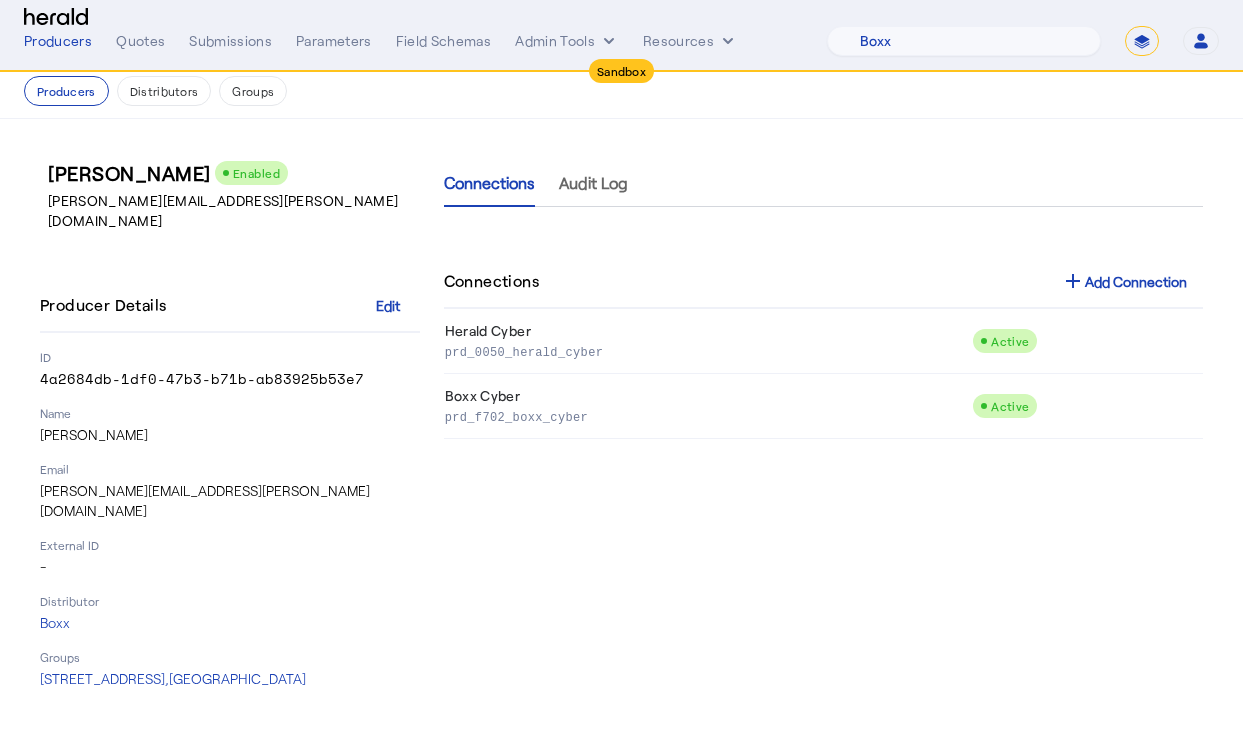 click on "Connections   Audit Log  Connections add  Add Connection   Herald Cyber  prd_0050_herald_cyber
Active  Boxx Cyber  prd_f702_boxx_cyber
Active" 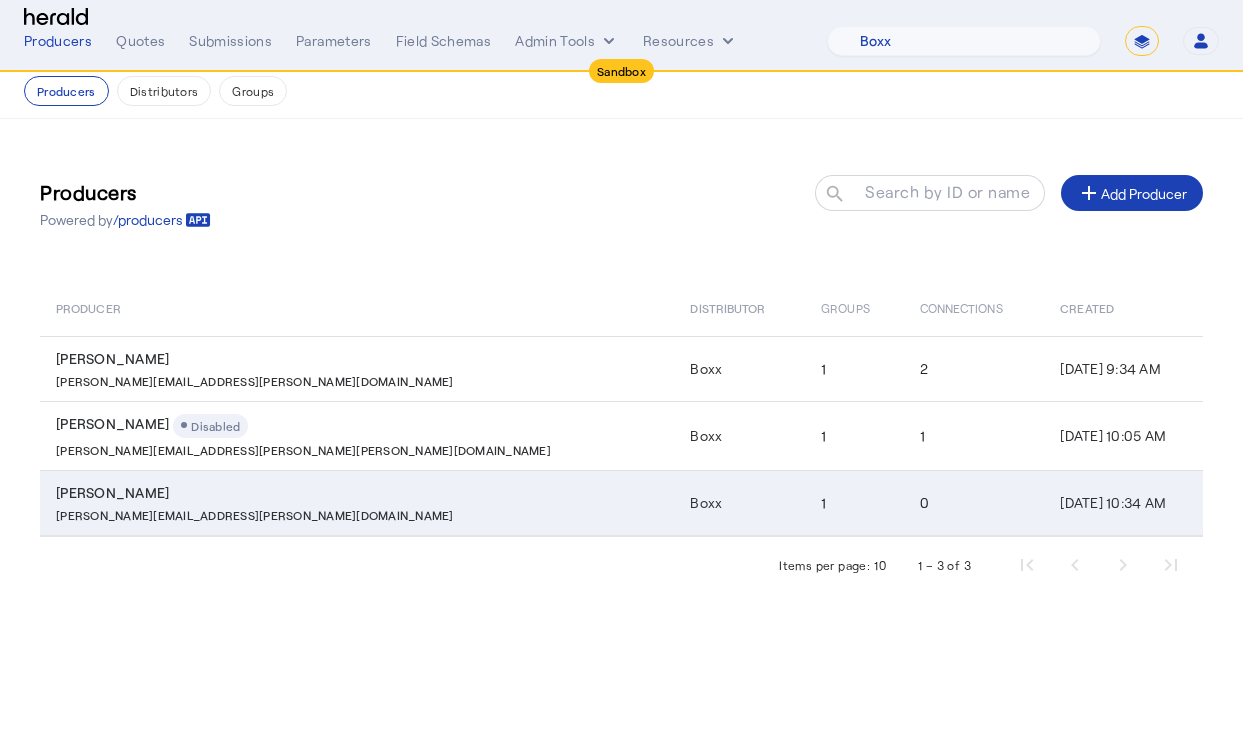 click on "thomas.beale@boxxinsurance.com" 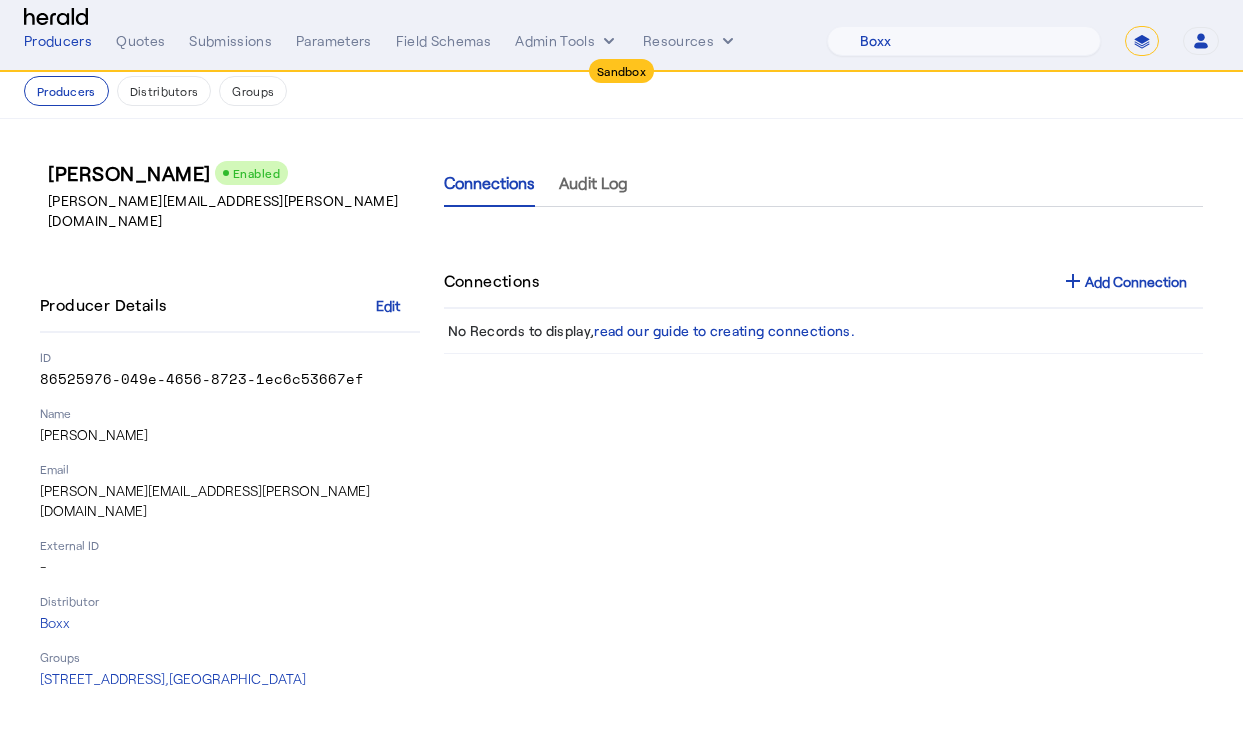 click on "thomas.beale@boxxinsurance.com" 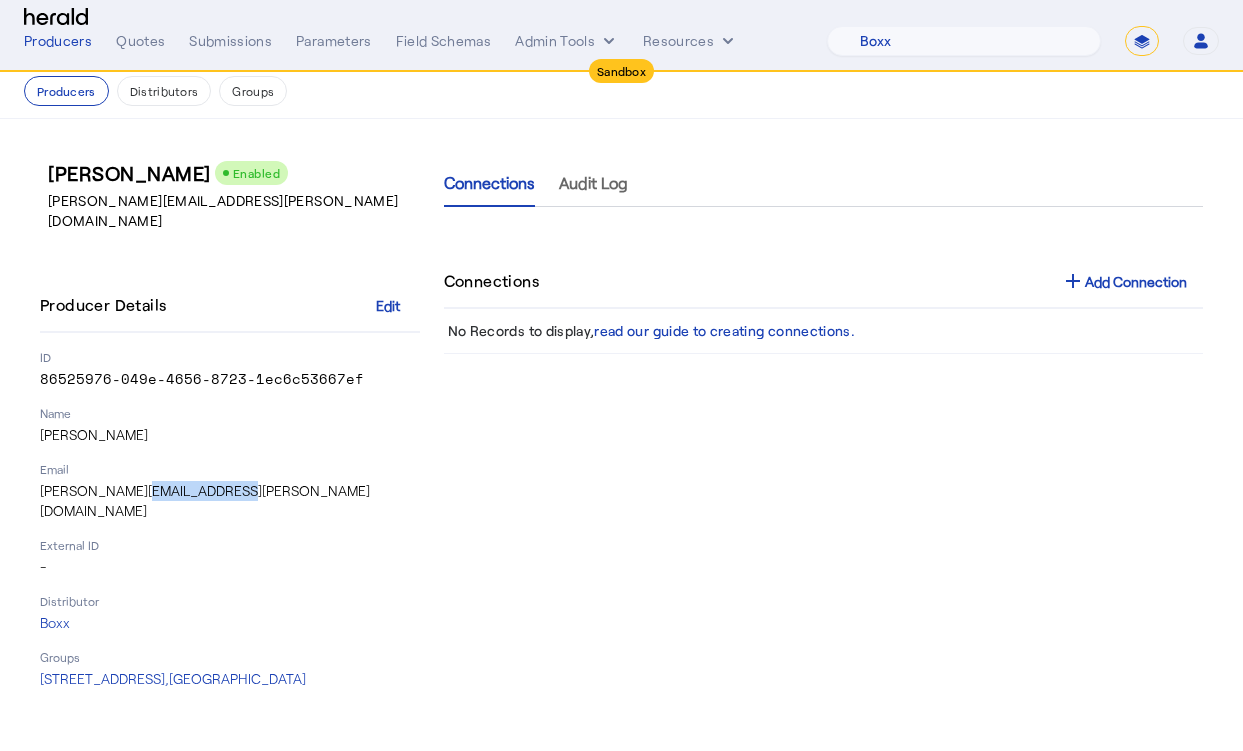 click on "thomas.beale@boxxinsurance.com" 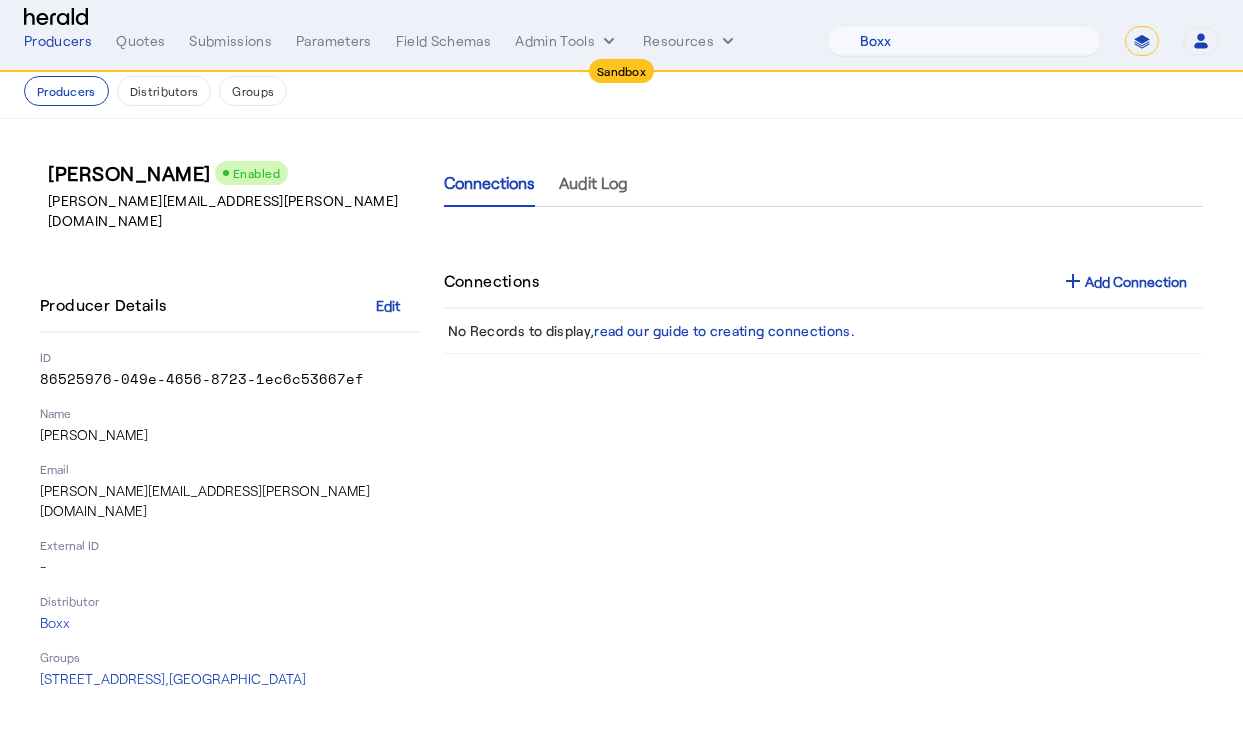 click on "thomas.beale@boxxinsurance.com" 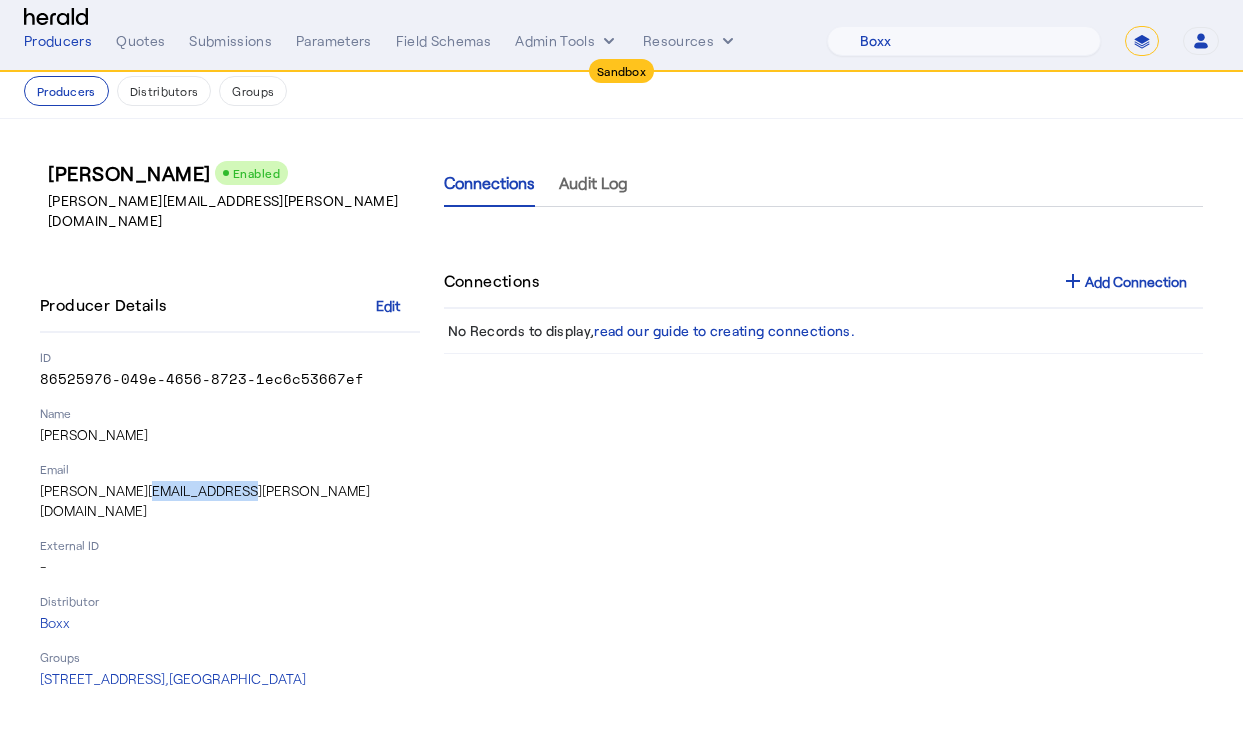 click on "thomas.beale@boxxinsurance.com" 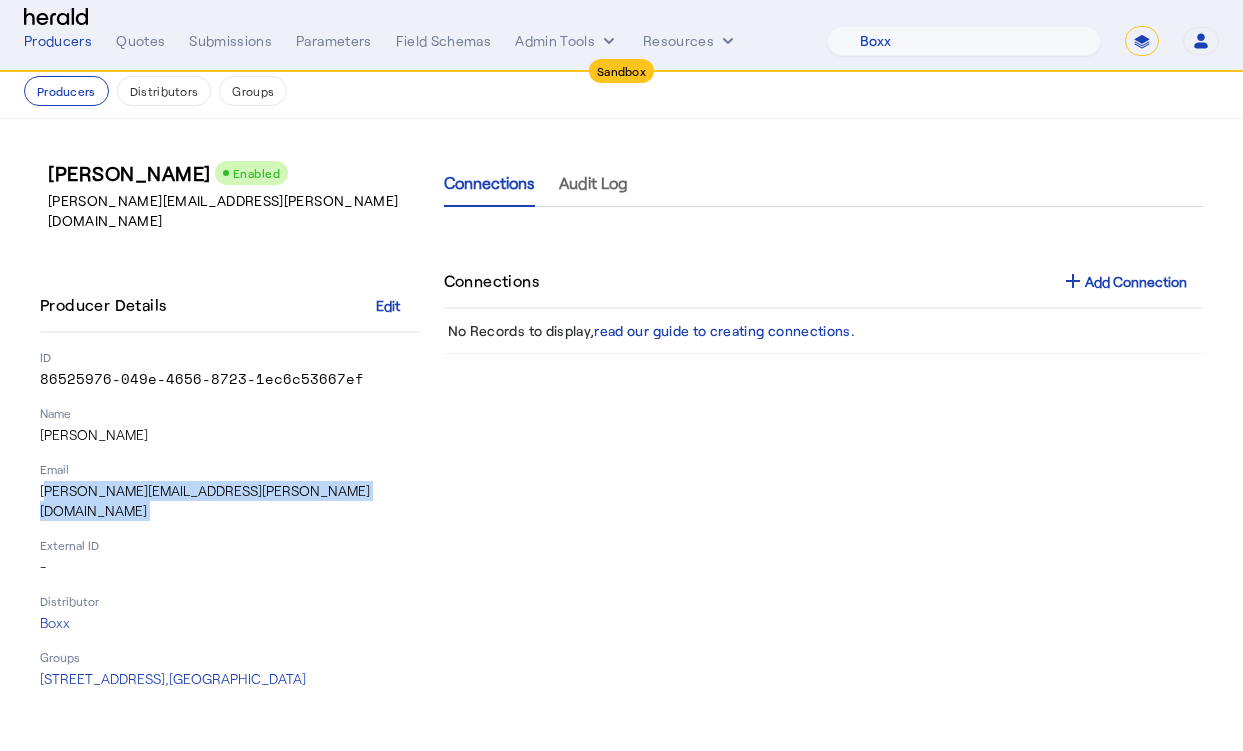 click on "thomas.beale@boxxinsurance.com" 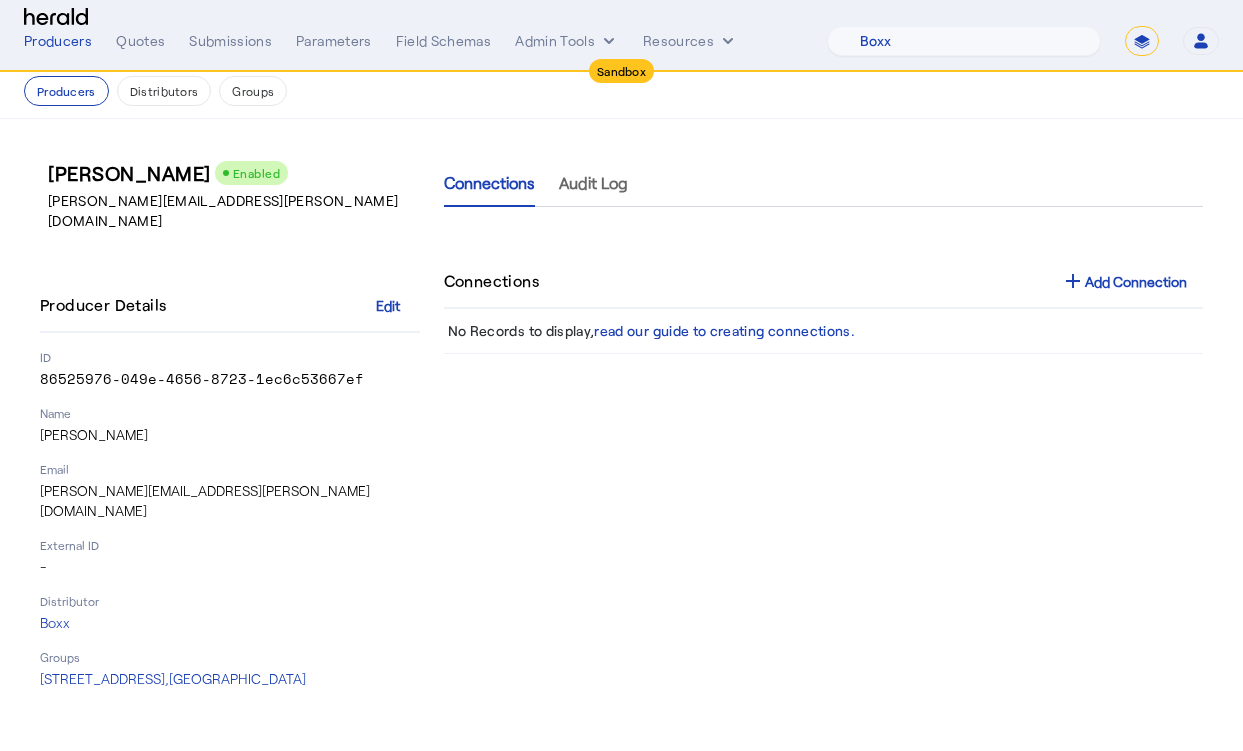 click on "Connections   Audit Log  Connections add  Add Connection   No Records to display,  read our guide to creating connections." 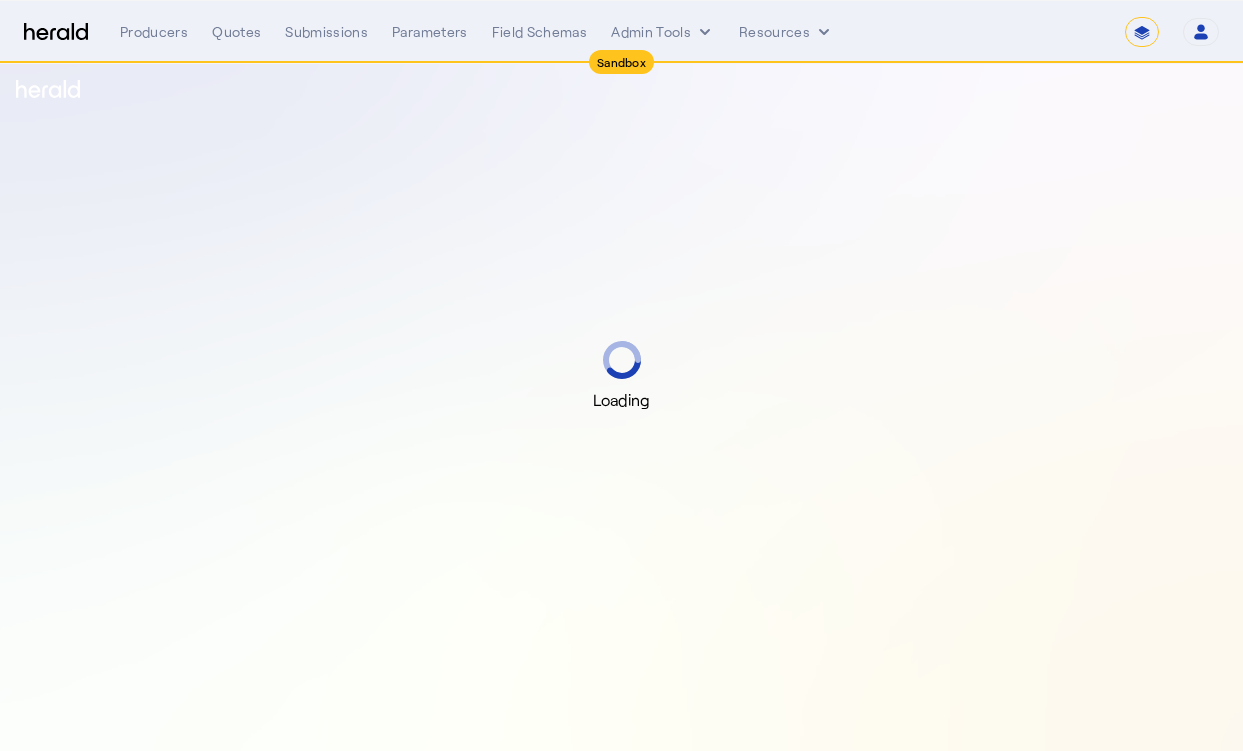 select on "*******" 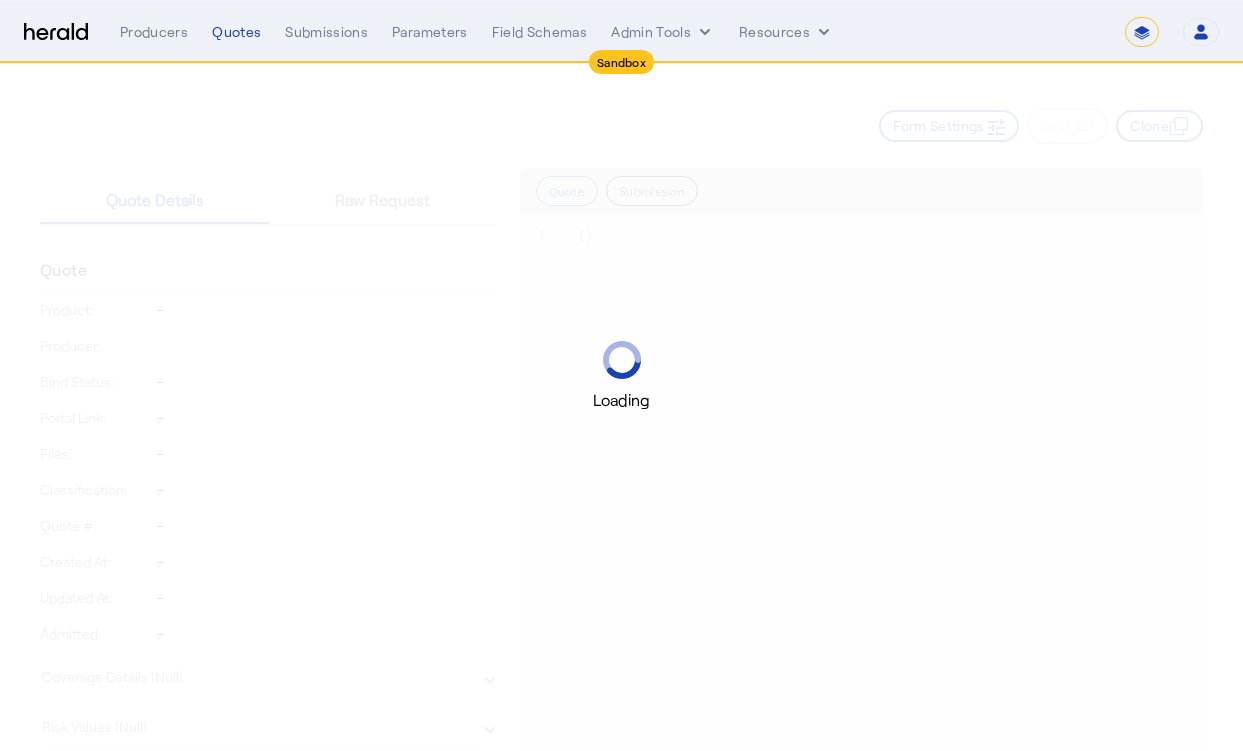 scroll, scrollTop: 0, scrollLeft: 0, axis: both 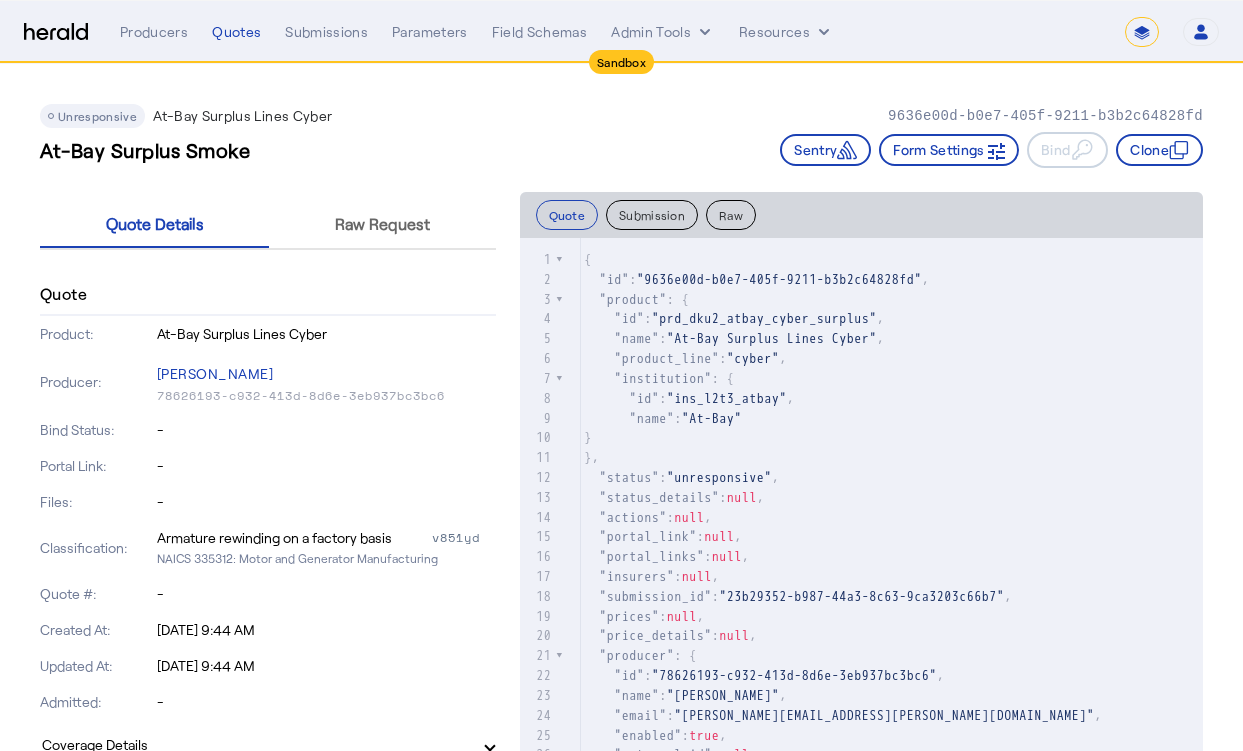 click on "Unresponsive  At-Bay Surplus Lines Cyber   9636e00d-b0e7-405f-9211-b3b2c64828fd   At-Bay Surplus Smoke   Sentry     Form Settings     Bind     Clone" 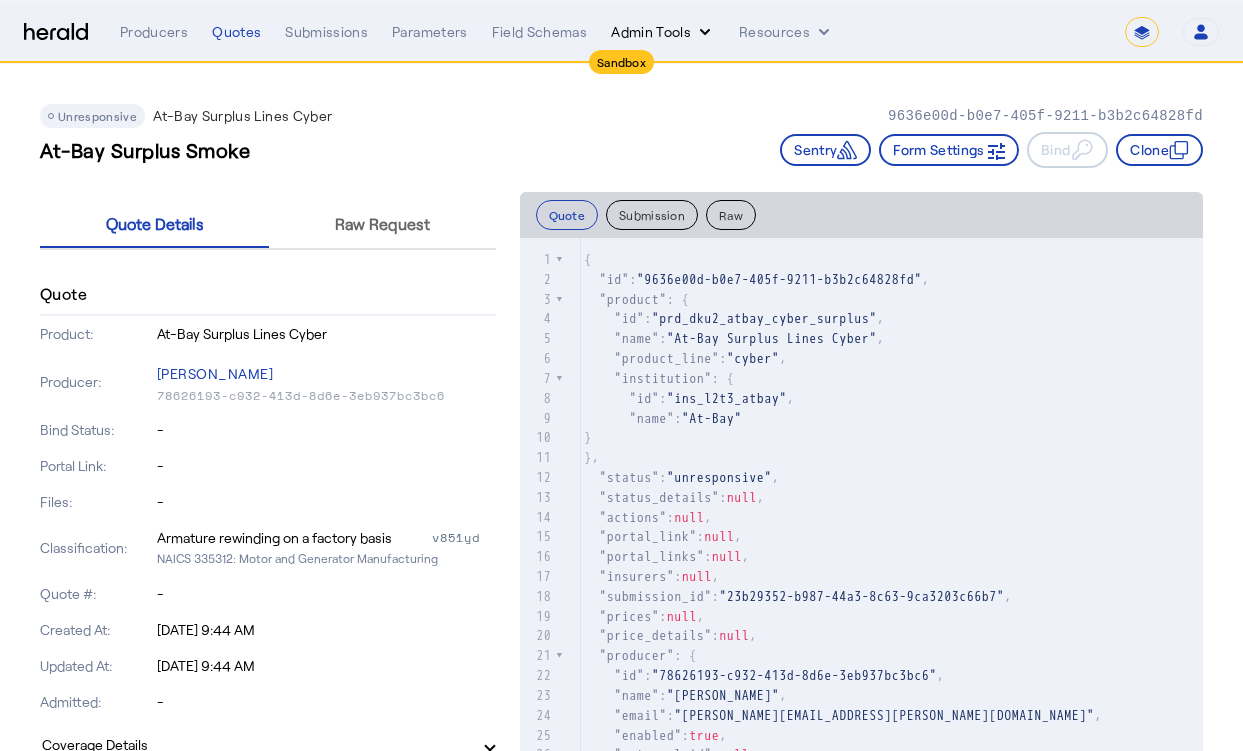 click on "Admin Tools" at bounding box center (663, 32) 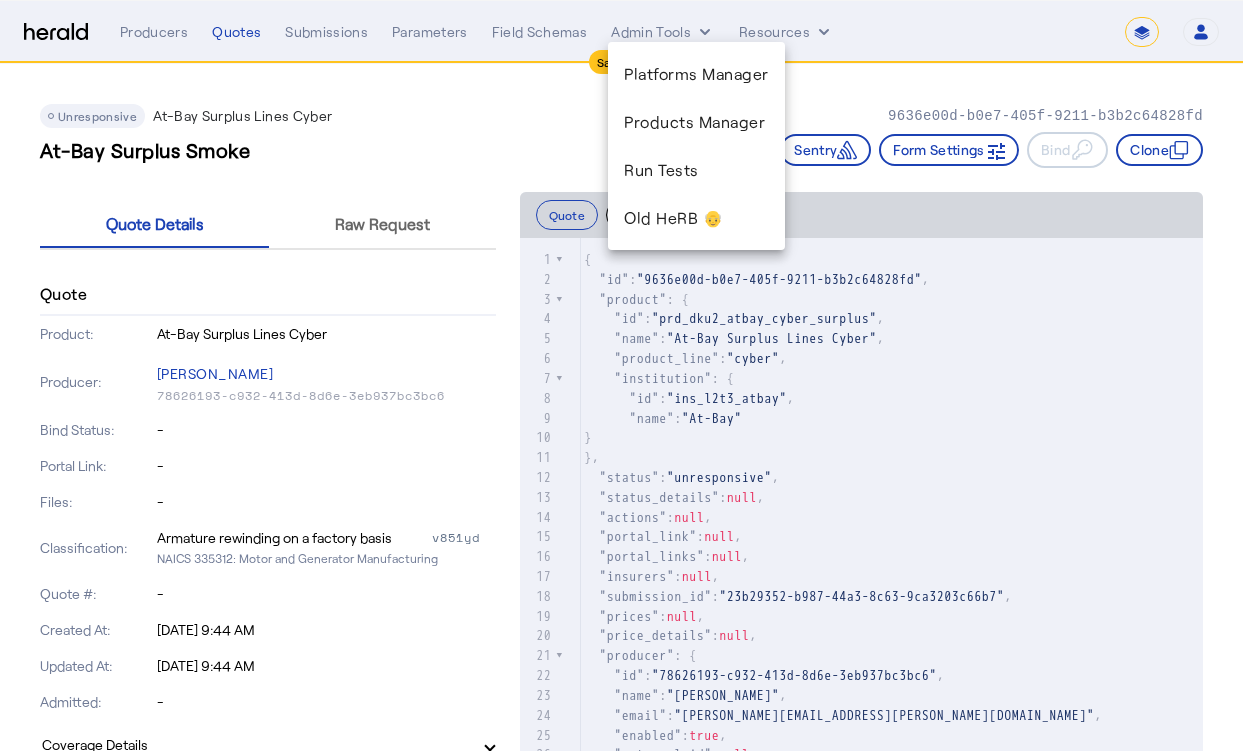 click at bounding box center (621, 375) 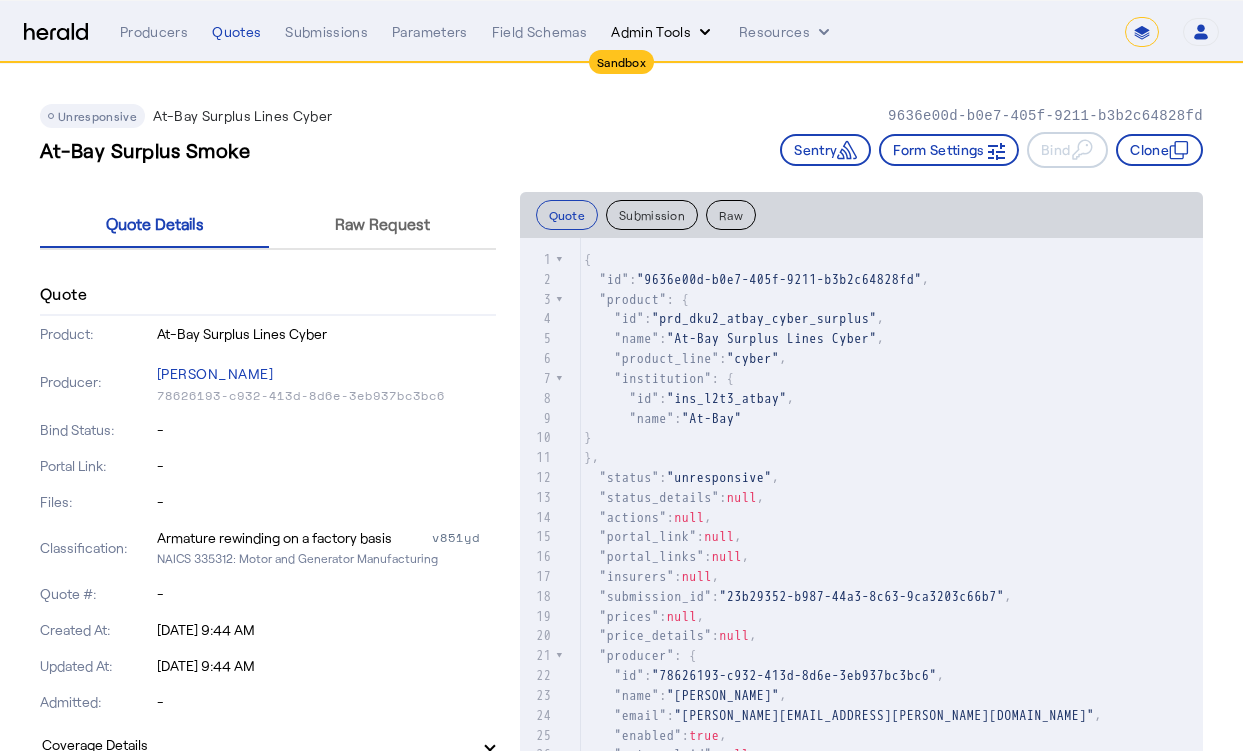 click on "Admin Tools" at bounding box center [663, 32] 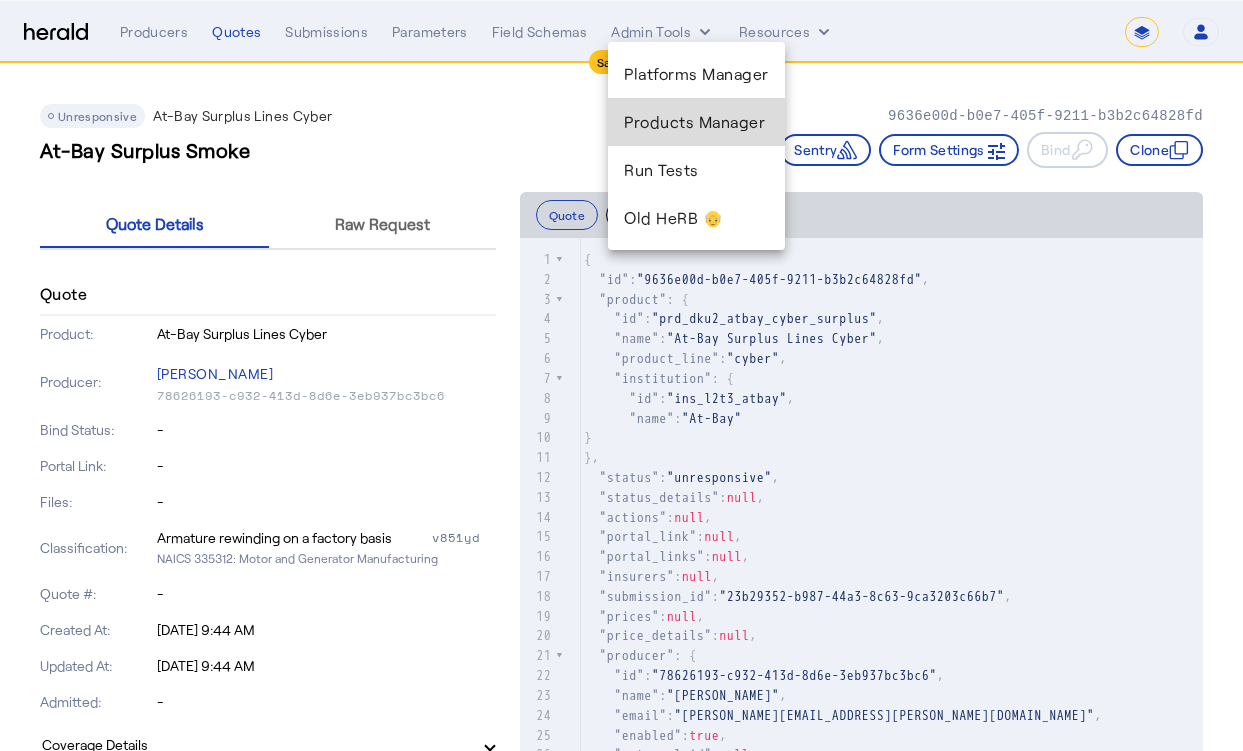 click on "Products Manager" at bounding box center (696, 122) 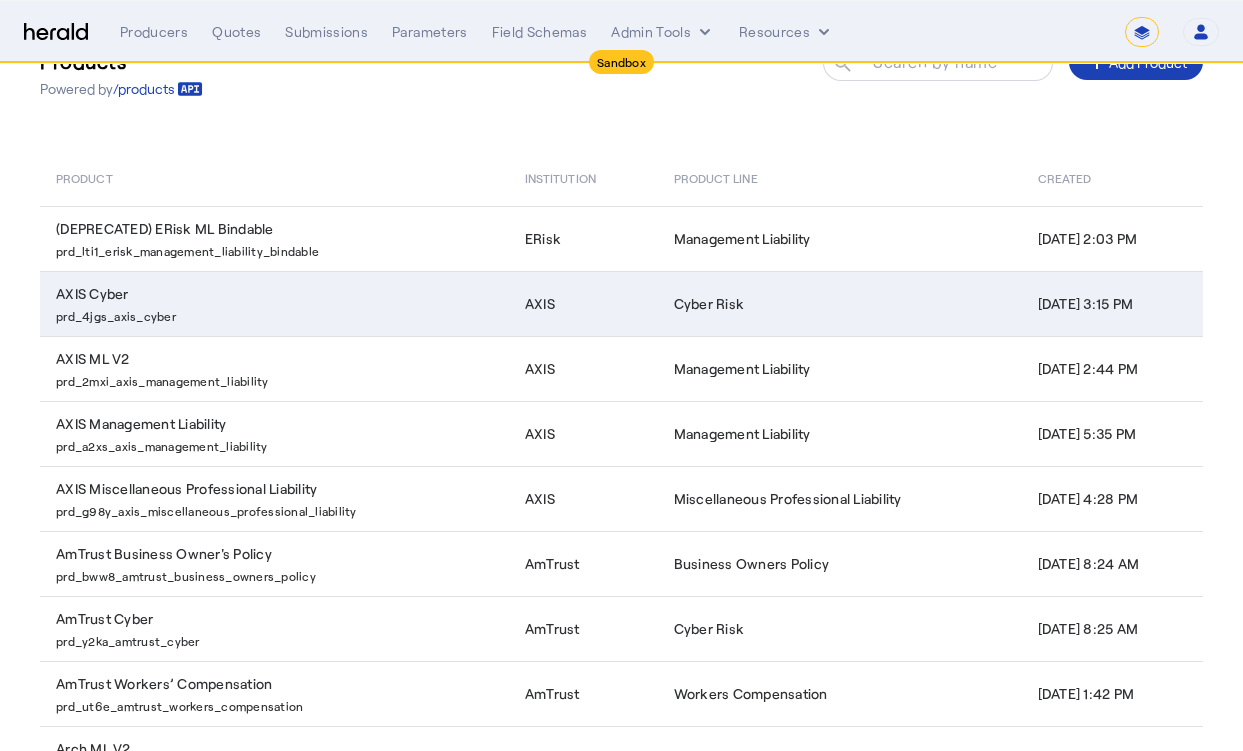 scroll, scrollTop: 333, scrollLeft: 0, axis: vertical 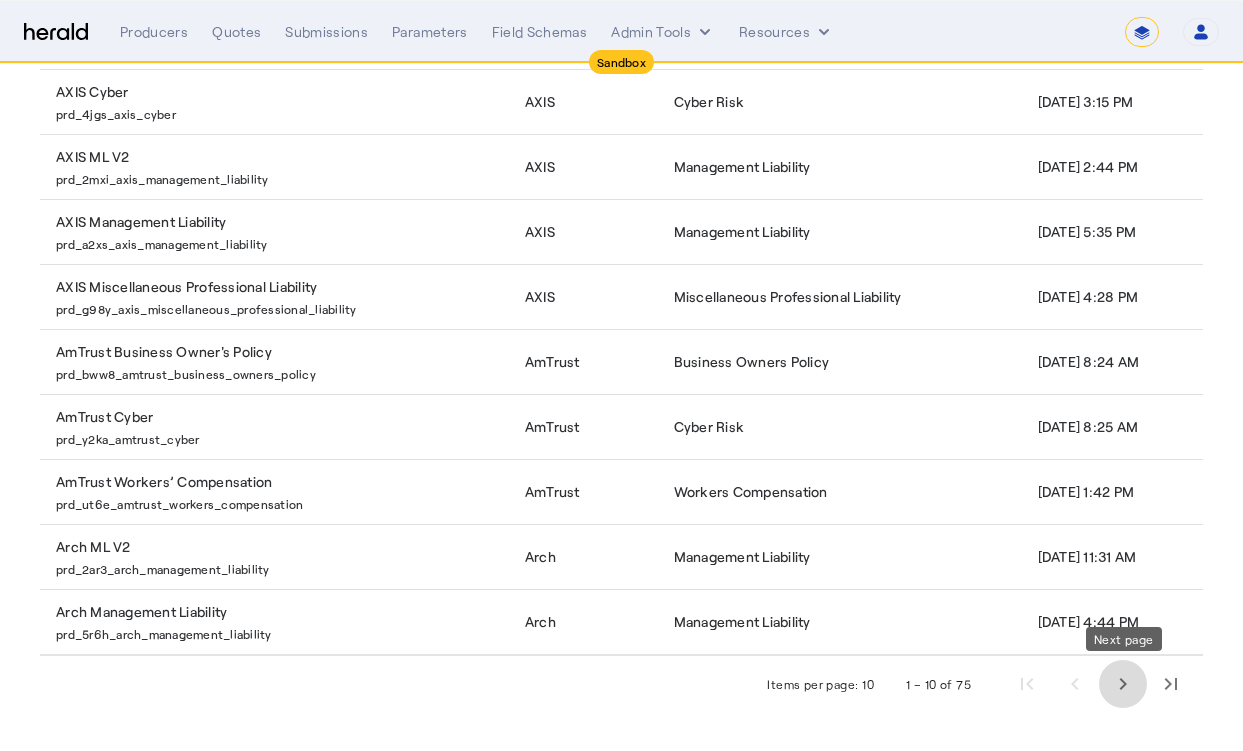 click 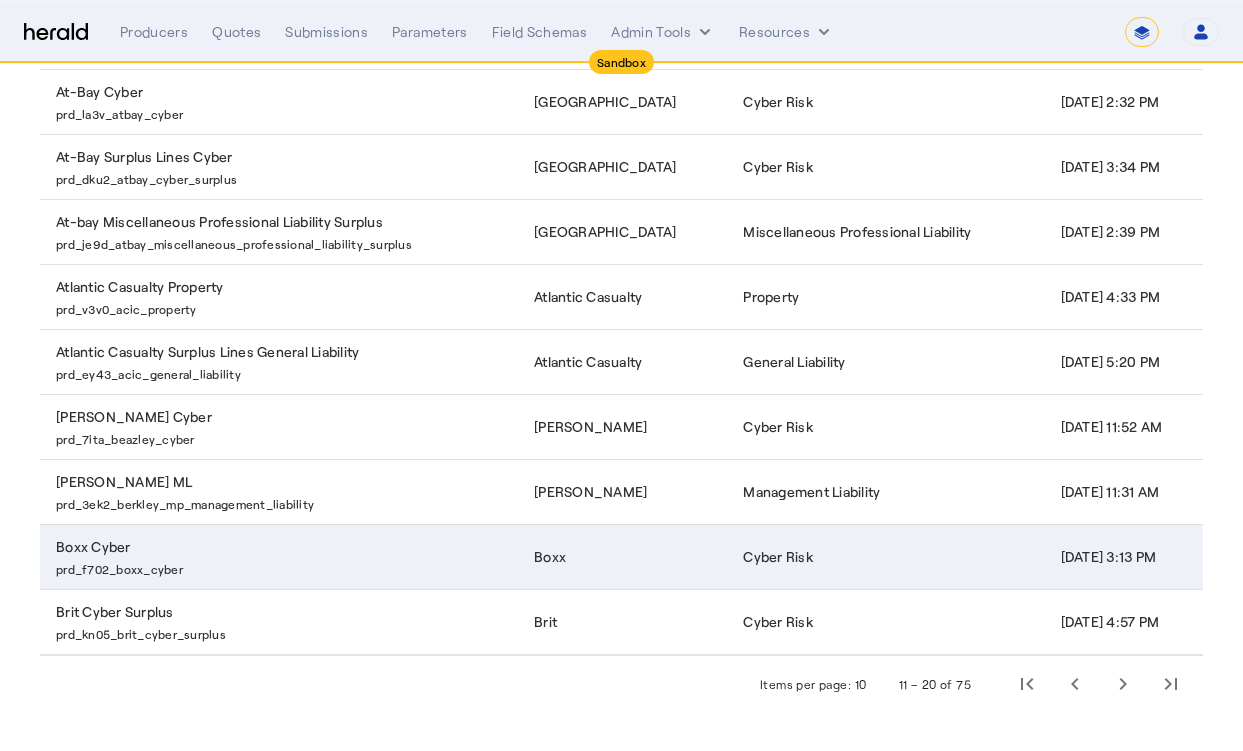 click on "prd_f702_boxx_cyber" 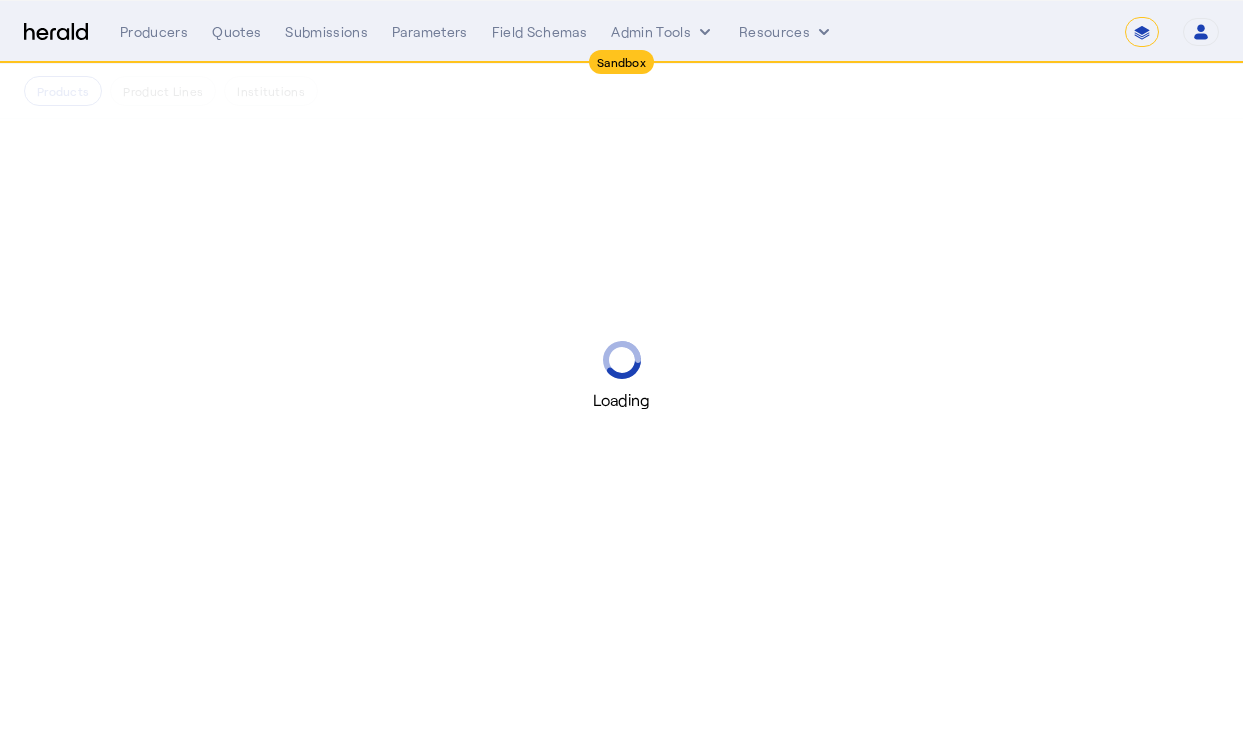 scroll, scrollTop: 0, scrollLeft: 0, axis: both 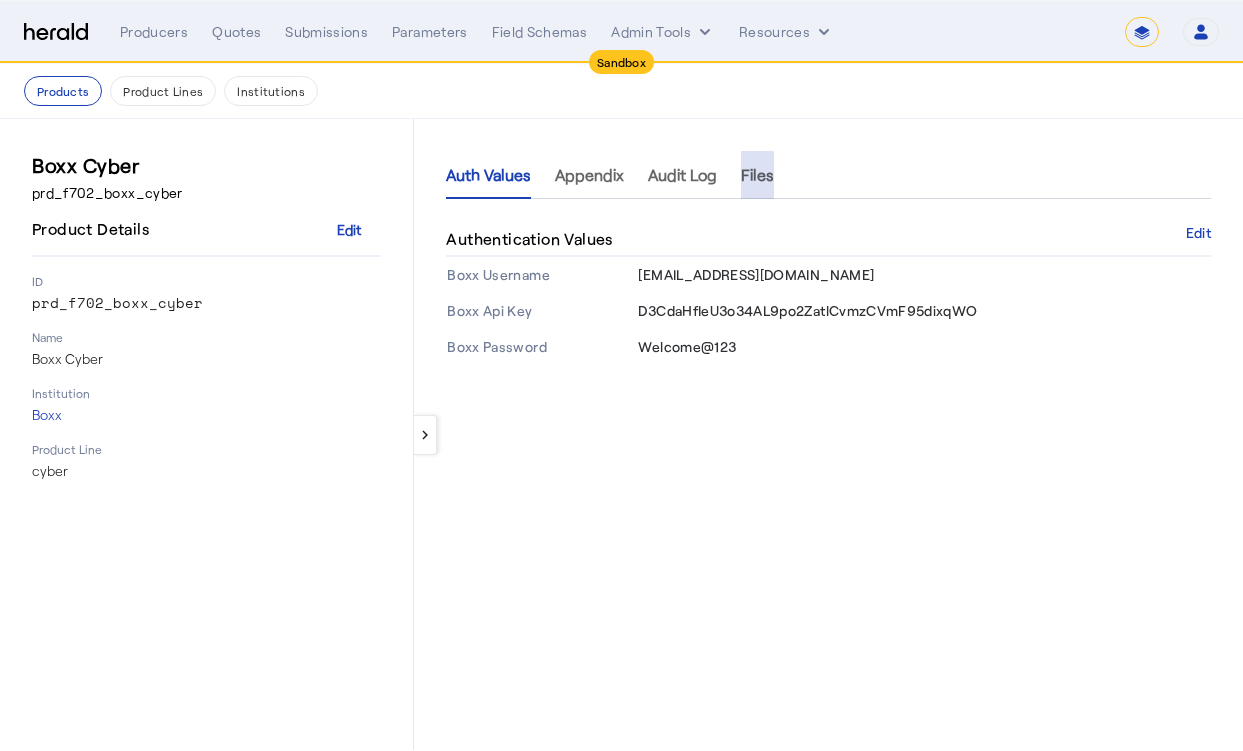 click on "Files" at bounding box center (757, 175) 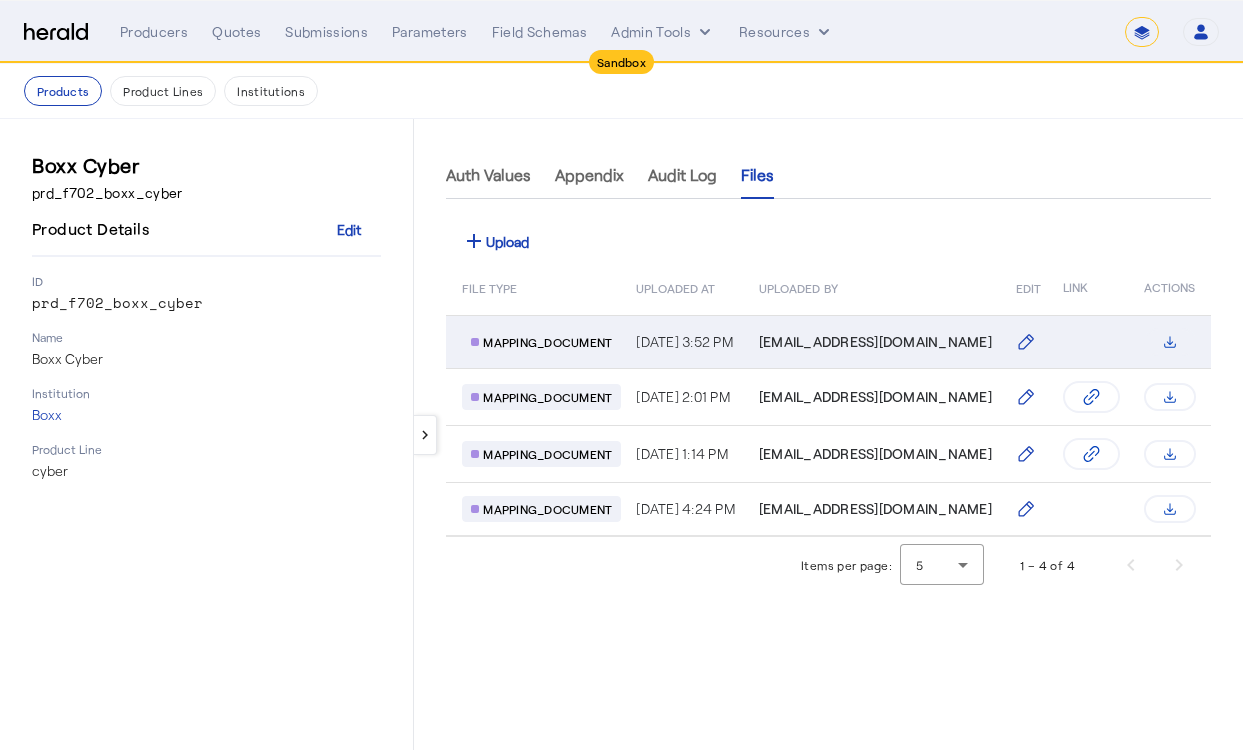 scroll, scrollTop: 0, scrollLeft: 631, axis: horizontal 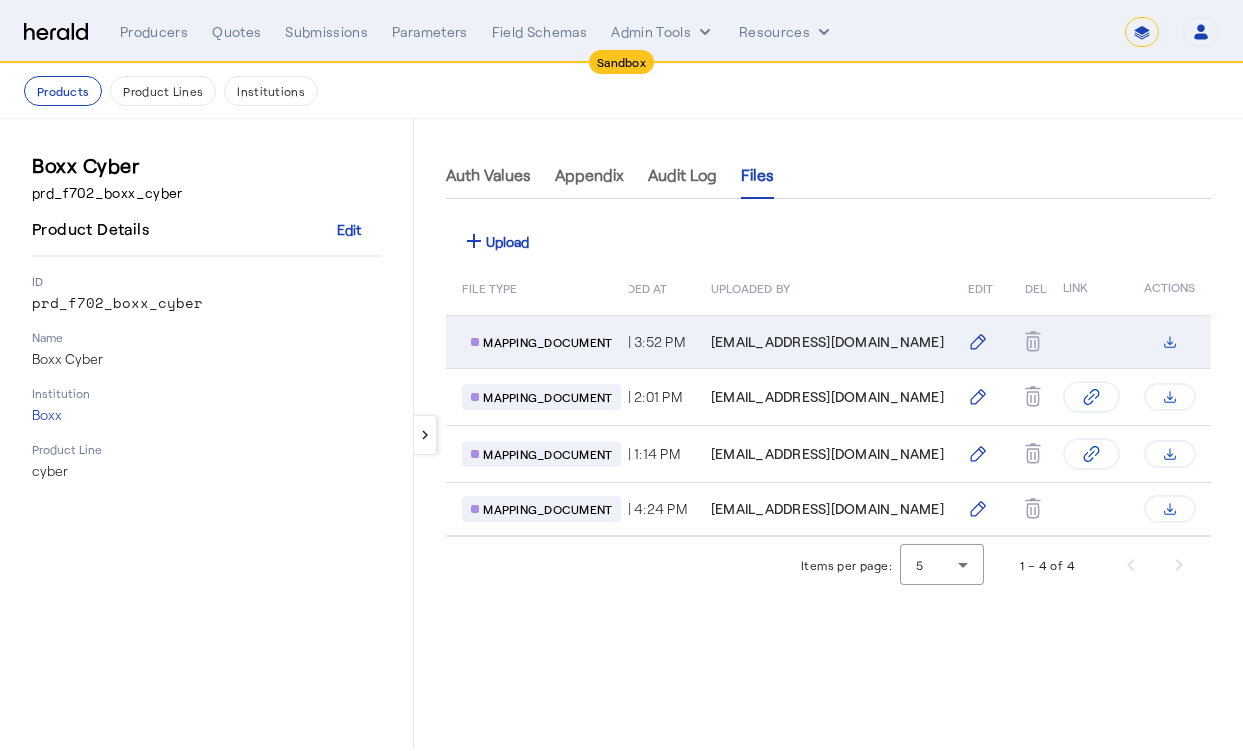 click at bounding box center (1169, 342) 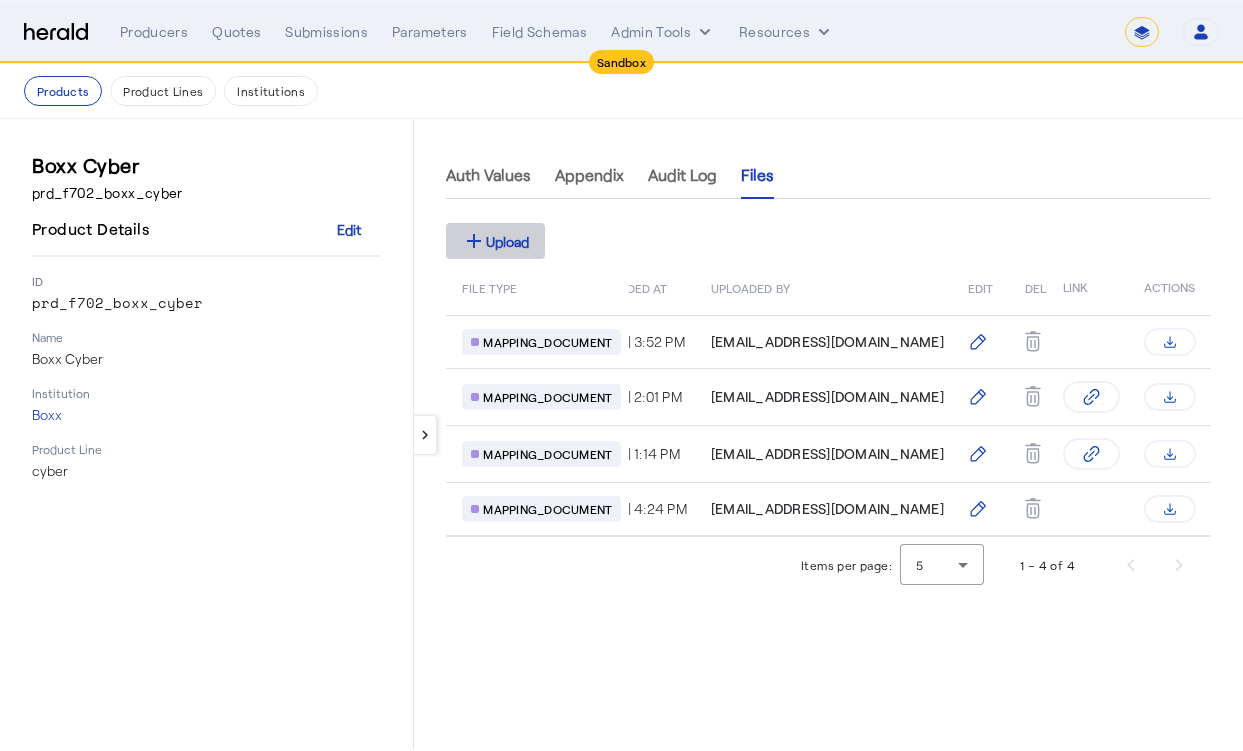 click at bounding box center [495, 241] 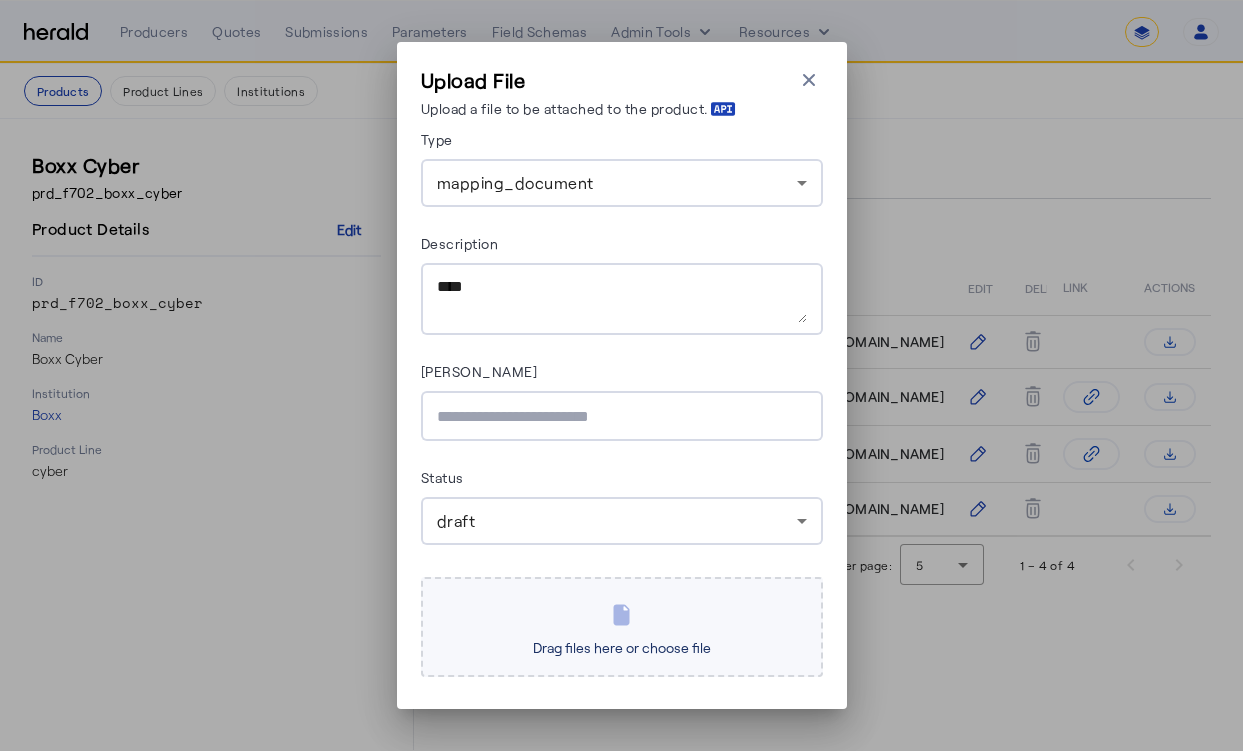 click on "Drag files here or choose file" 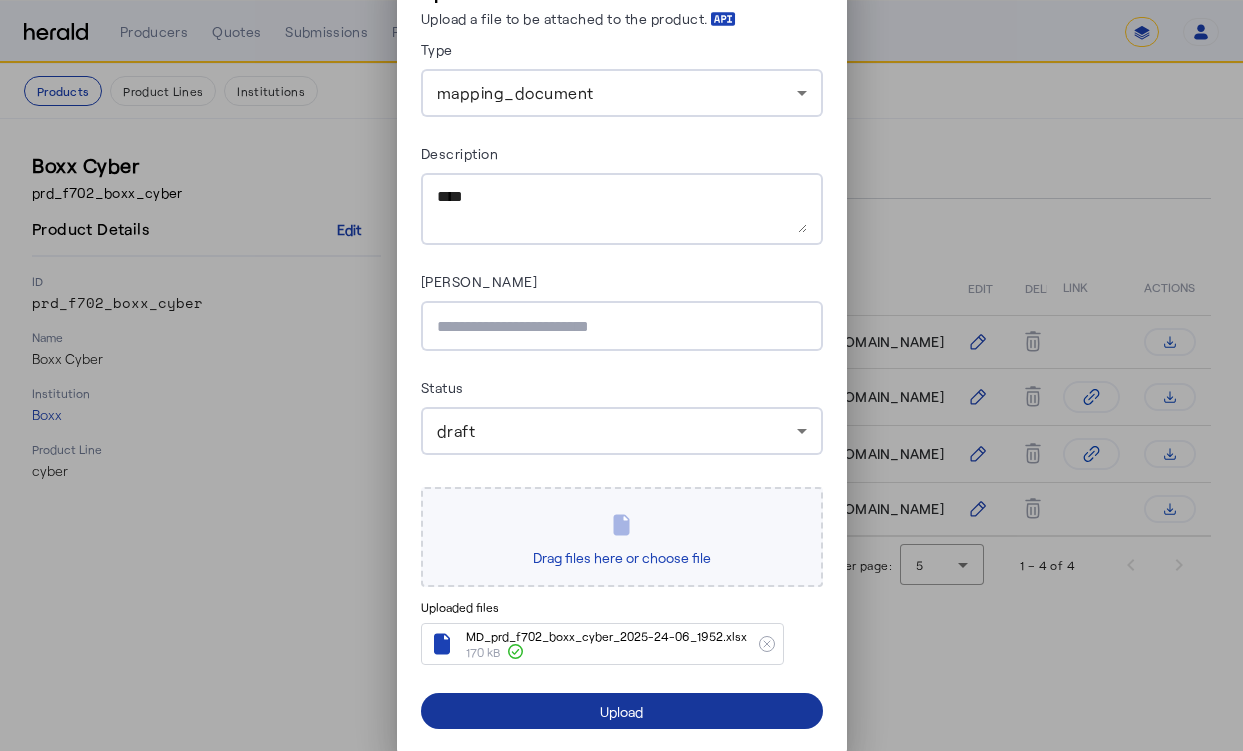click at bounding box center [622, 711] 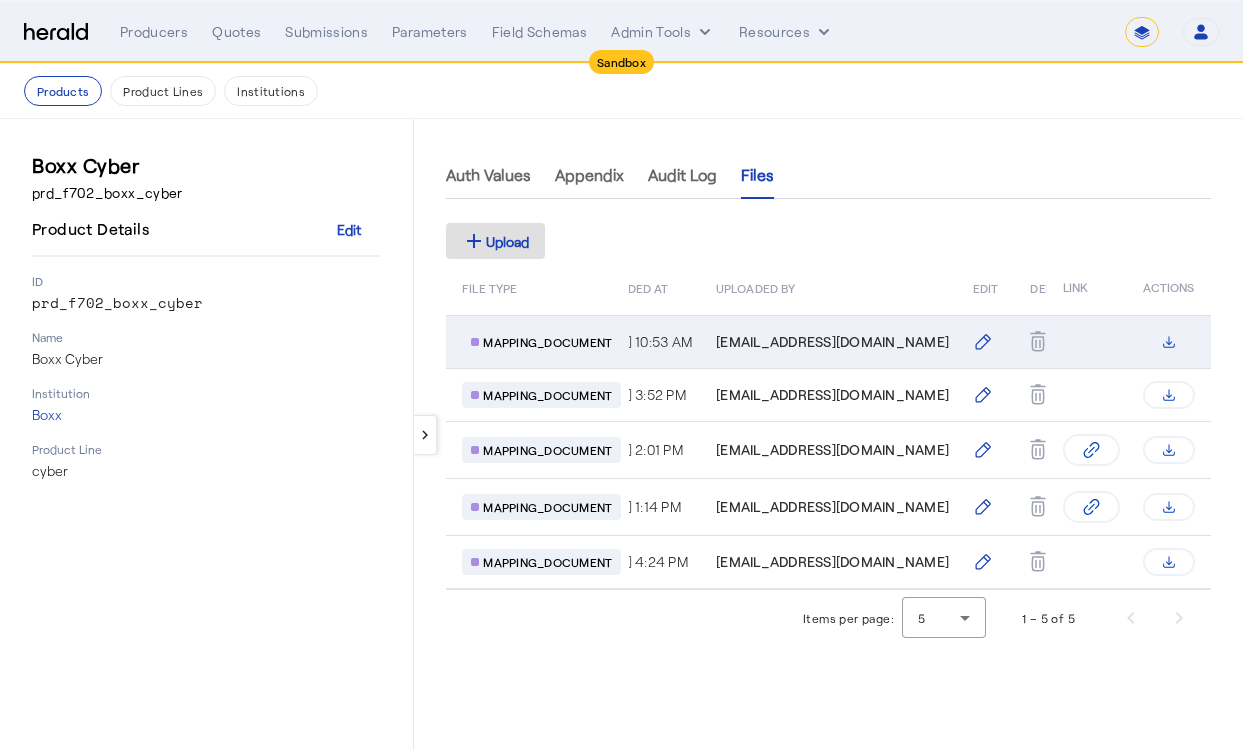 scroll, scrollTop: 0, scrollLeft: 0, axis: both 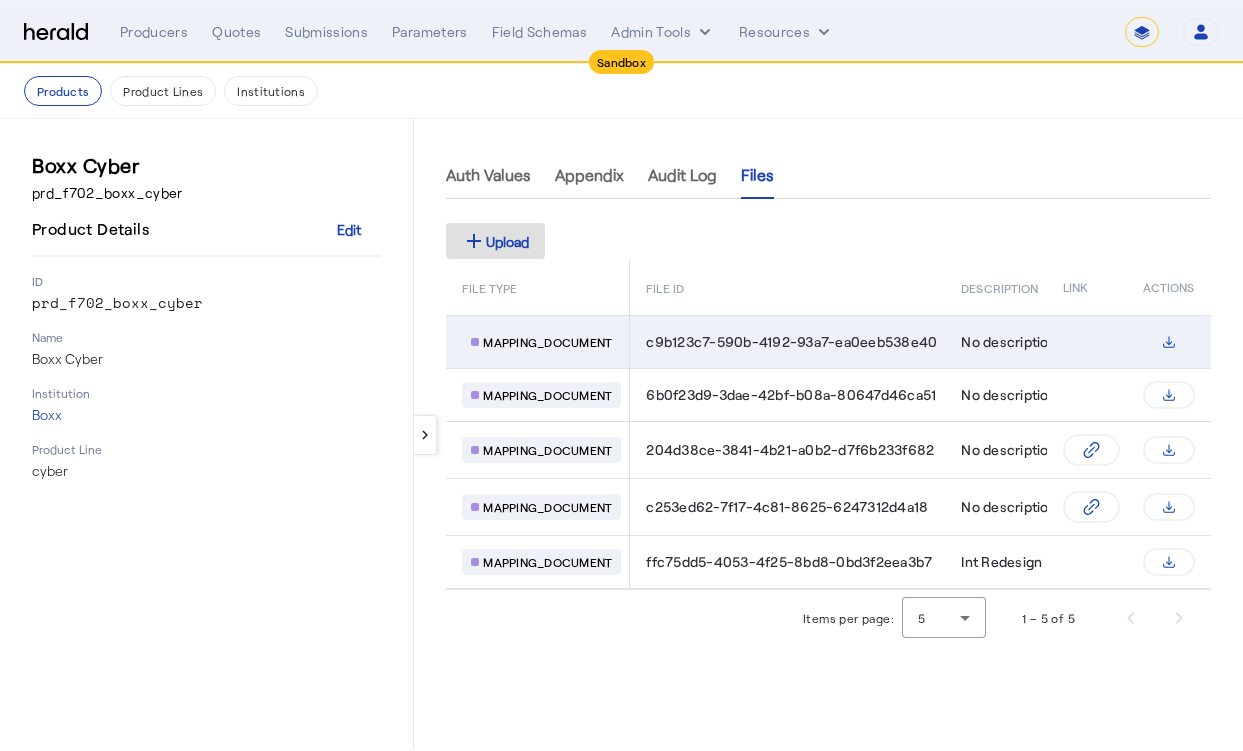 click on "c9b123c7-590b-4192-93a7-ea0eeb538e40" at bounding box center [791, 342] 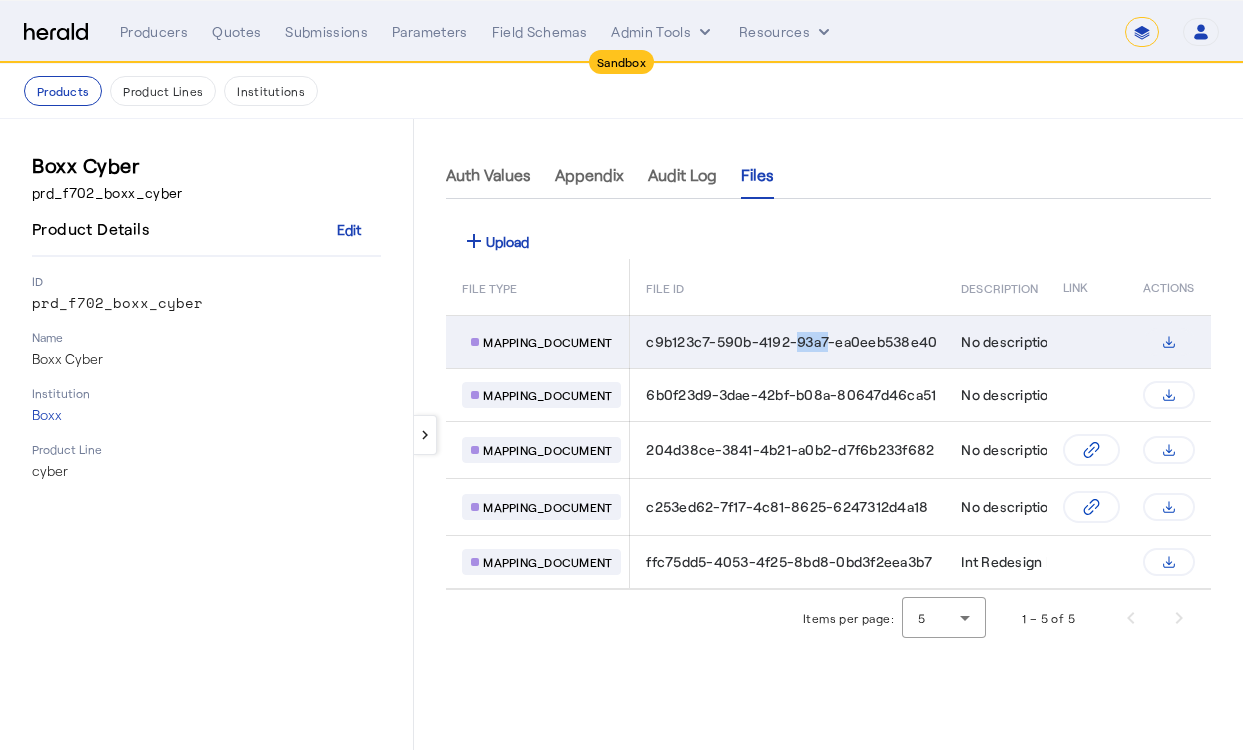 click on "c9b123c7-590b-4192-93a7-ea0eeb538e40" at bounding box center (791, 342) 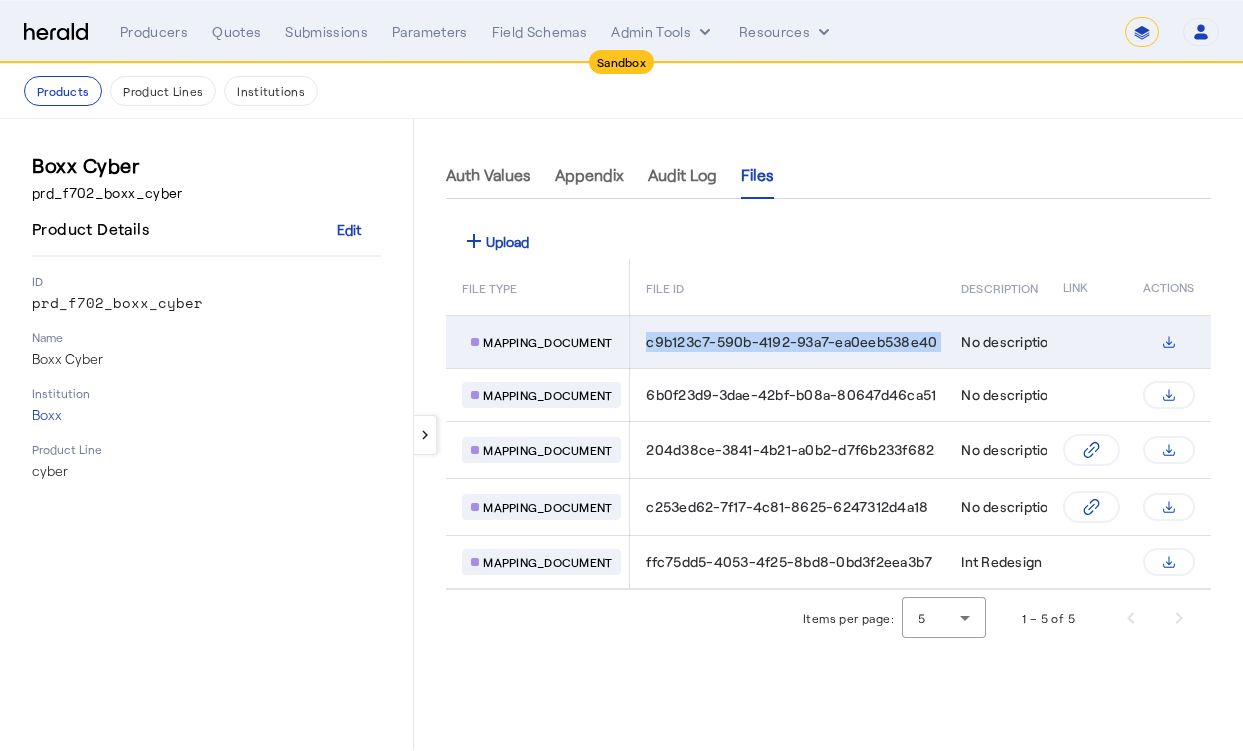 click on "c9b123c7-590b-4192-93a7-ea0eeb538e40" at bounding box center (791, 342) 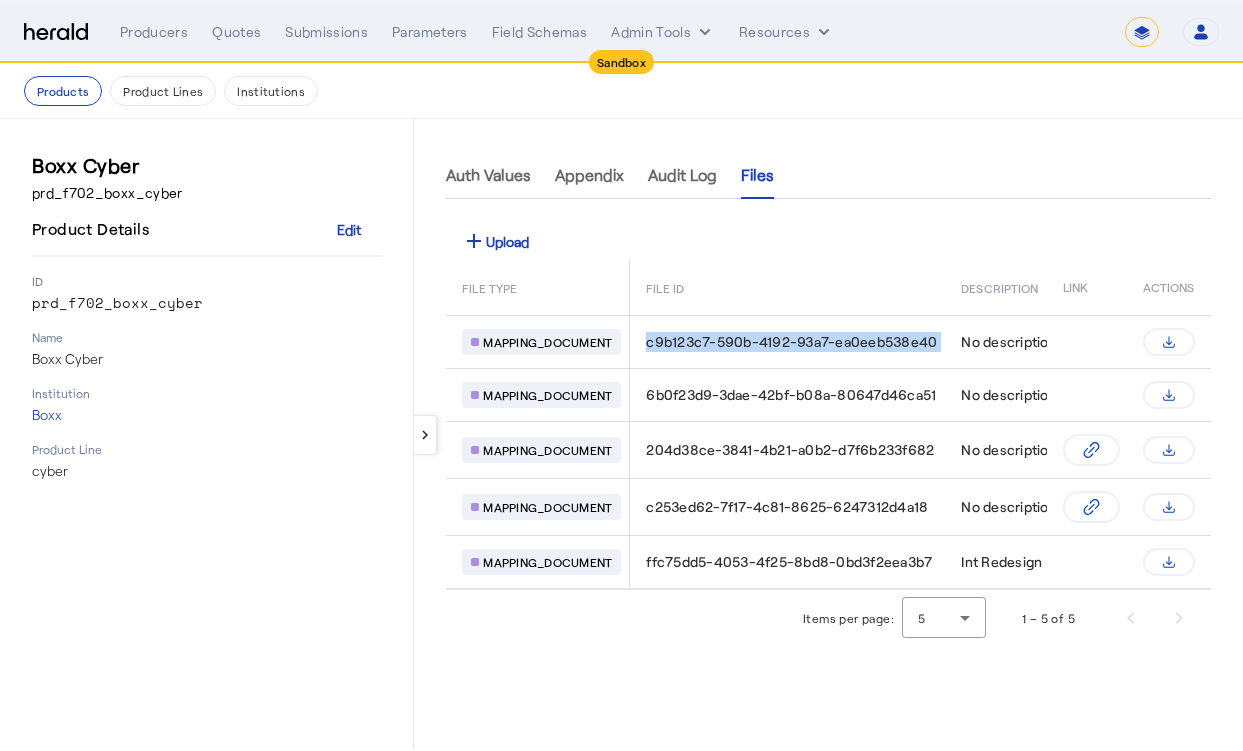 copy on "c9b123c7-590b-4192-93a7-ea0eeb538e40" 